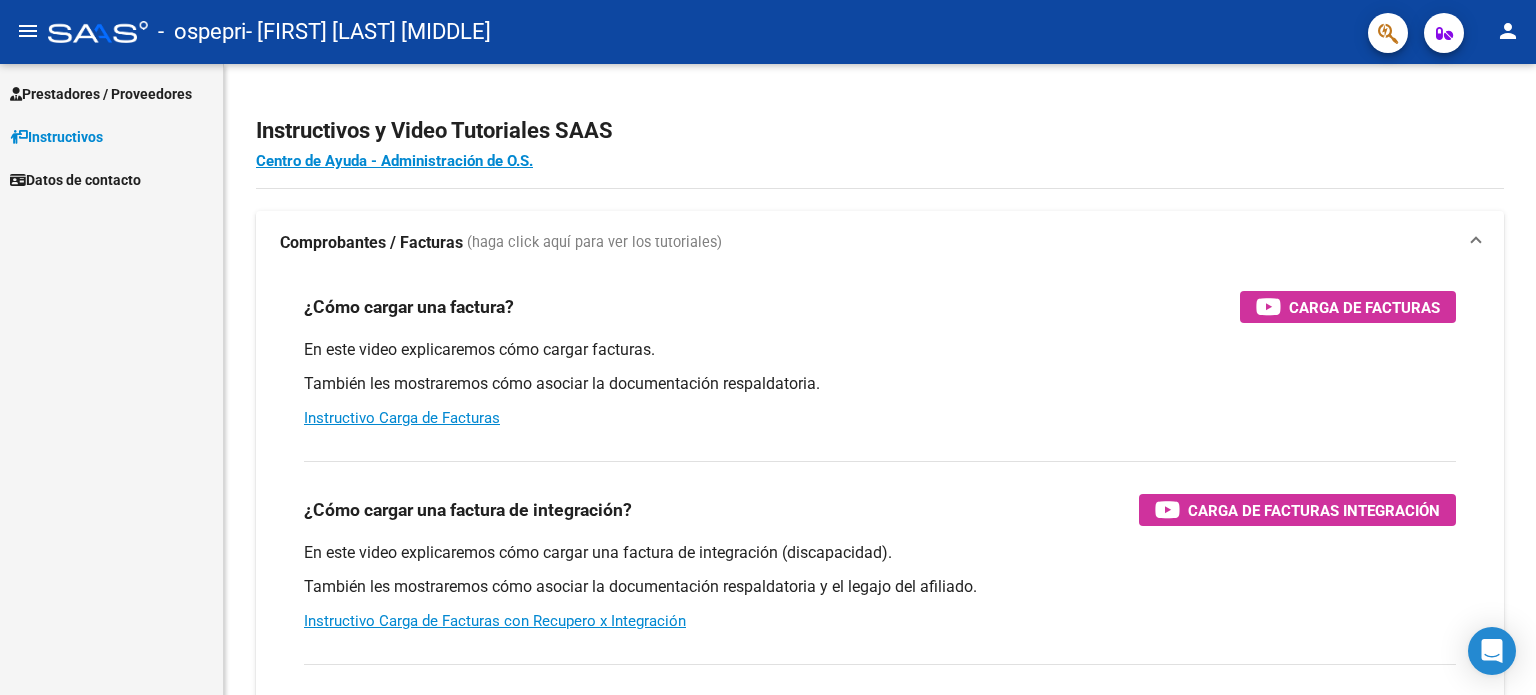 scroll, scrollTop: 0, scrollLeft: 0, axis: both 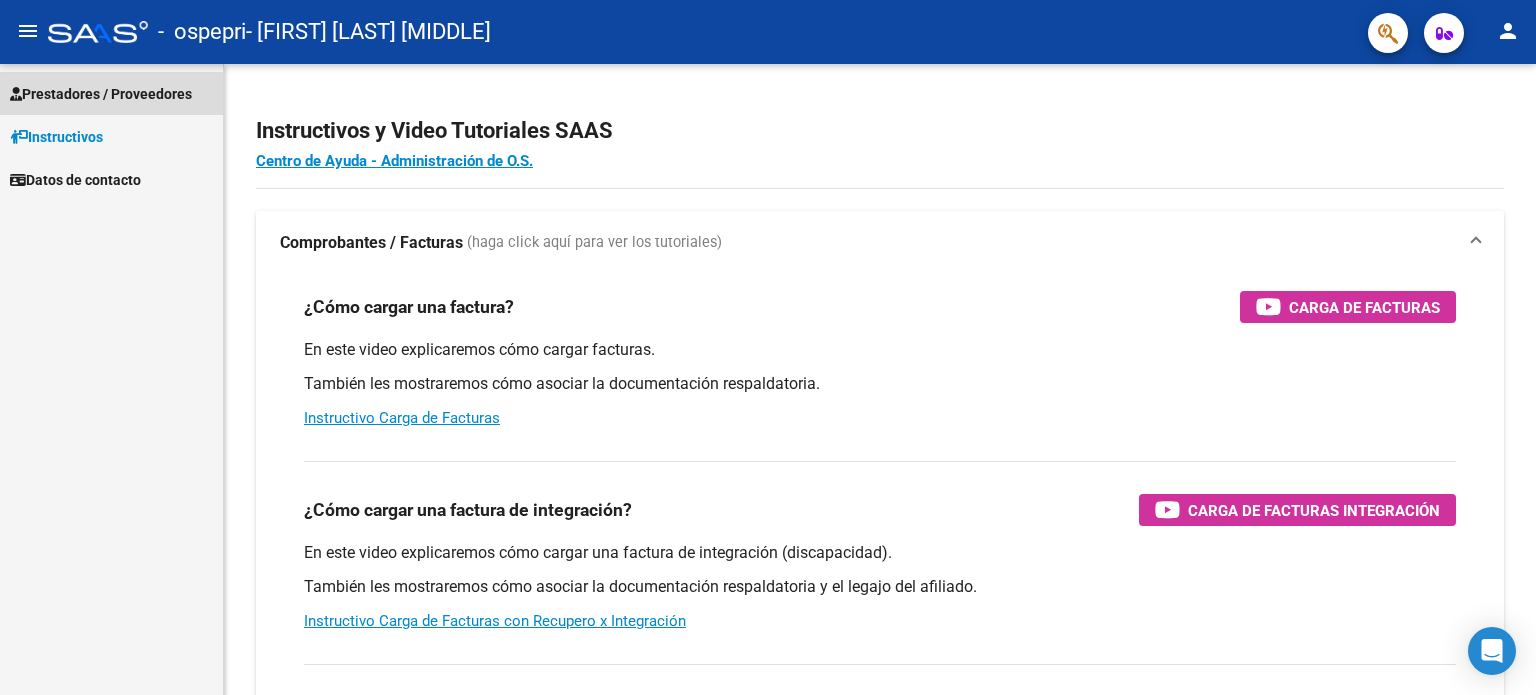 click on "Prestadores / Proveedores" at bounding box center [101, 94] 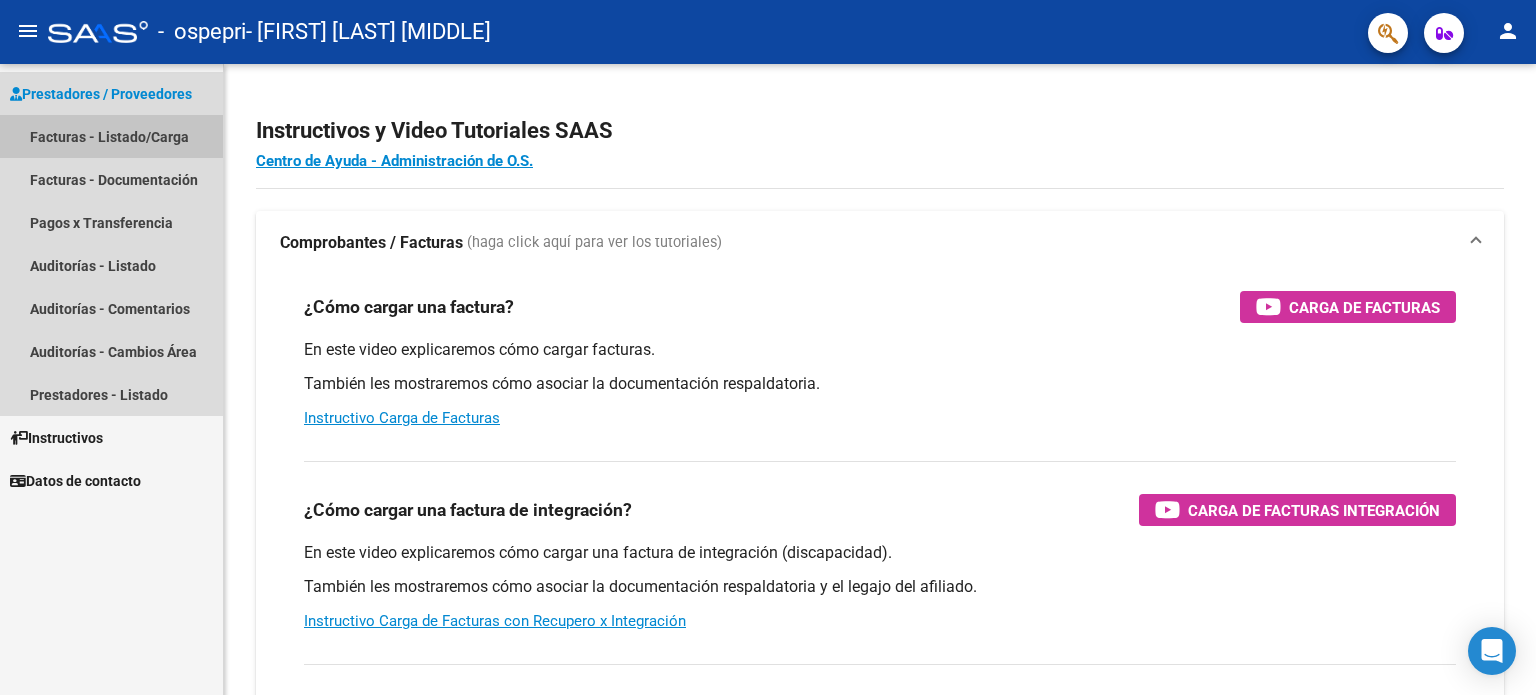 click on "Facturas - Listado/Carga" at bounding box center [111, 136] 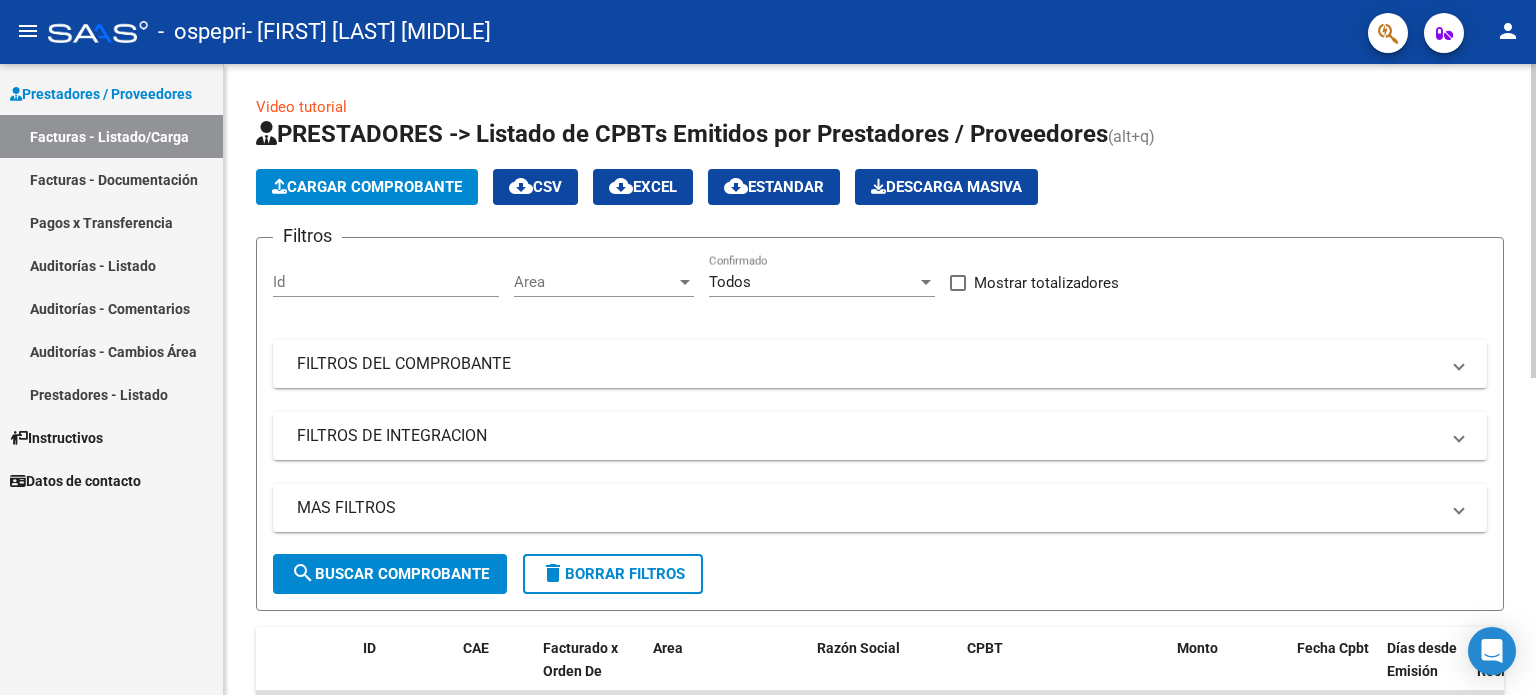 click 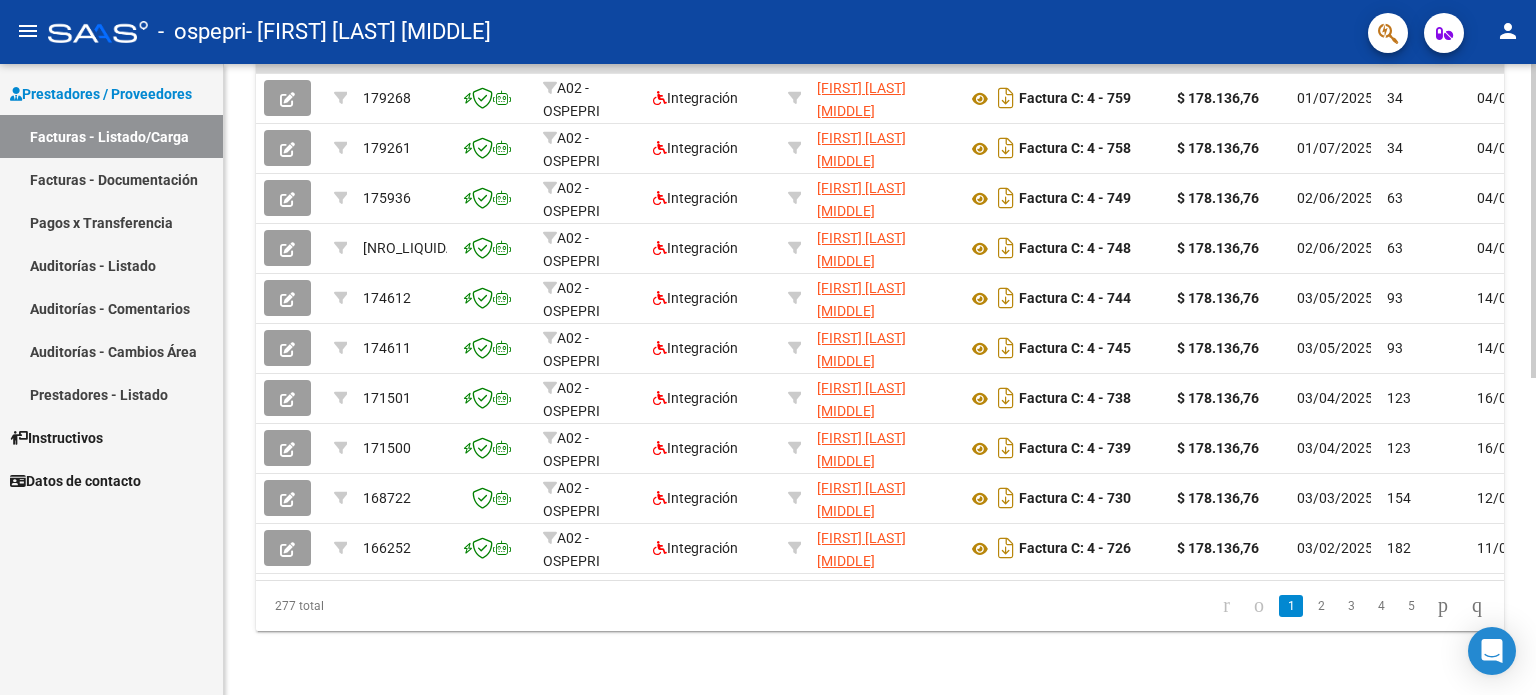 click 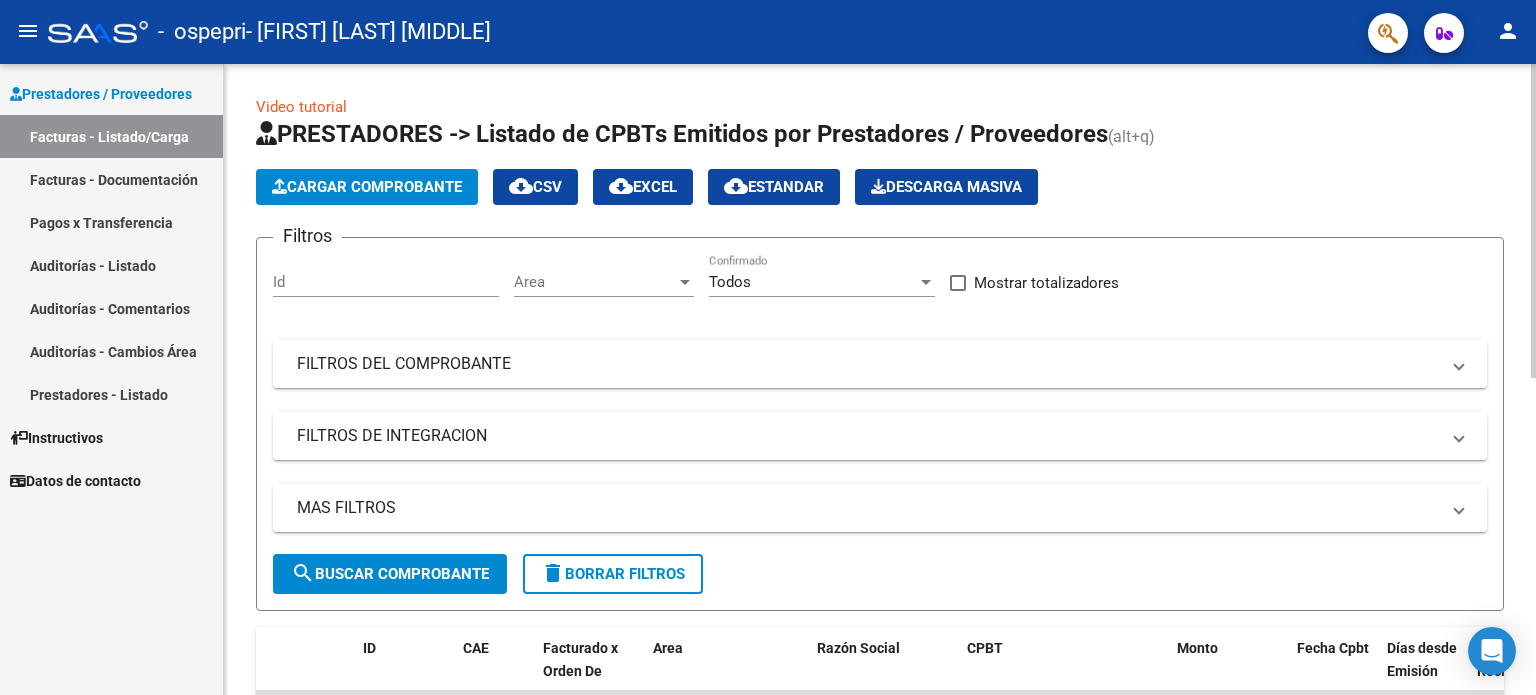 click 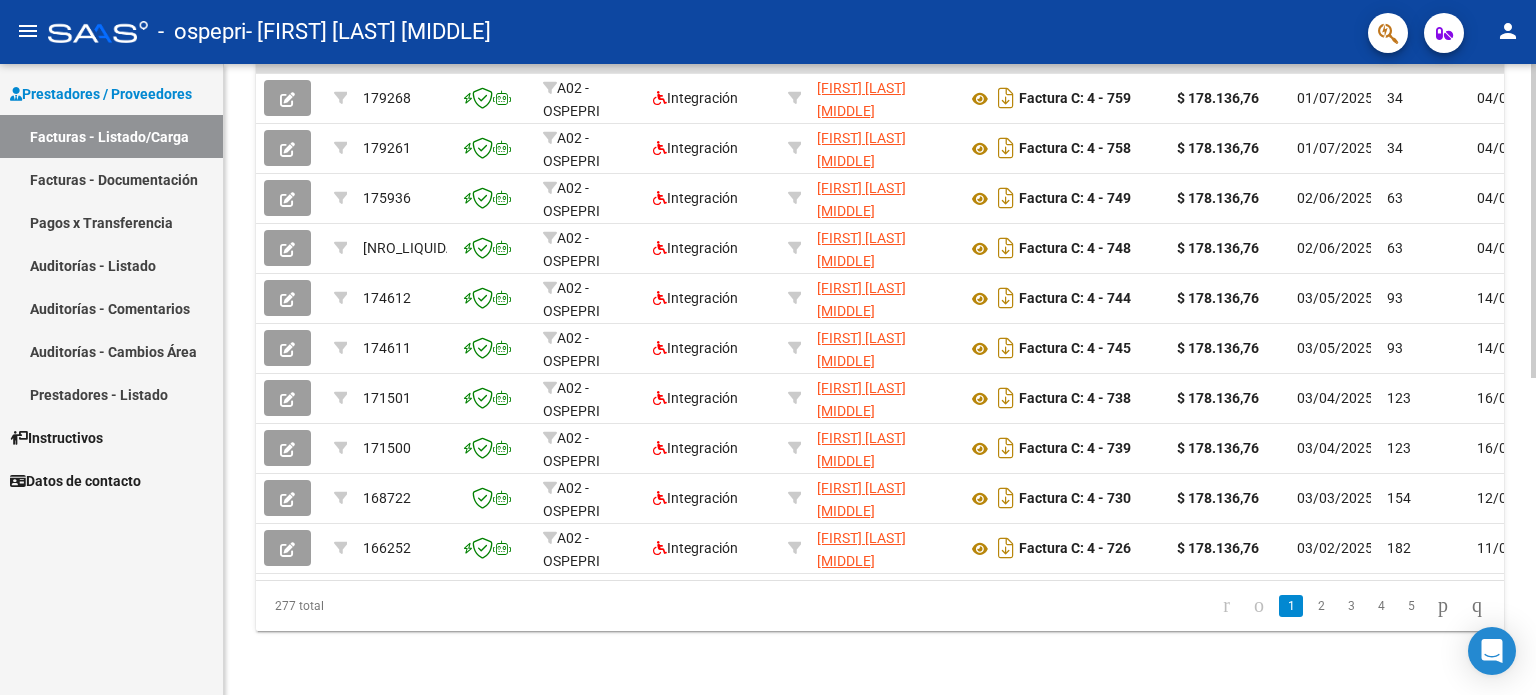 click 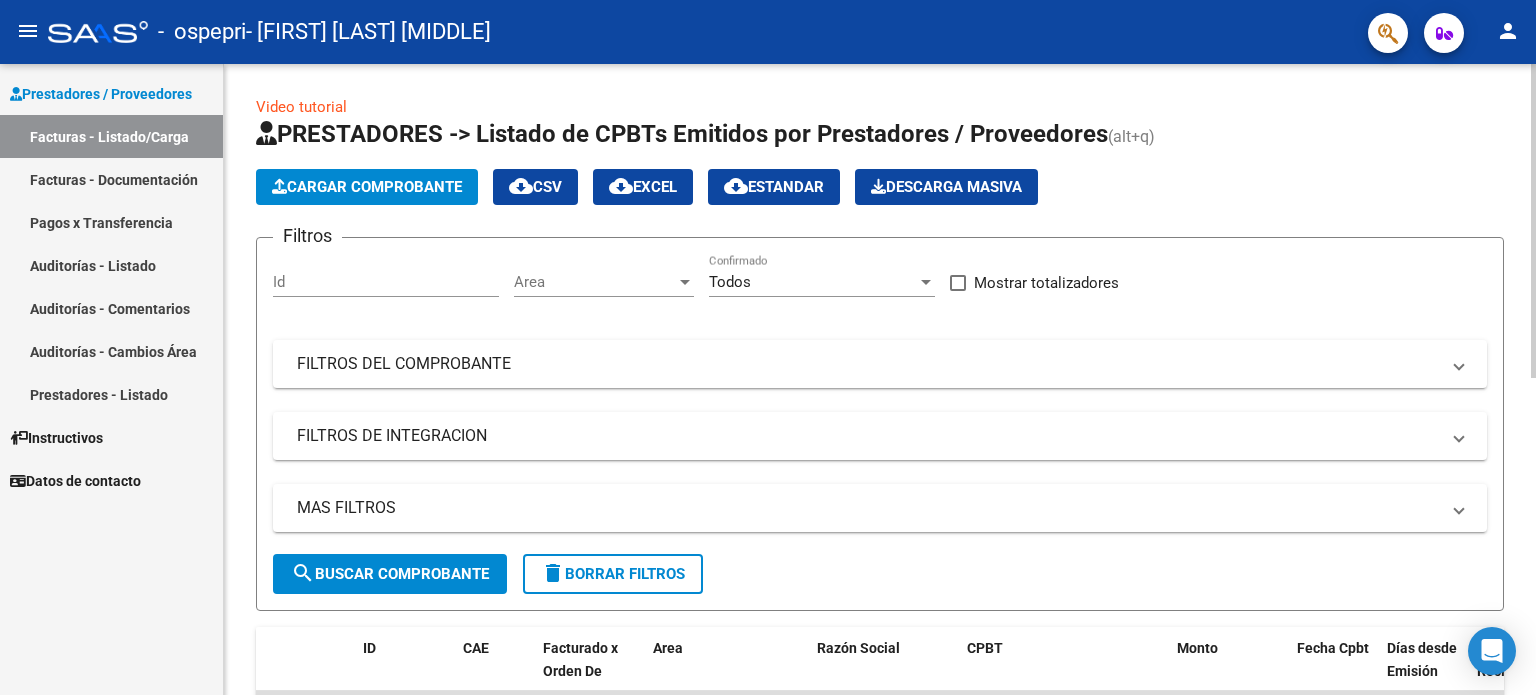 click 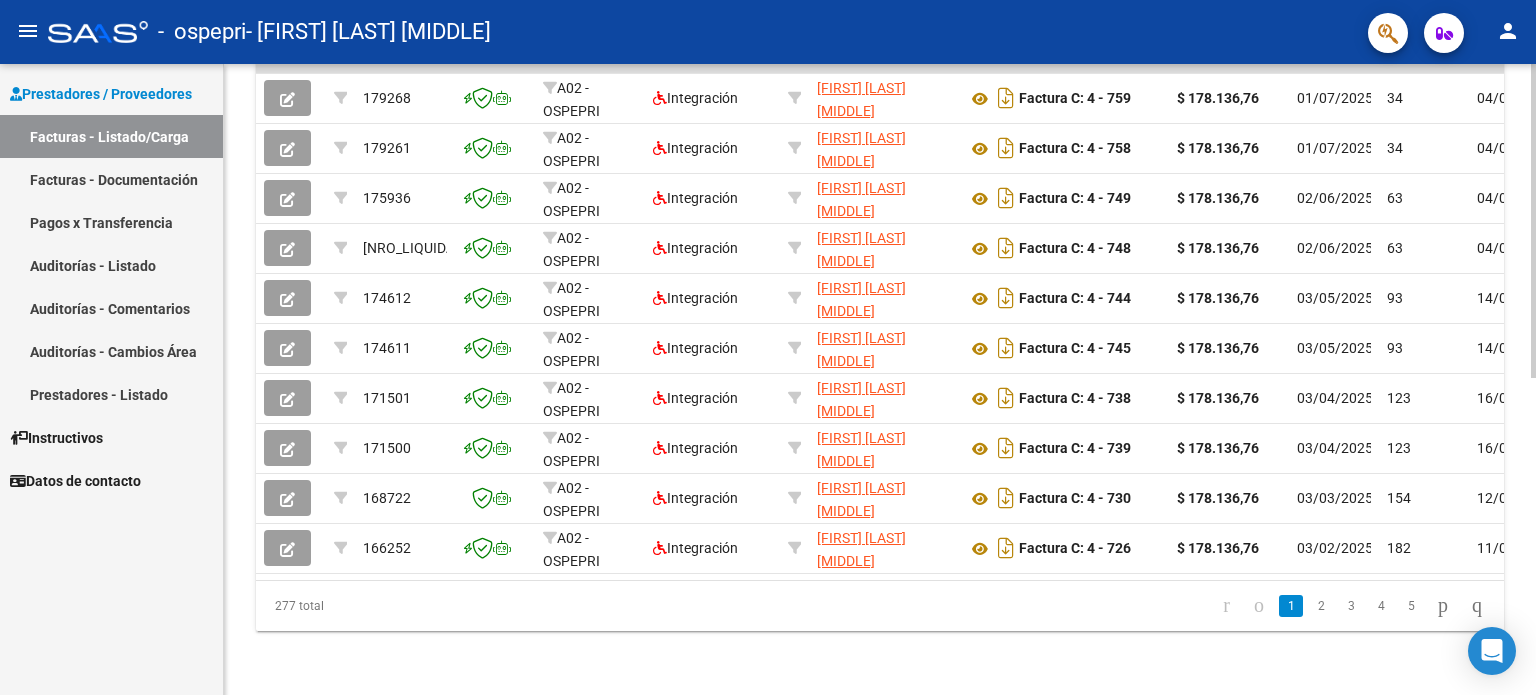 click 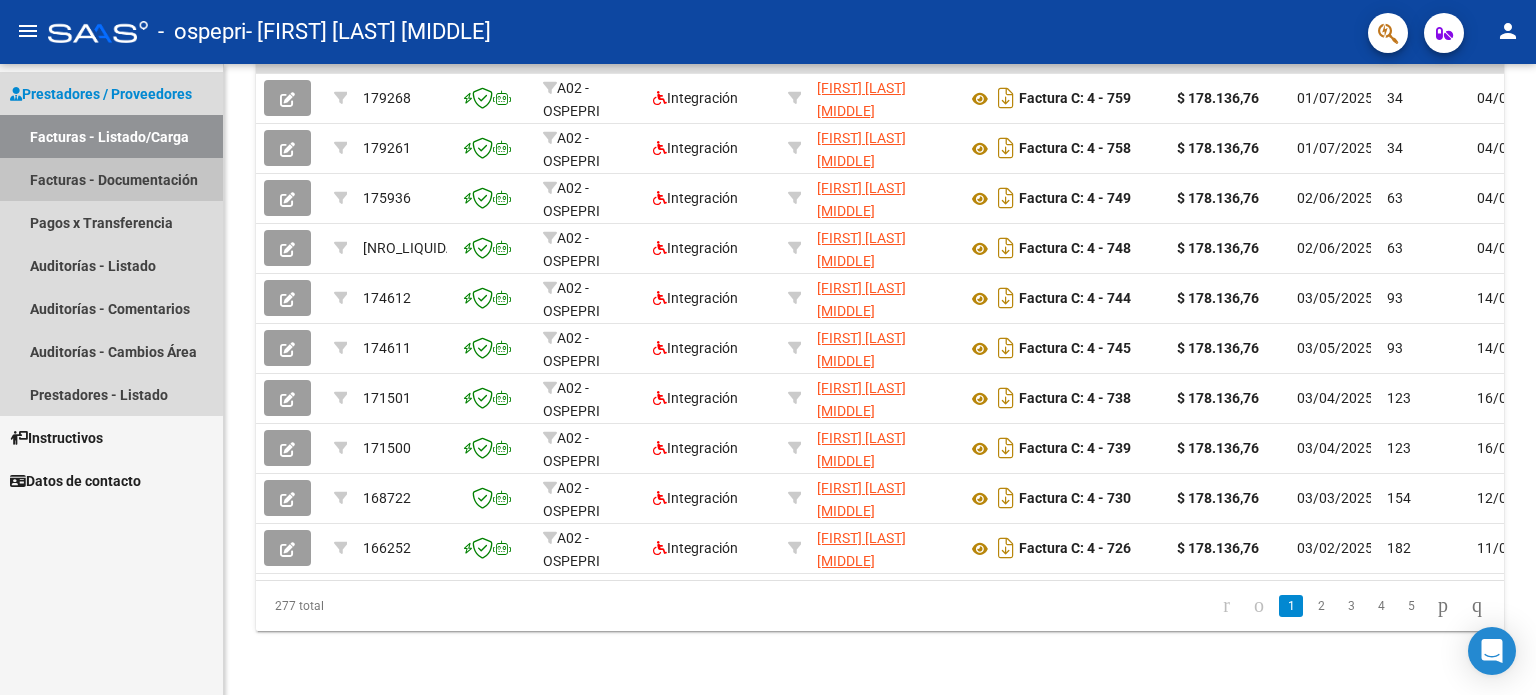 click on "Facturas - Documentación" at bounding box center [111, 179] 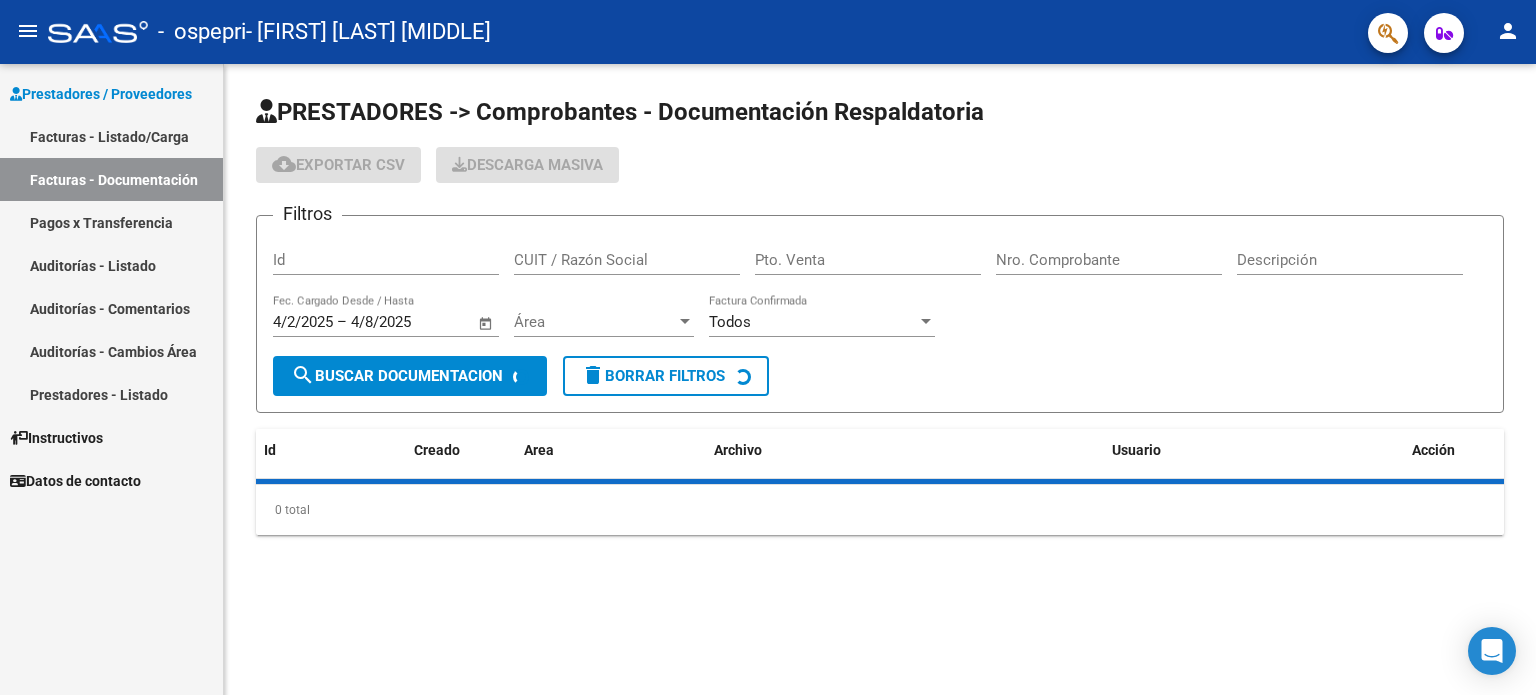 scroll, scrollTop: 0, scrollLeft: 0, axis: both 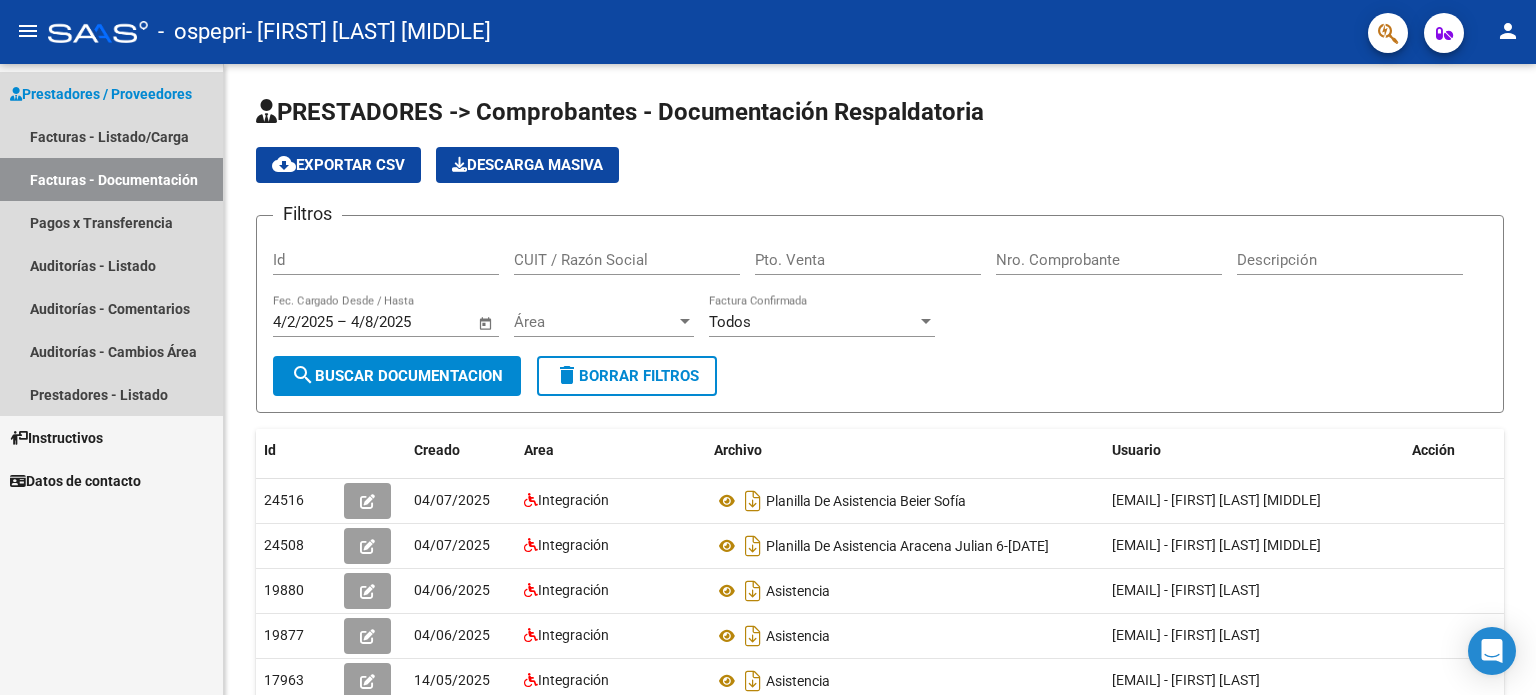 click on "Prestadores / Proveedores" at bounding box center [101, 94] 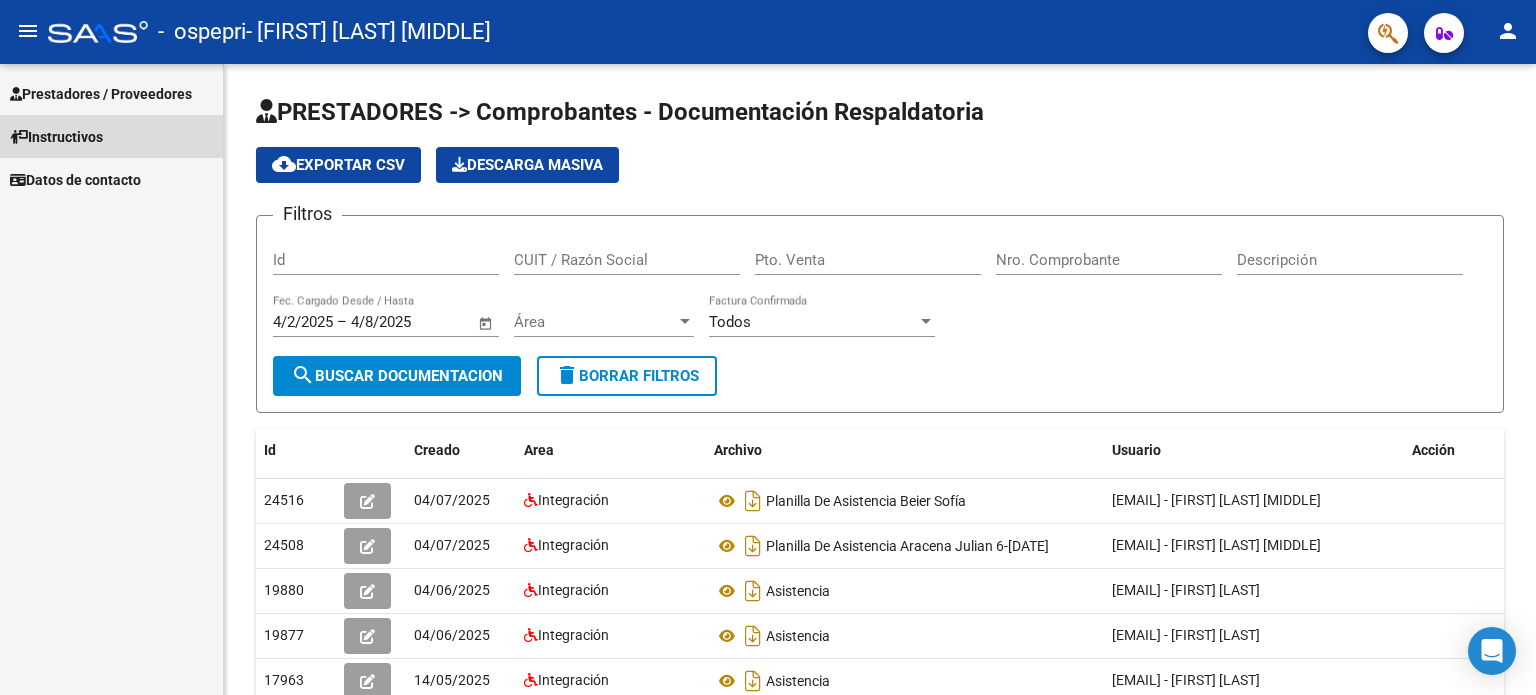 click on "Instructivos" at bounding box center (56, 137) 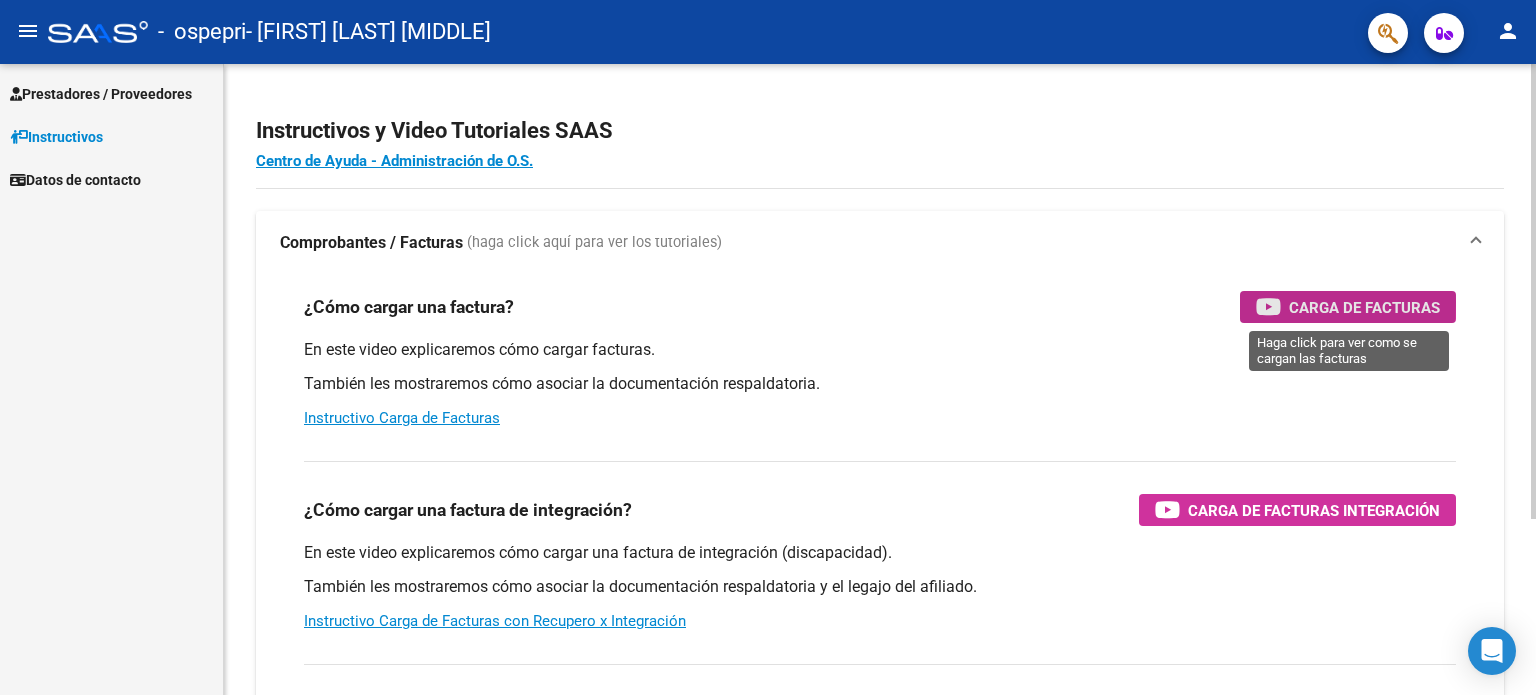 click at bounding box center [1268, 306] 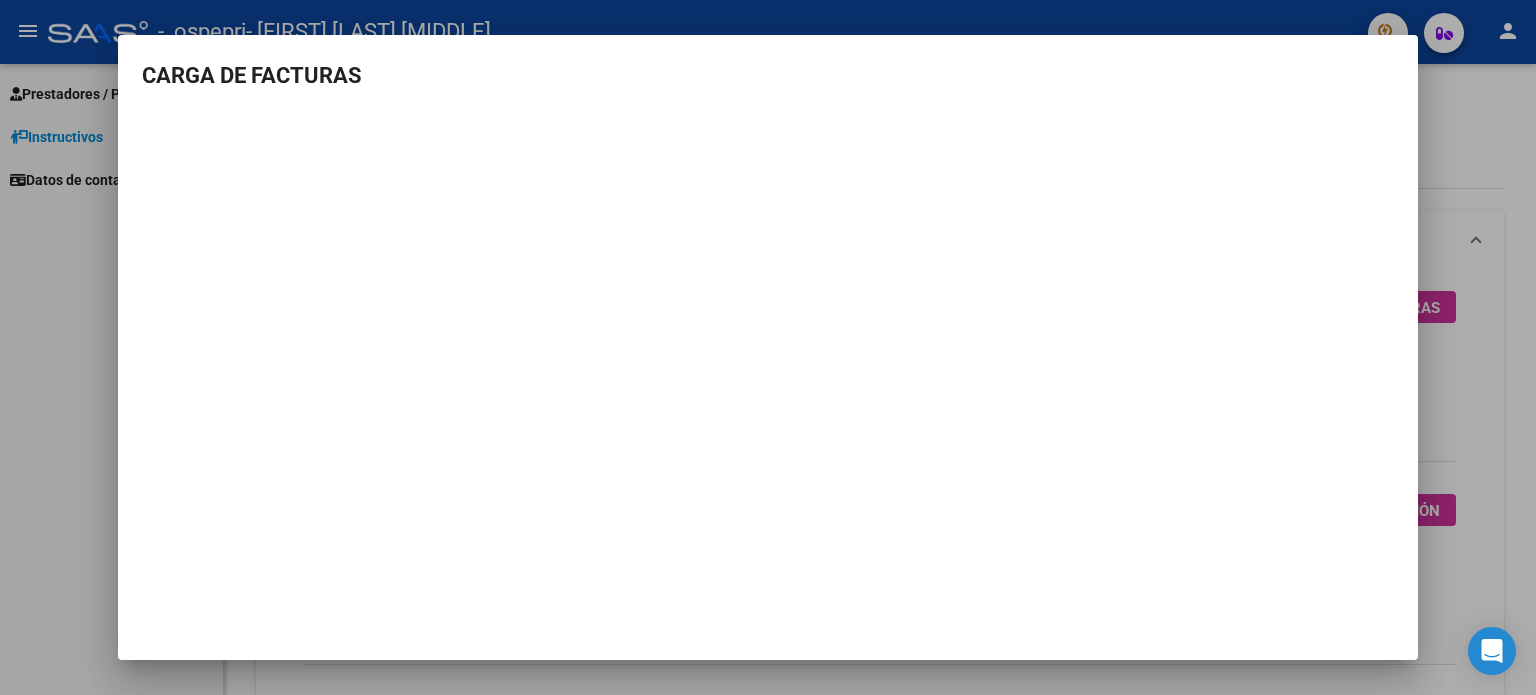 click on "CARGA DE FACTURAS" at bounding box center (768, 312) 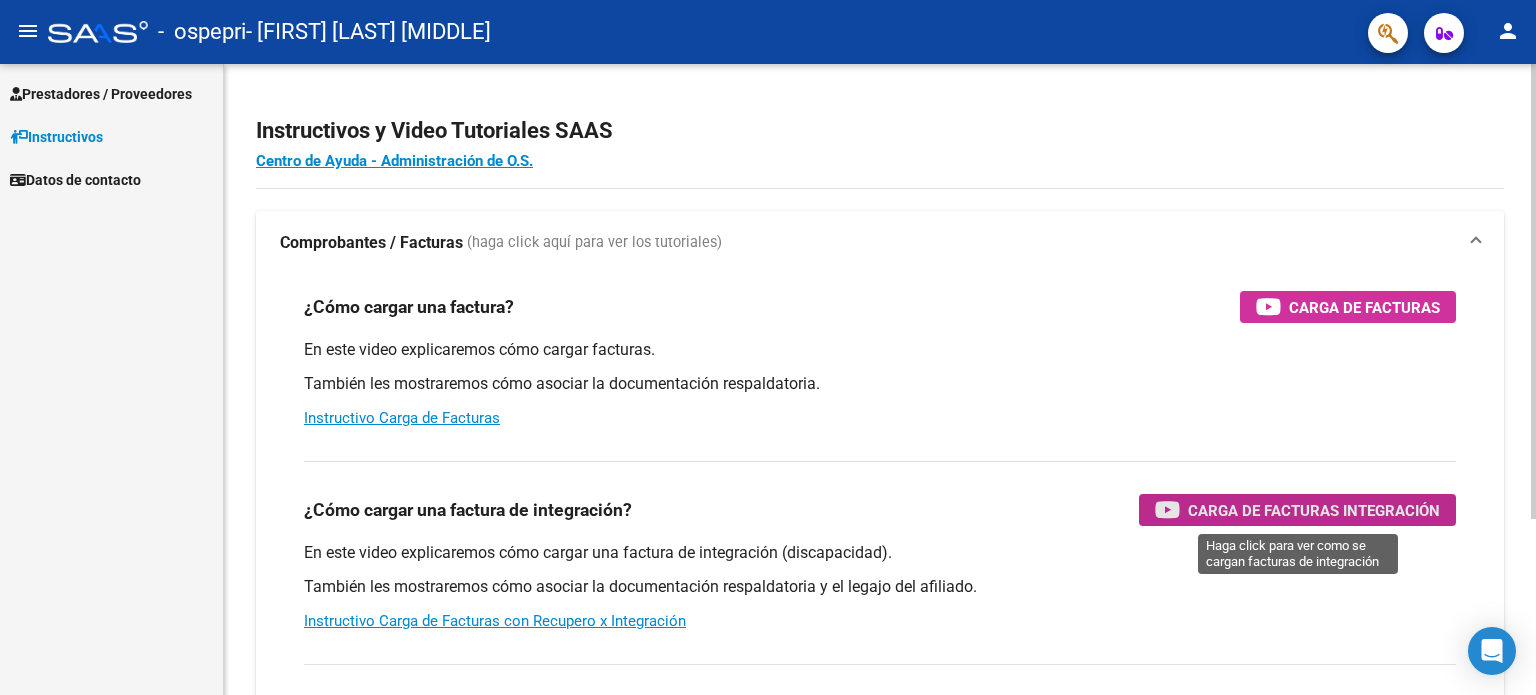 click on "Carga de Facturas Integración" at bounding box center (1314, 510) 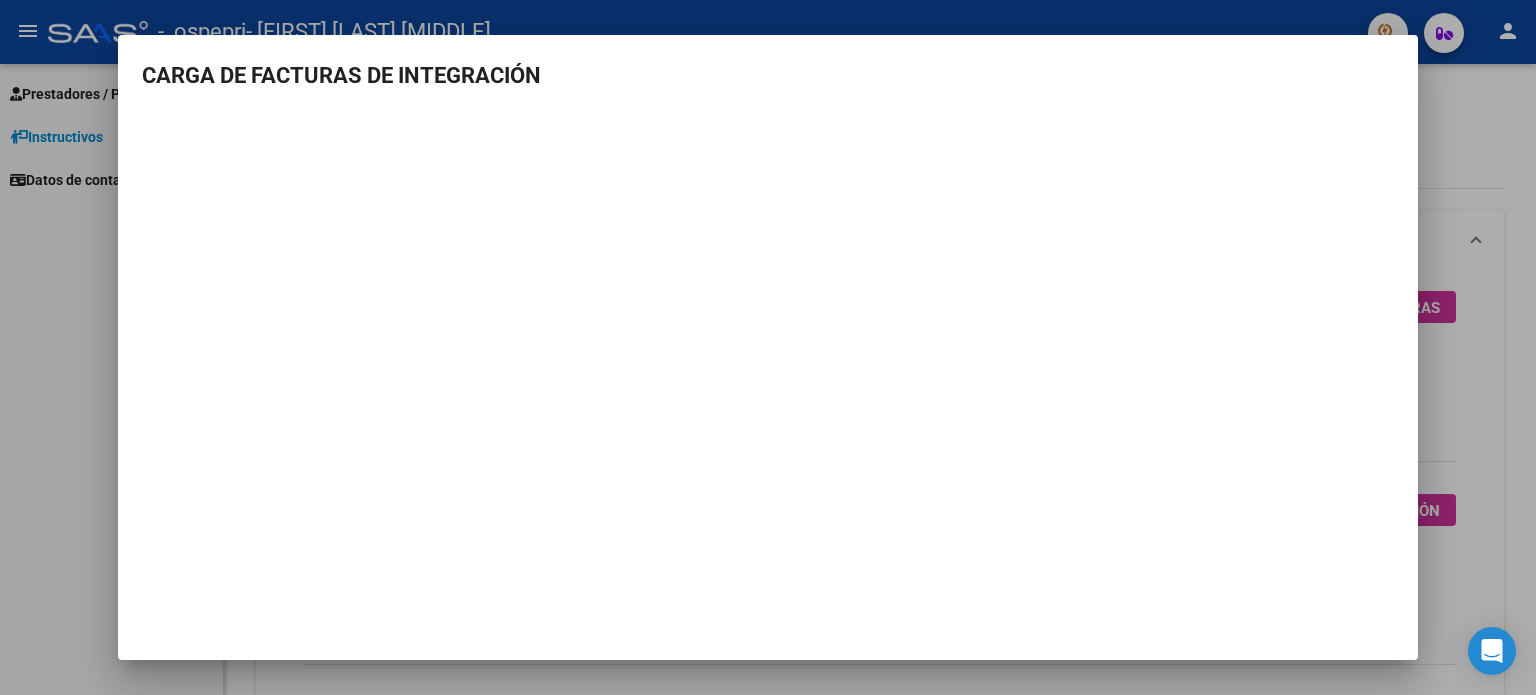 click at bounding box center (768, 347) 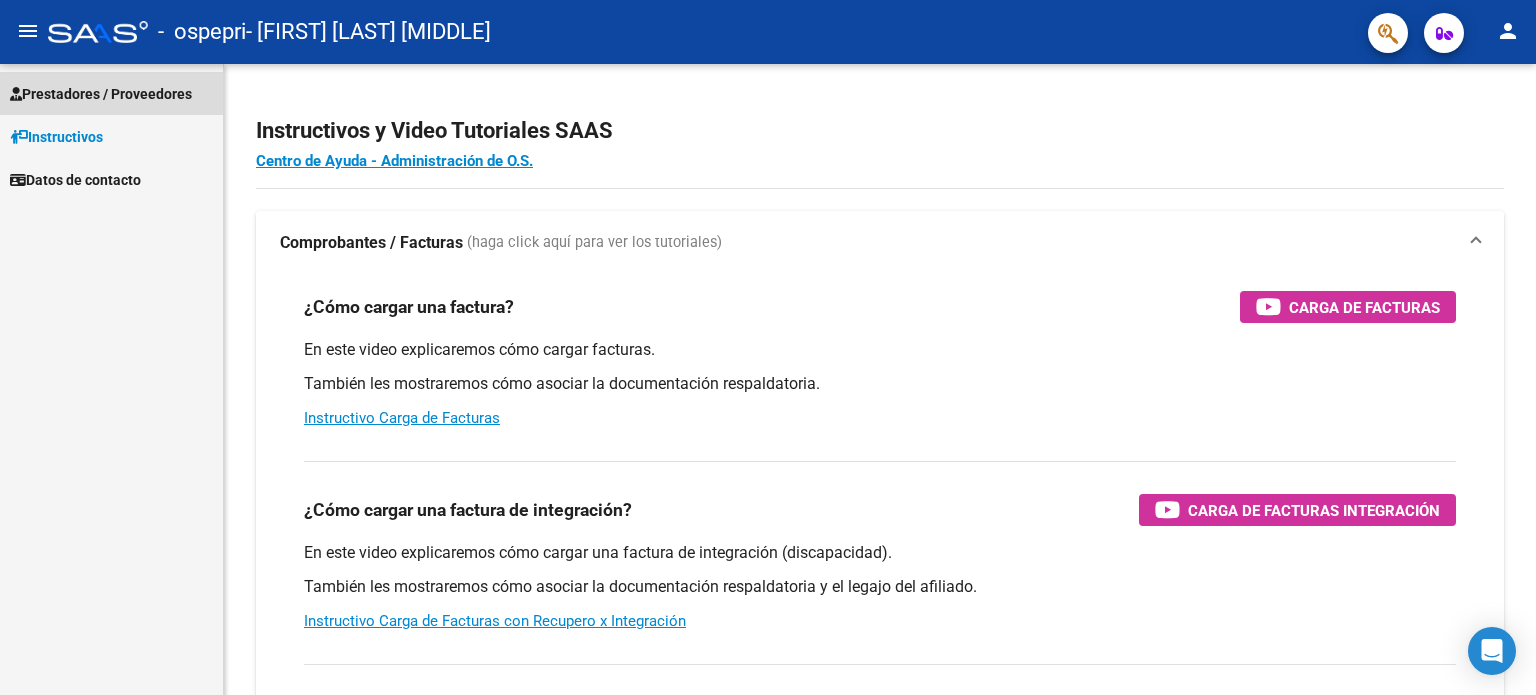 click on "Prestadores / Proveedores" at bounding box center [101, 94] 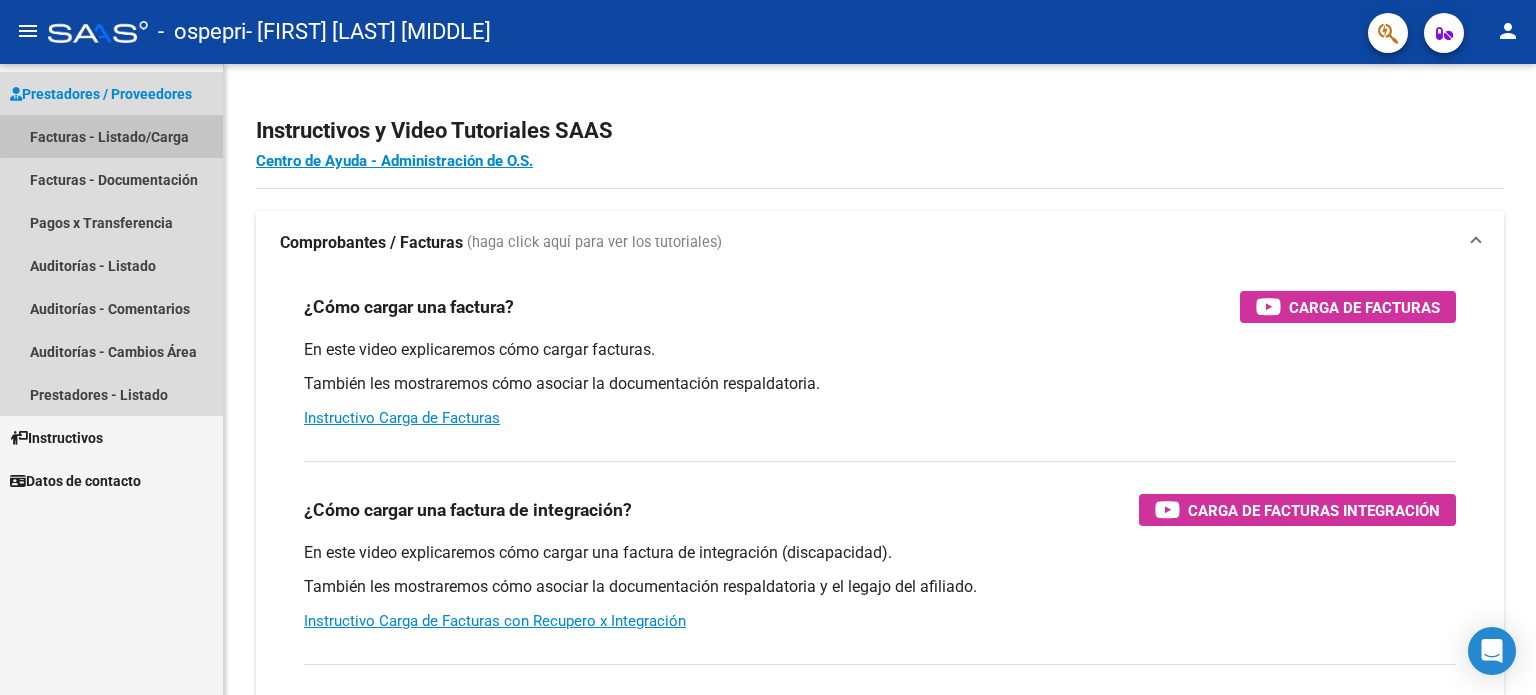 click on "Facturas - Listado/Carga" at bounding box center (111, 136) 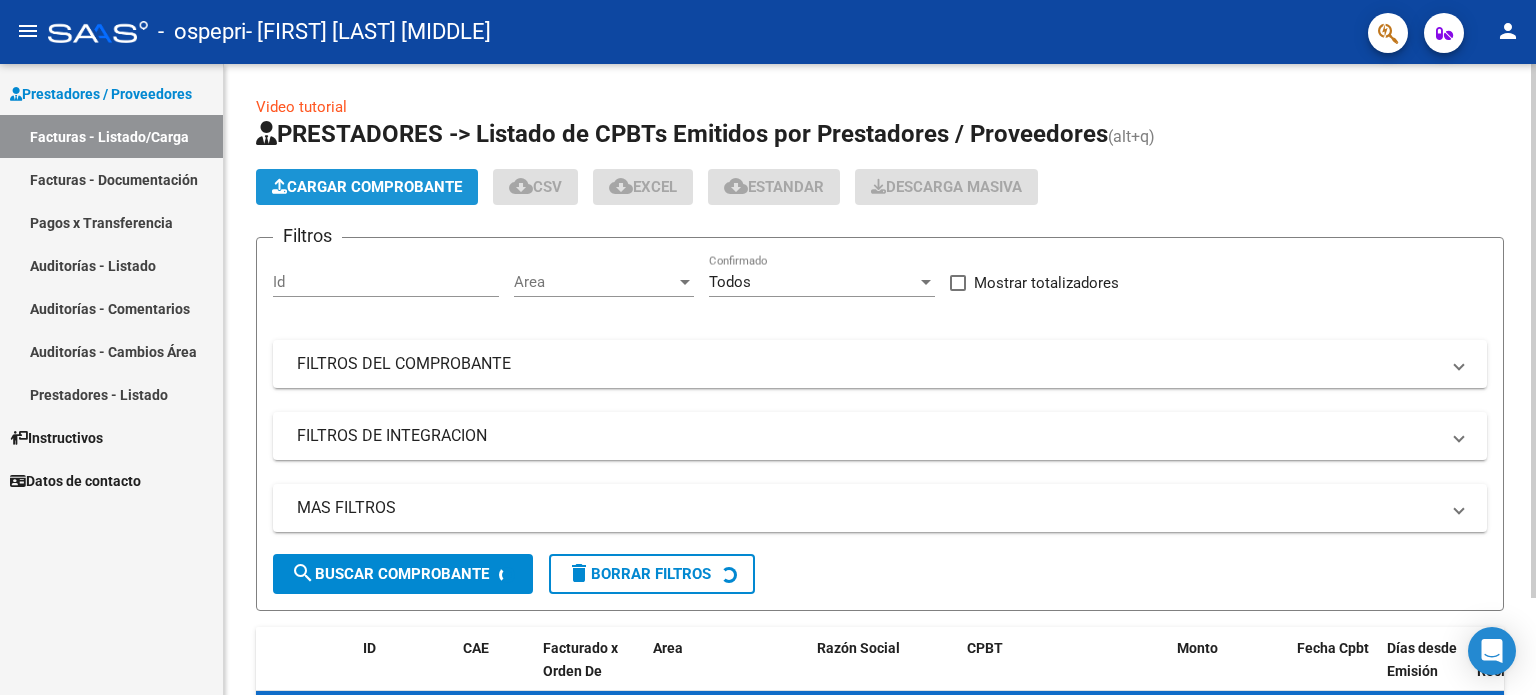 click on "Cargar Comprobante" 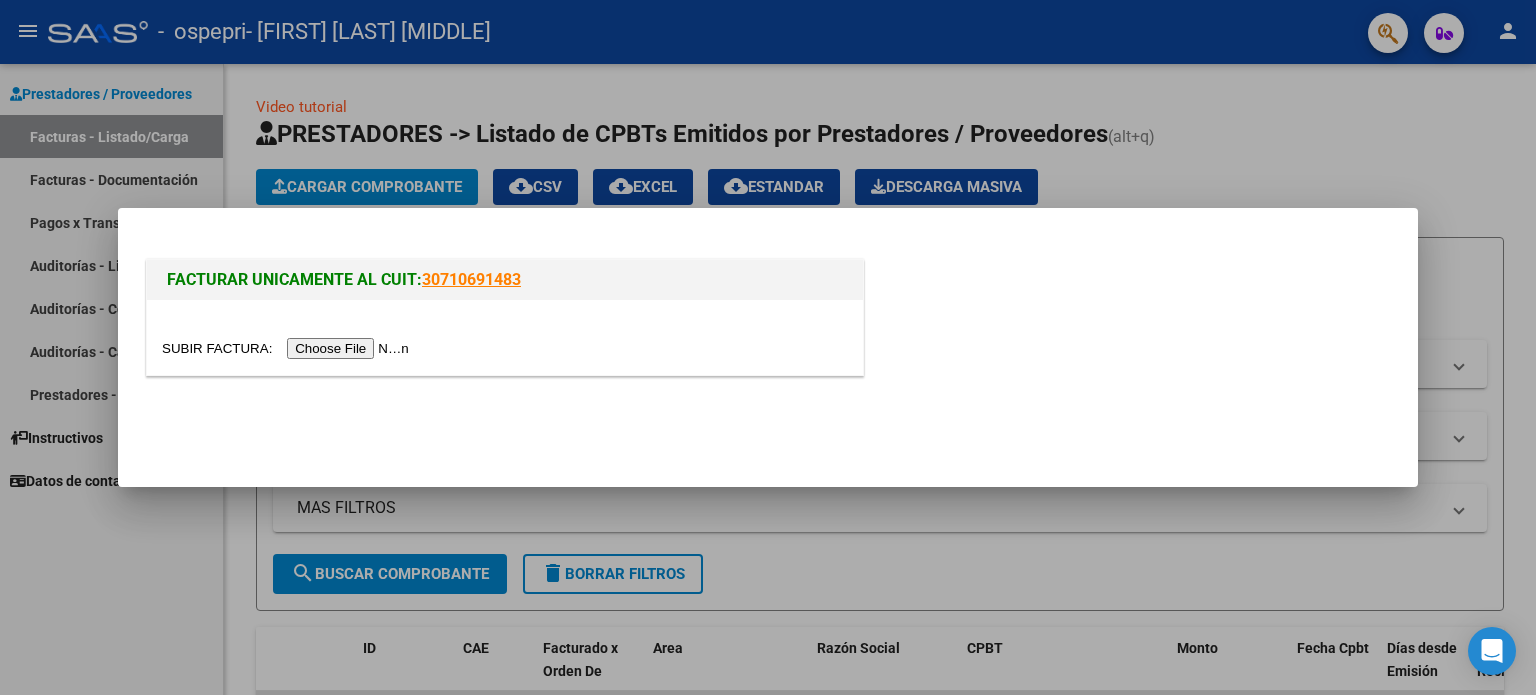 click at bounding box center (288, 348) 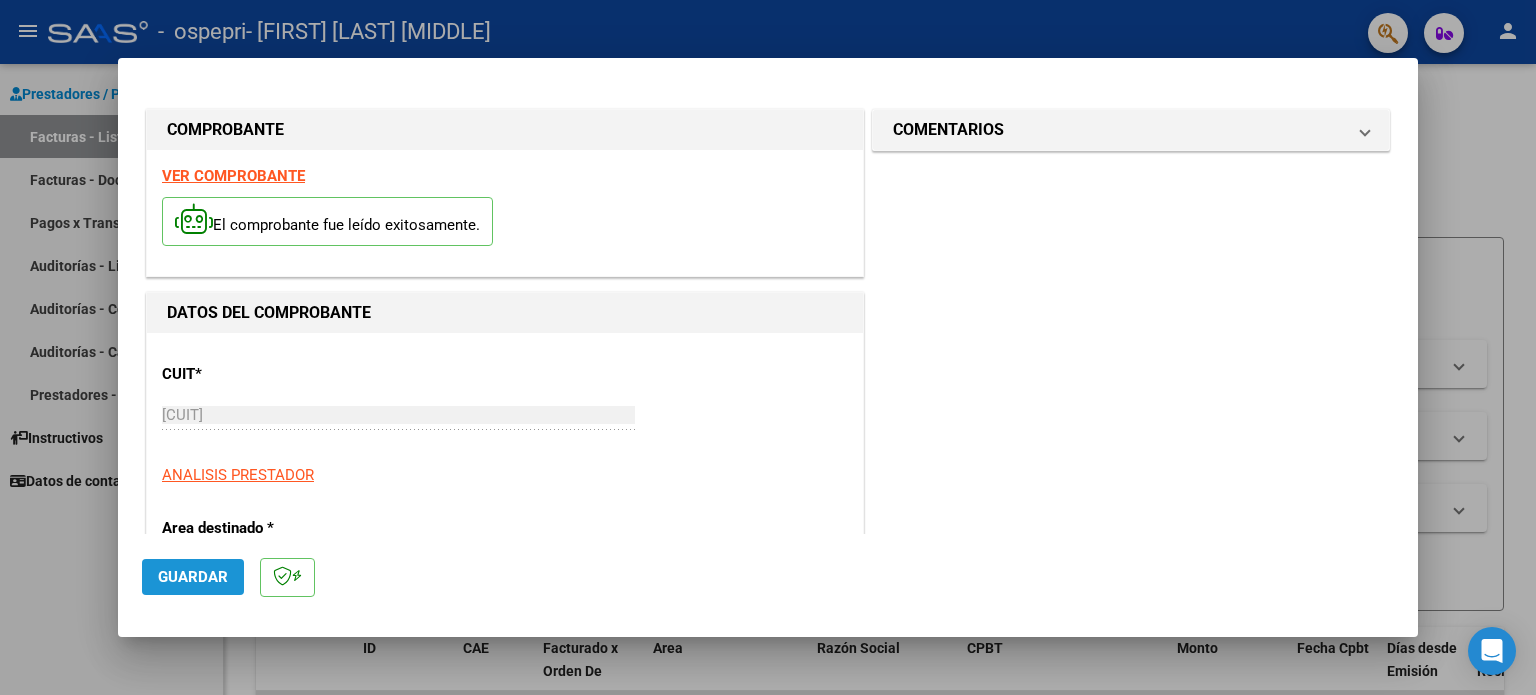 click on "Guardar" 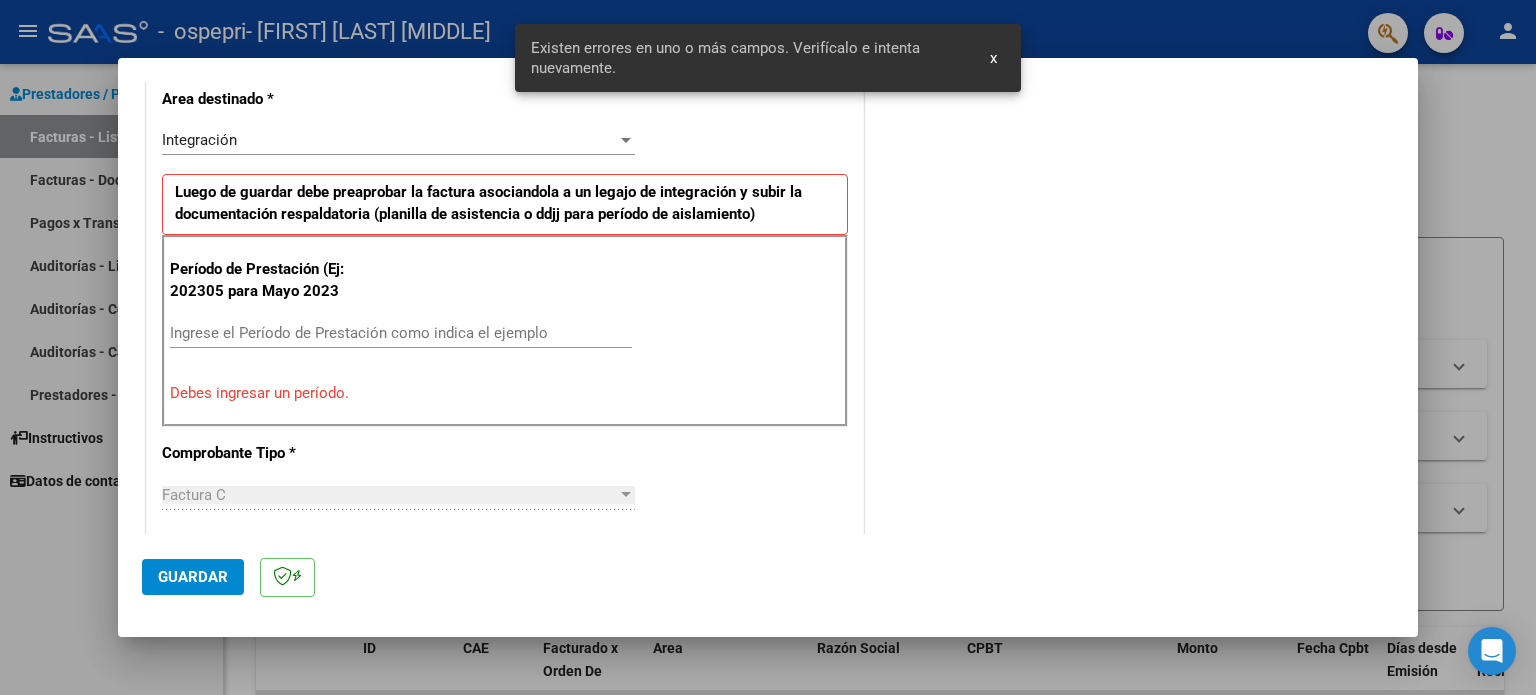 scroll, scrollTop: 431, scrollLeft: 0, axis: vertical 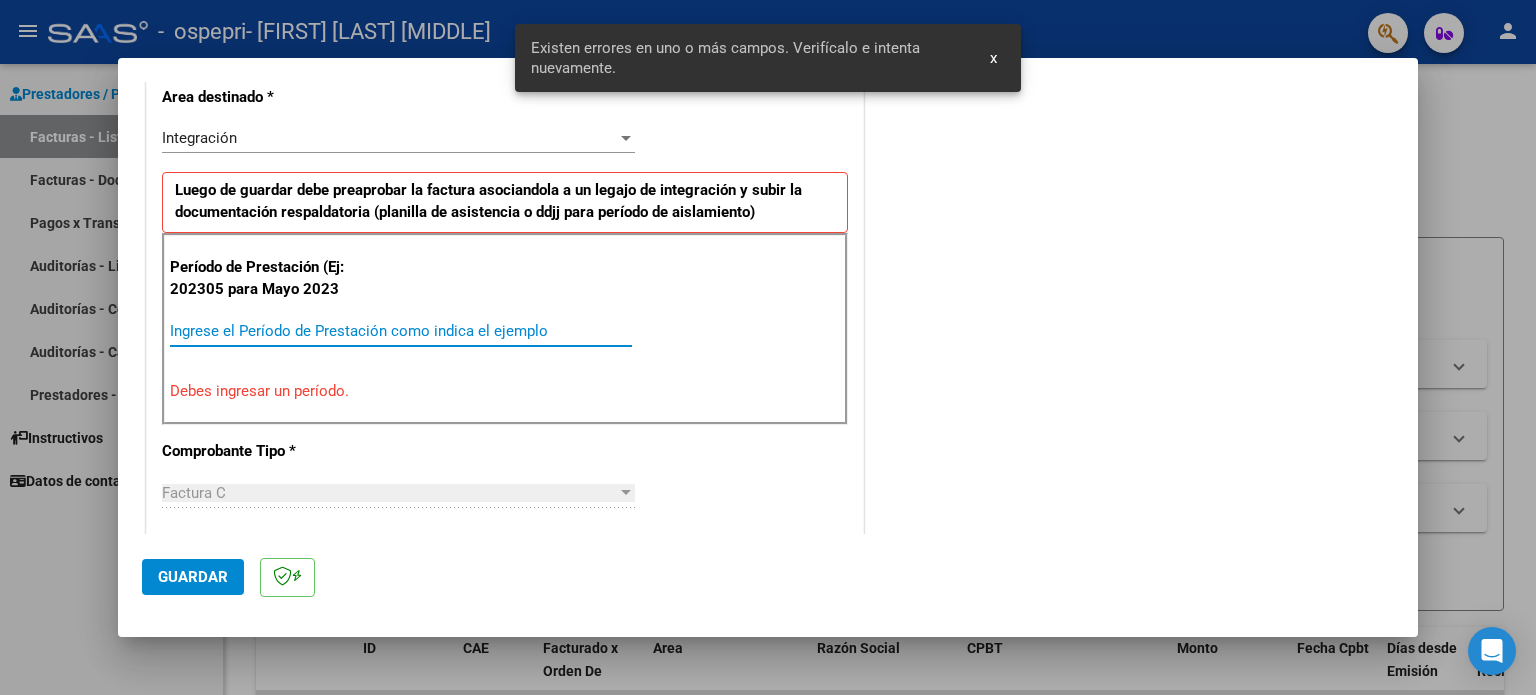 click on "Ingrese el Período de Prestación como indica el ejemplo" at bounding box center (401, 331) 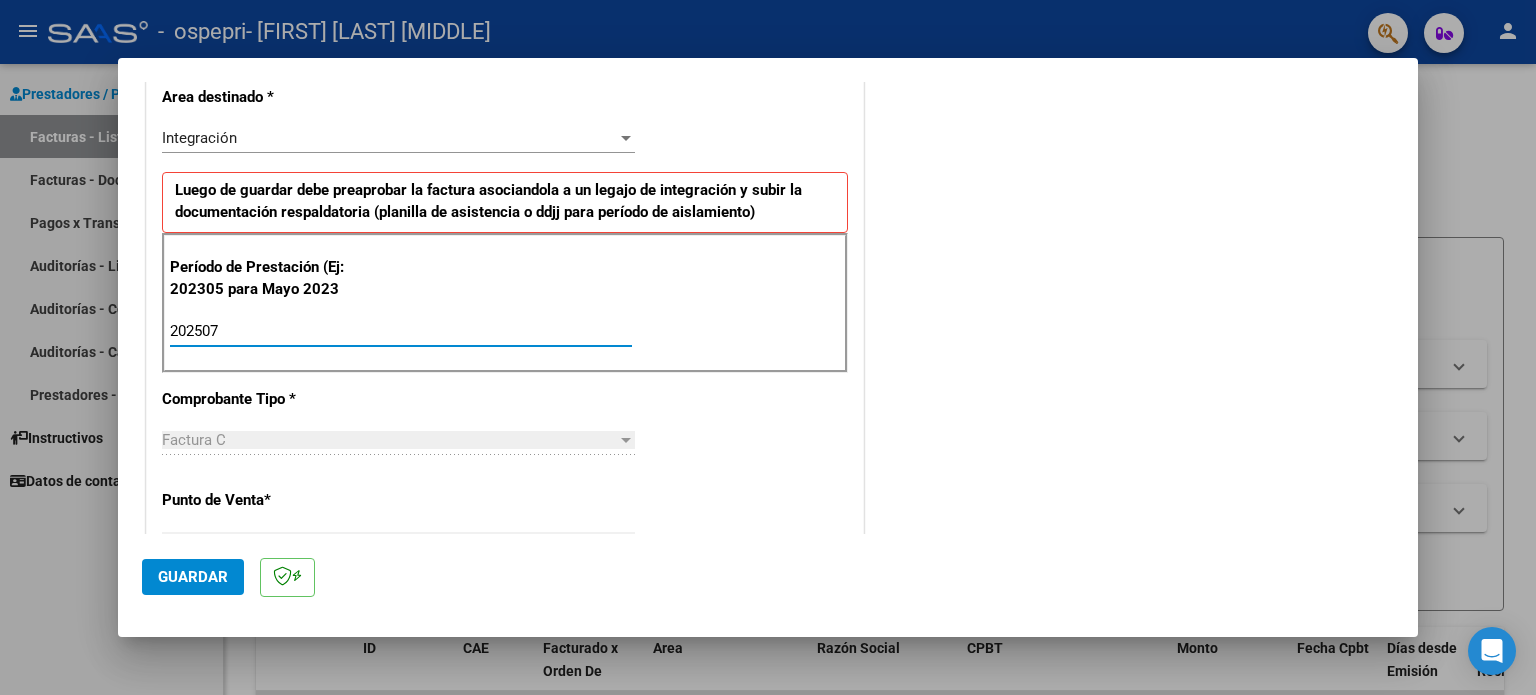 type on "202507" 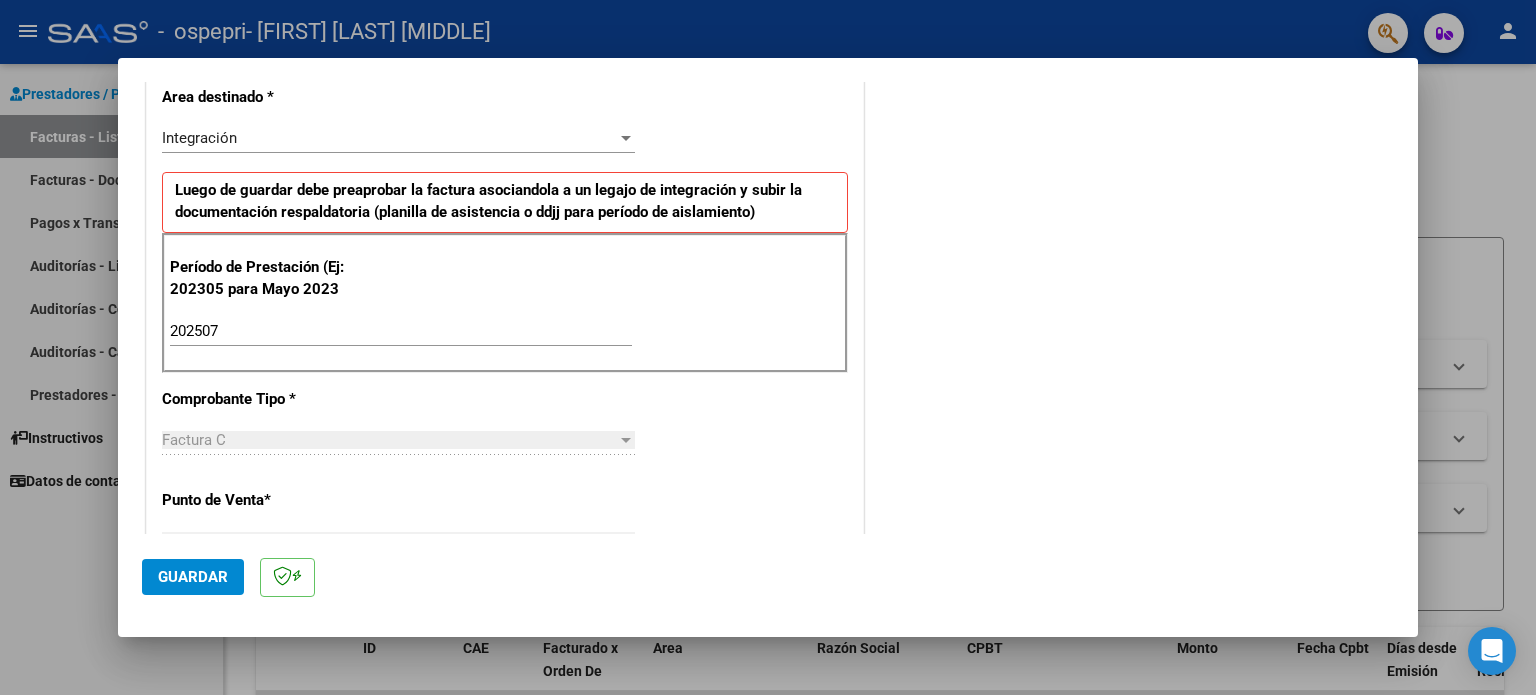 click on "CUIT  *   [CUIT] Ingresar CUIT  ANALISIS PRESTADOR  Area destinado * Integración Seleccionar Area Luego de guardar debe preaprobar la factura asociandola a un legajo de integración y subir la documentación respaldatoria (planilla de asistencia o ddjj para período de aislamiento)  Período de Prestación (Ej: [DATE] para Mayo [DATE]    [DATE] Ingrese el Período de Prestación como indica el ejemplo   Comprobante Tipo * Factura C Seleccionar Tipo Punto de Venta  *   4 Ingresar el Nro.  Número  *   760 Ingresar el Nro.  Monto  *   $ 178.136,76 Ingresar el monto  Fecha del Cpbt.  *   [DATE] Ingresar la fecha  CAE / CAEA (no ingrese CAI)    75316615450892 Ingresar el CAE o CAEA (no ingrese CAI)  Fecha de Vencimiento    Ingresar la fecha  Ref. Externa    Ingresar la ref.  N° Liquidación    Ingresar el N° Liquidación" at bounding box center [505, 635] 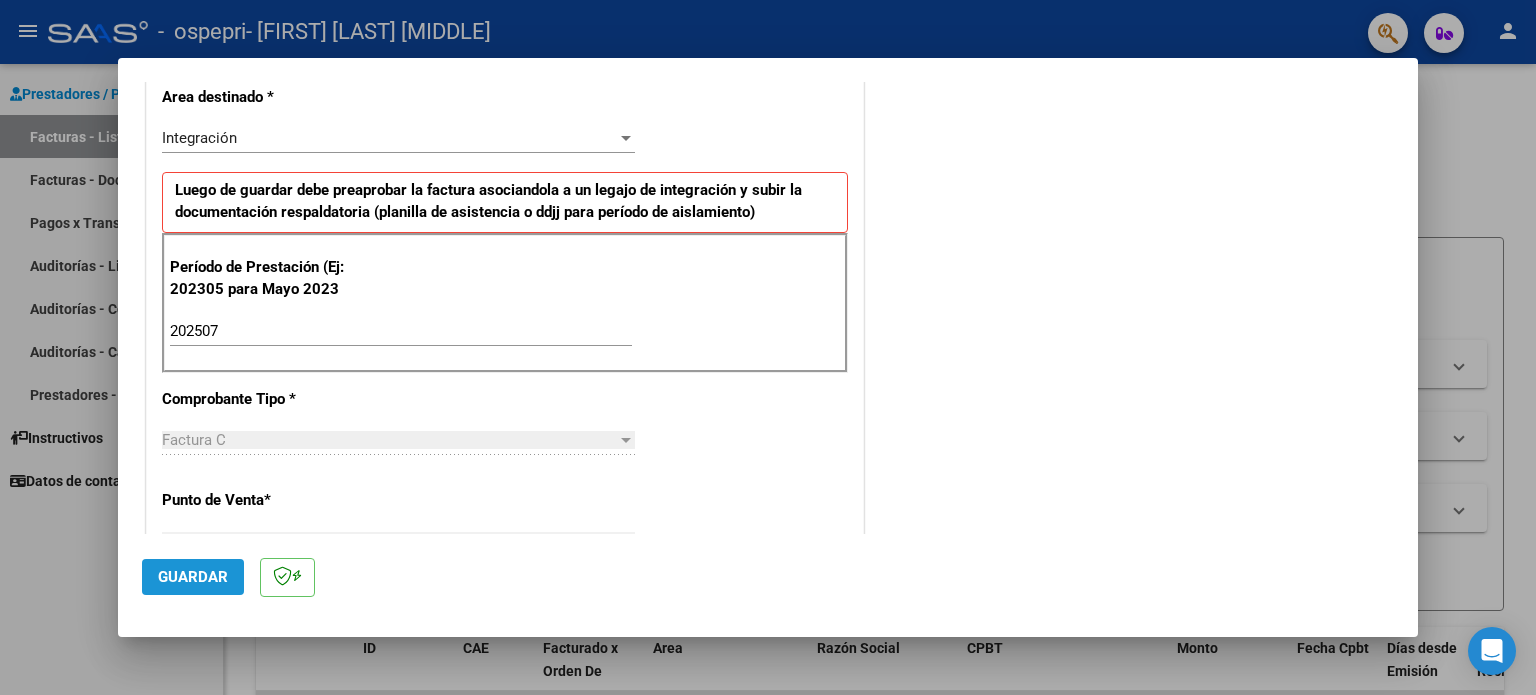 click on "Guardar" 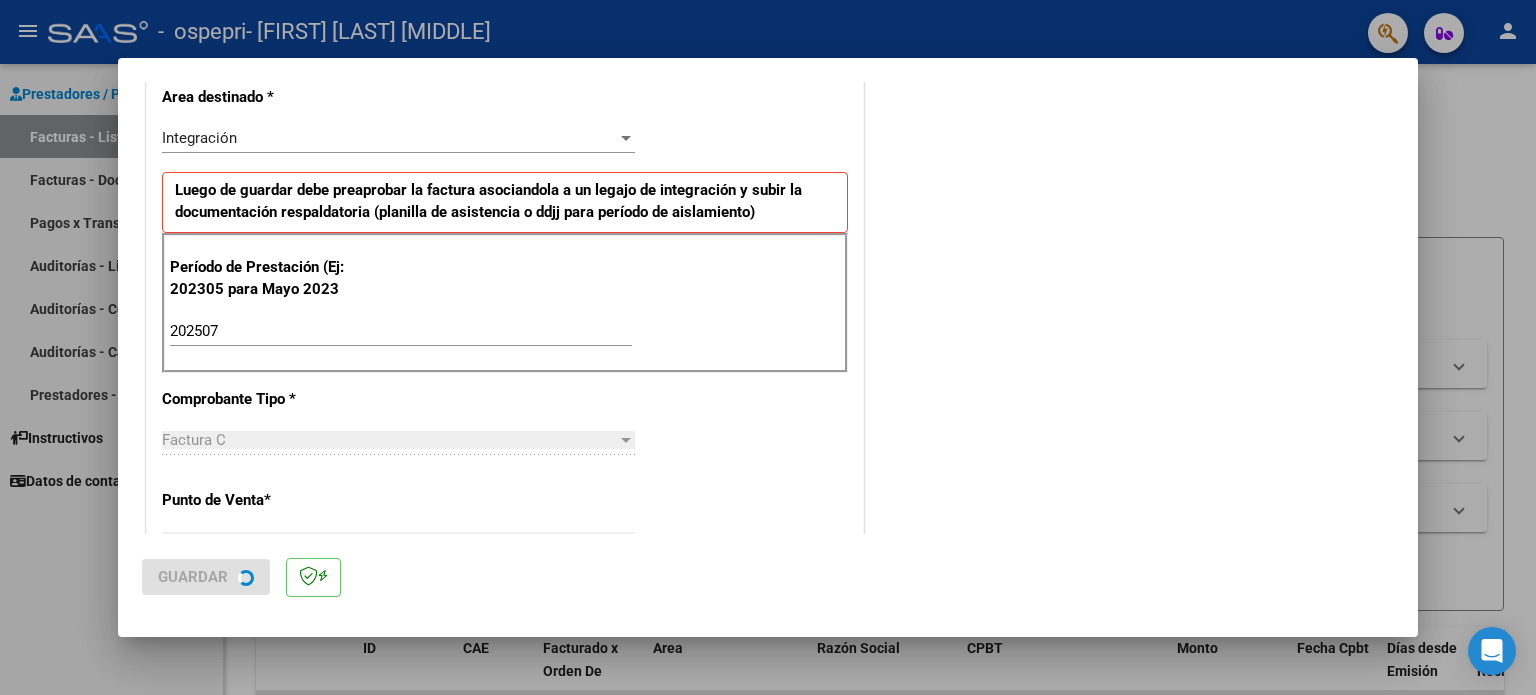 scroll, scrollTop: 0, scrollLeft: 0, axis: both 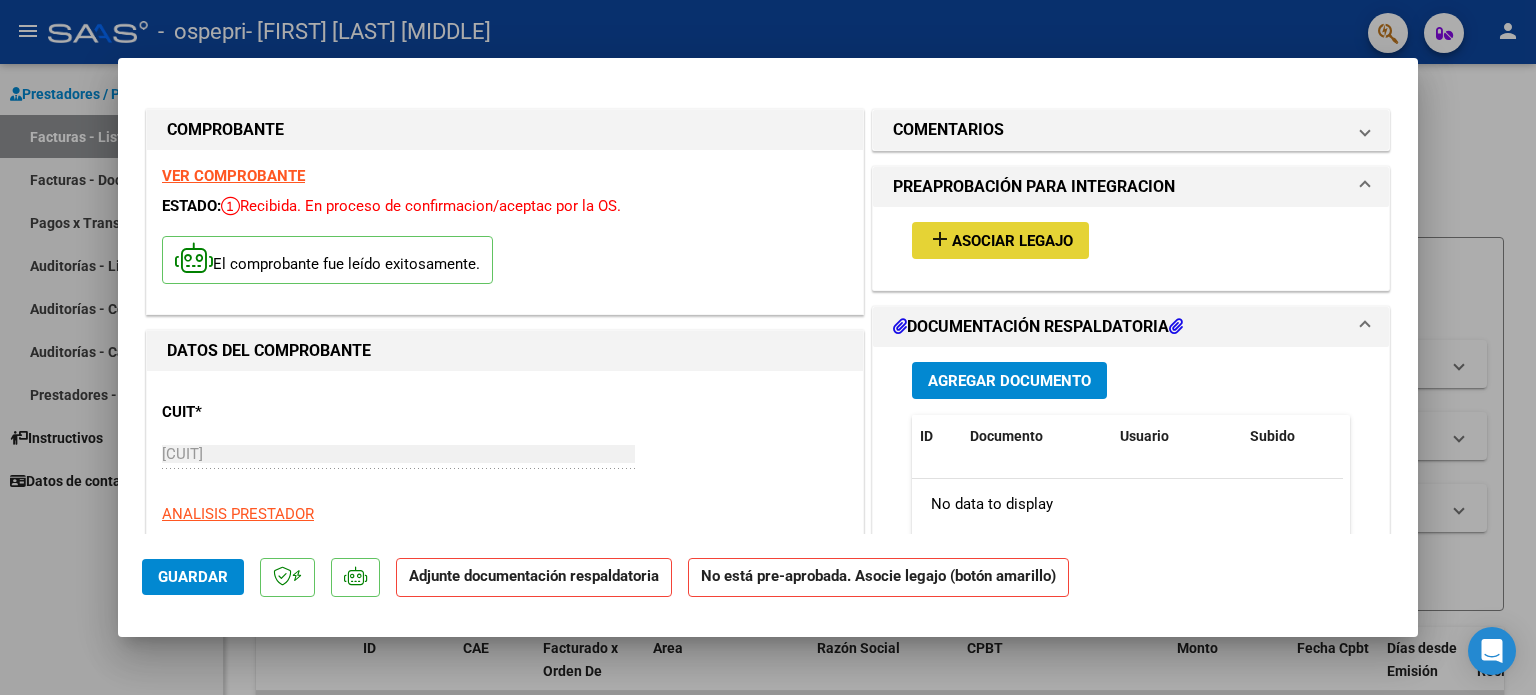 click on "Asociar Legajo" at bounding box center (1012, 241) 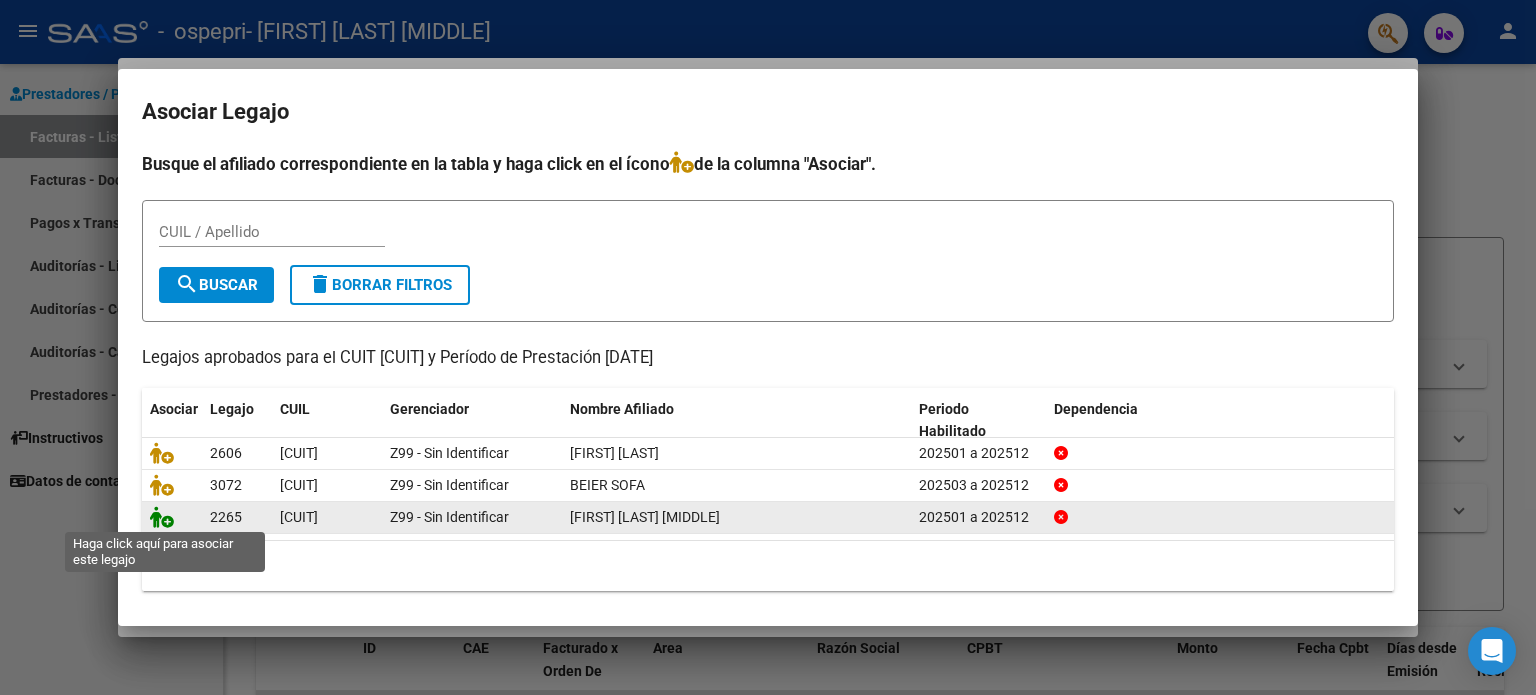 click 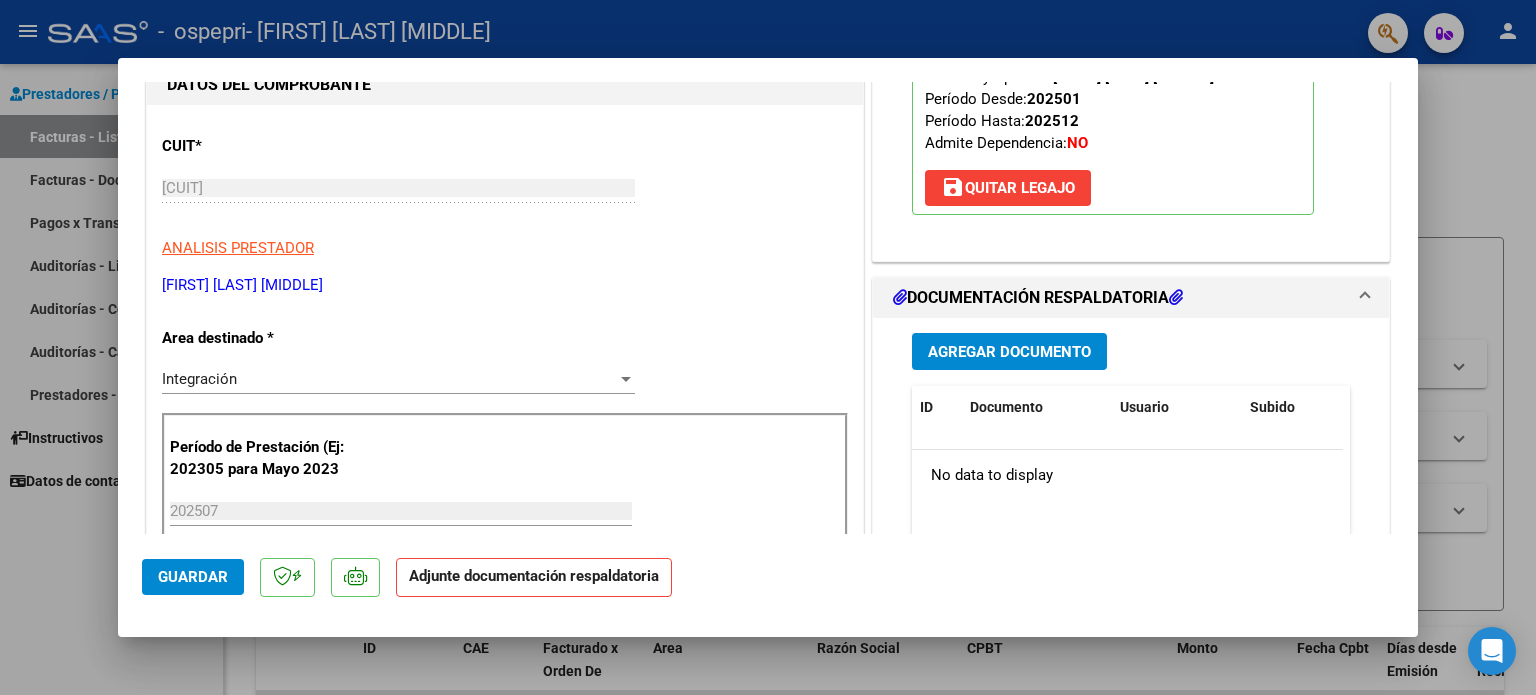 scroll, scrollTop: 372, scrollLeft: 0, axis: vertical 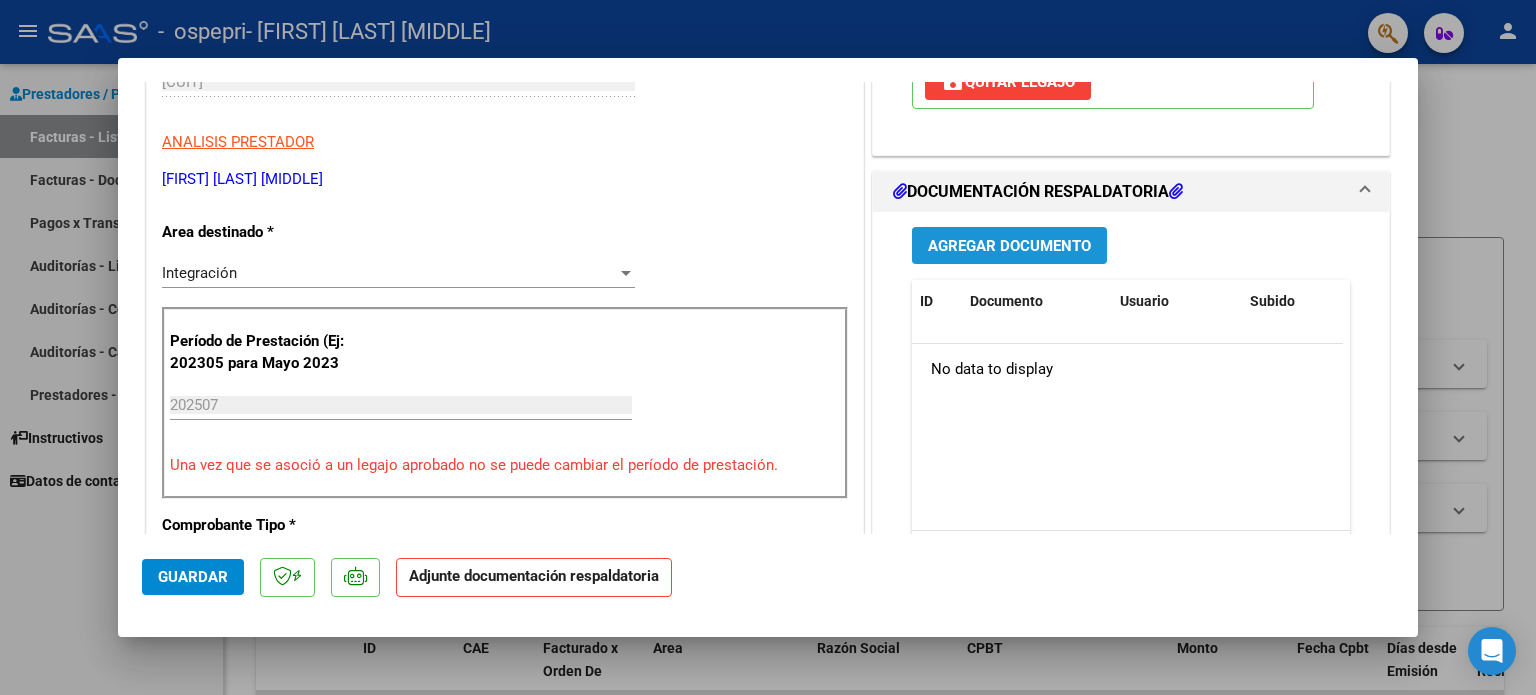 click on "Agregar Documento" at bounding box center (1009, 246) 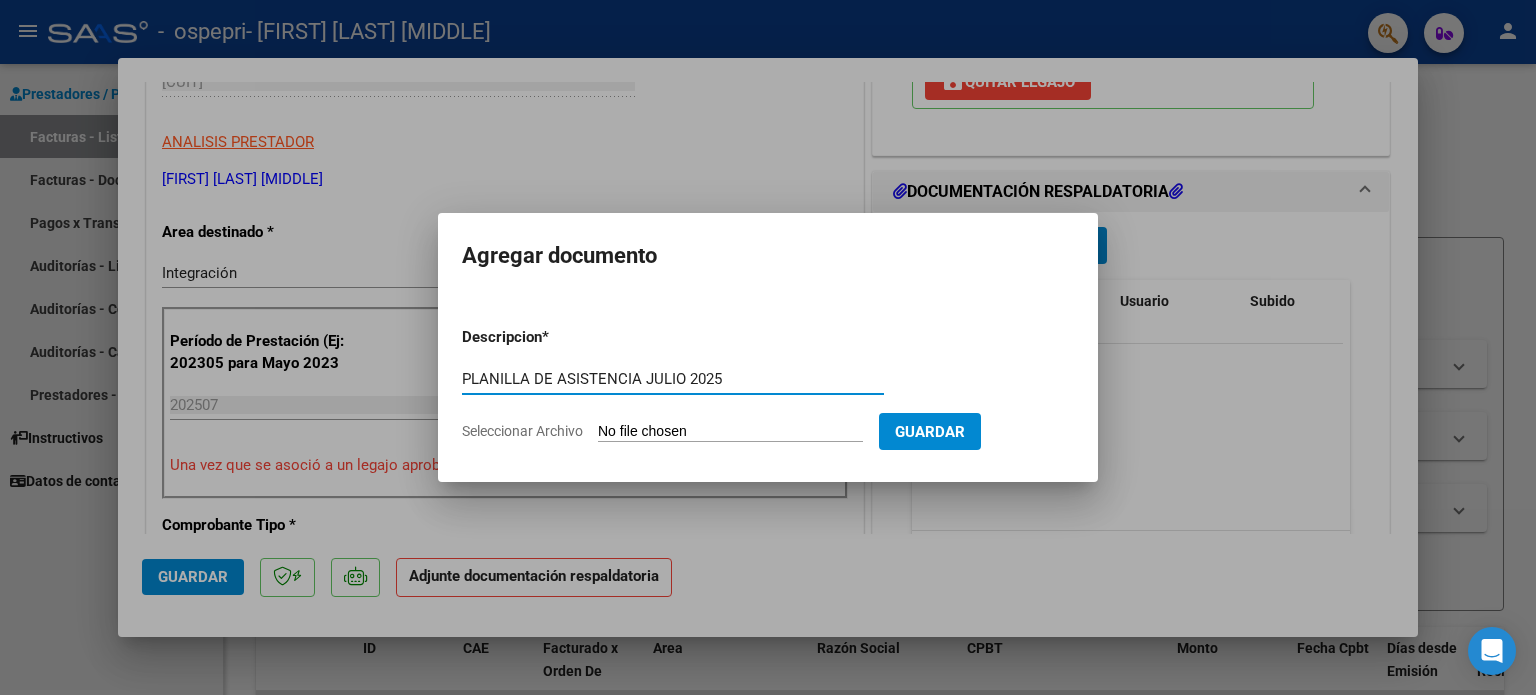 type on "PLANILLA DE ASISTENCIA JULIO 2025" 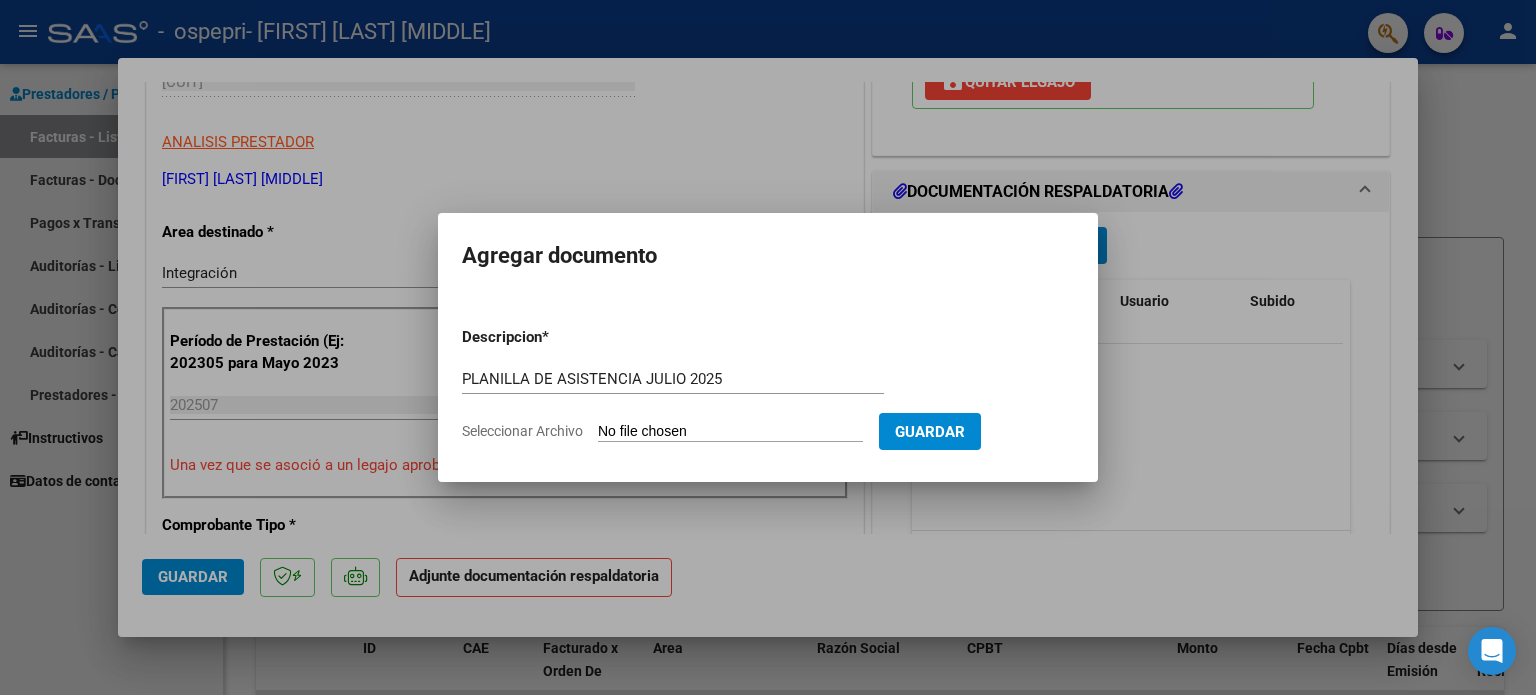 click on "Seleccionar Archivo" at bounding box center (730, 432) 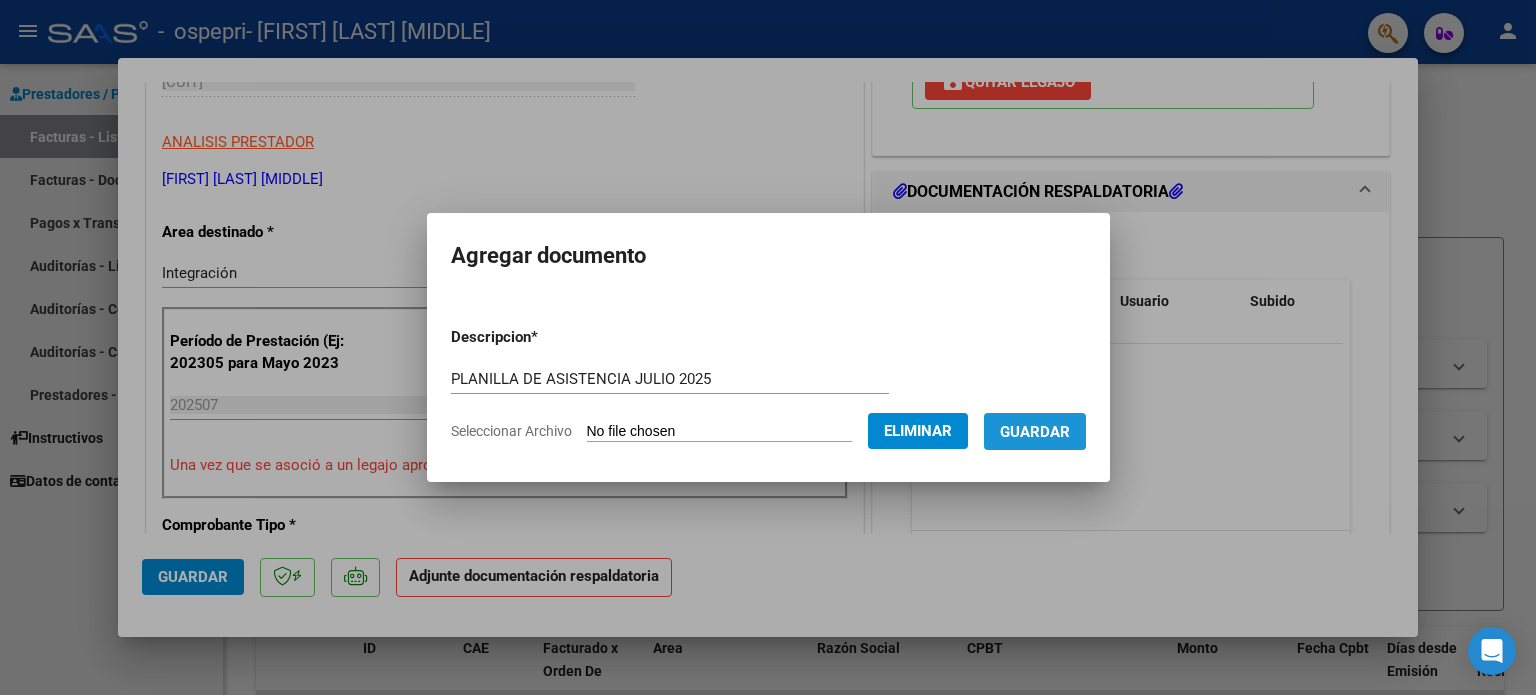 click on "Guardar" at bounding box center (1035, 432) 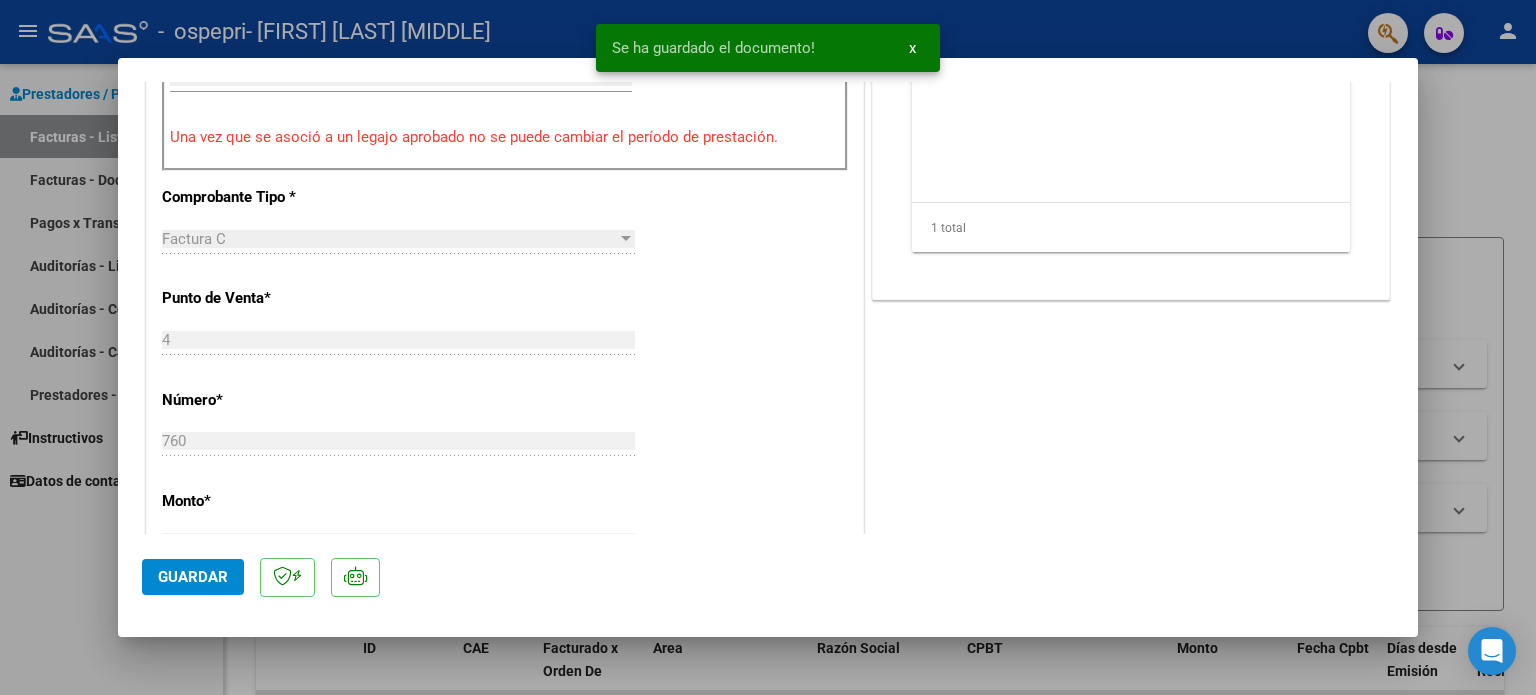 scroll, scrollTop: 812, scrollLeft: 0, axis: vertical 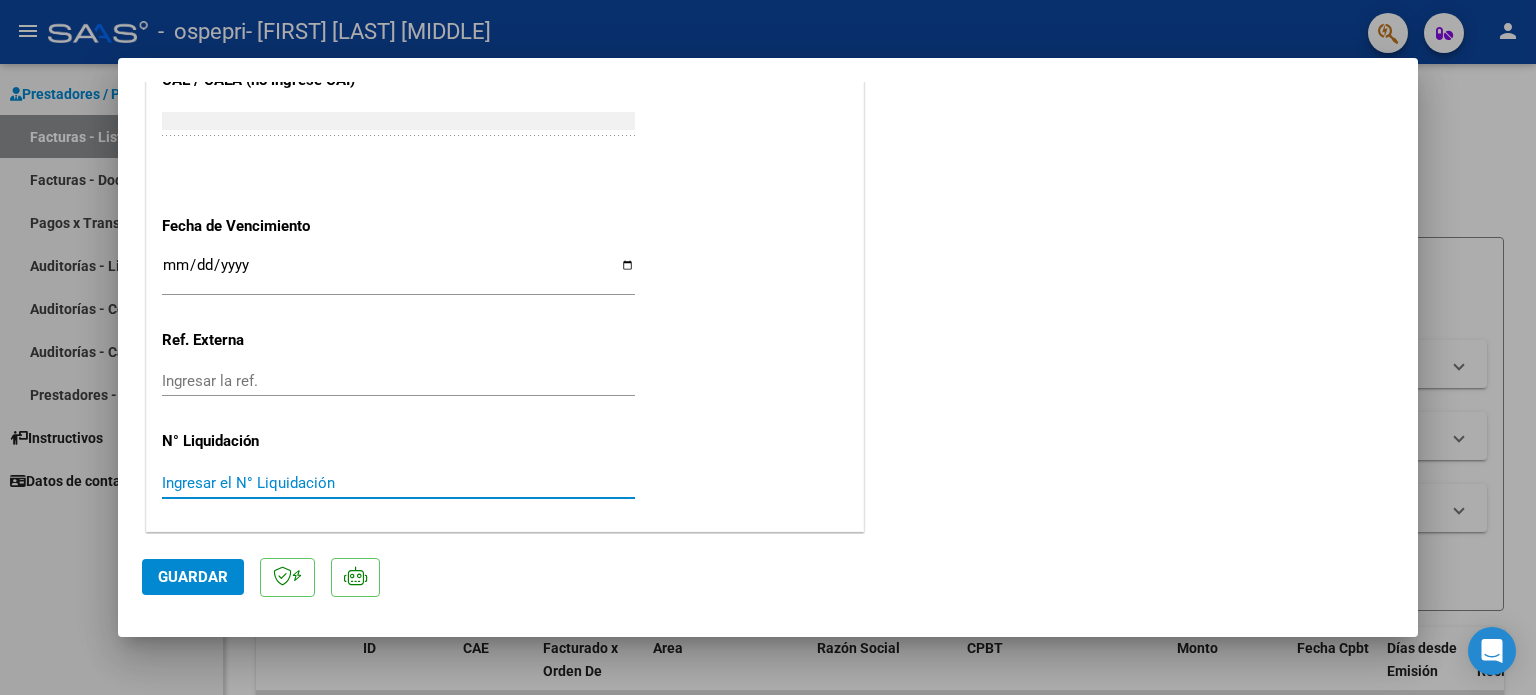 click on "Ingresar el N° Liquidación" at bounding box center [398, 483] 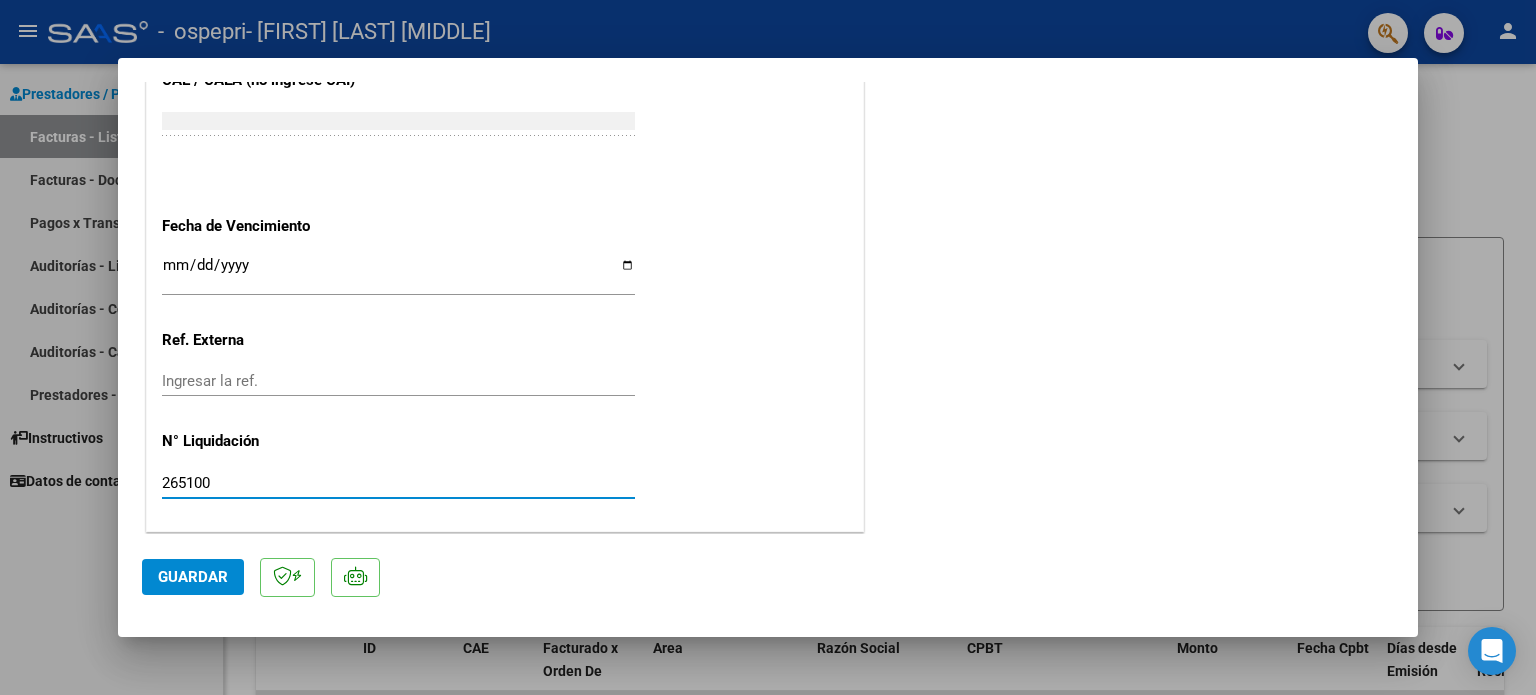 type on "265100" 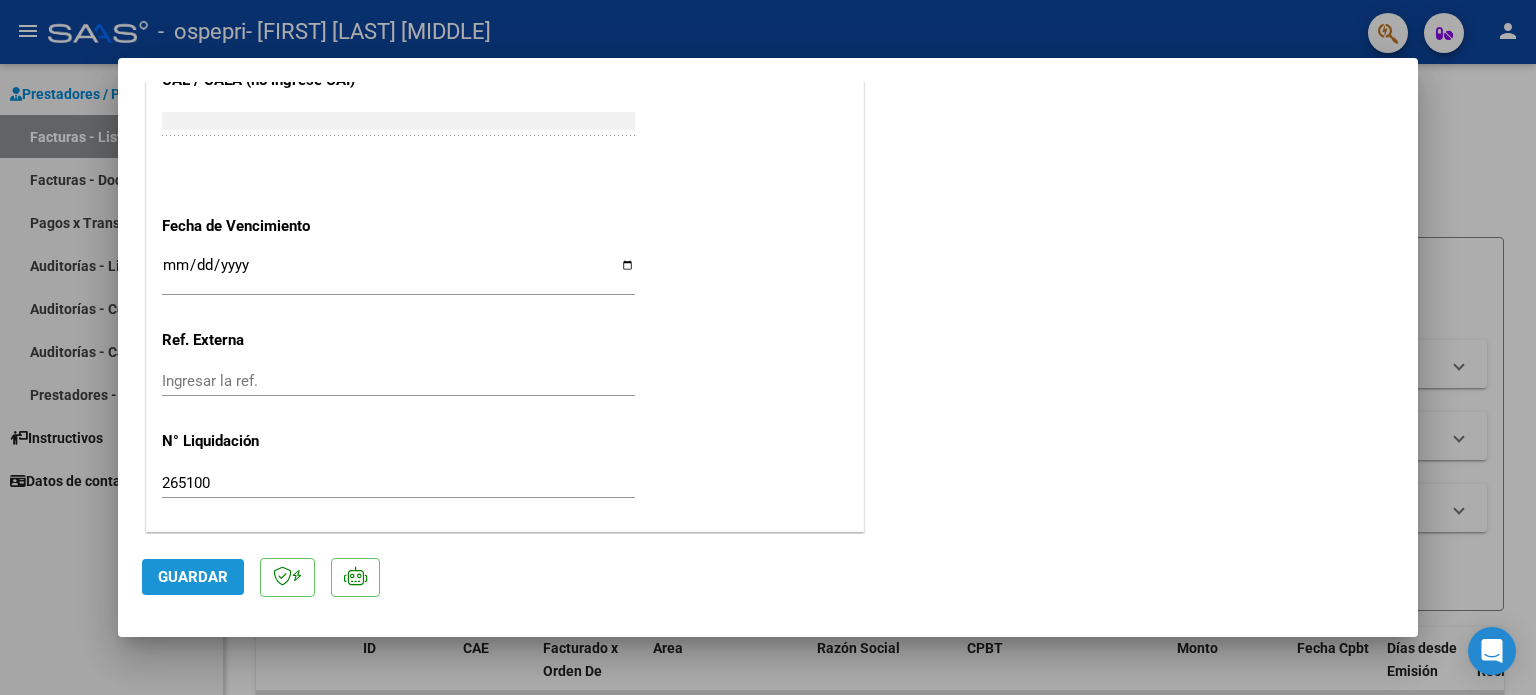 click on "Guardar" 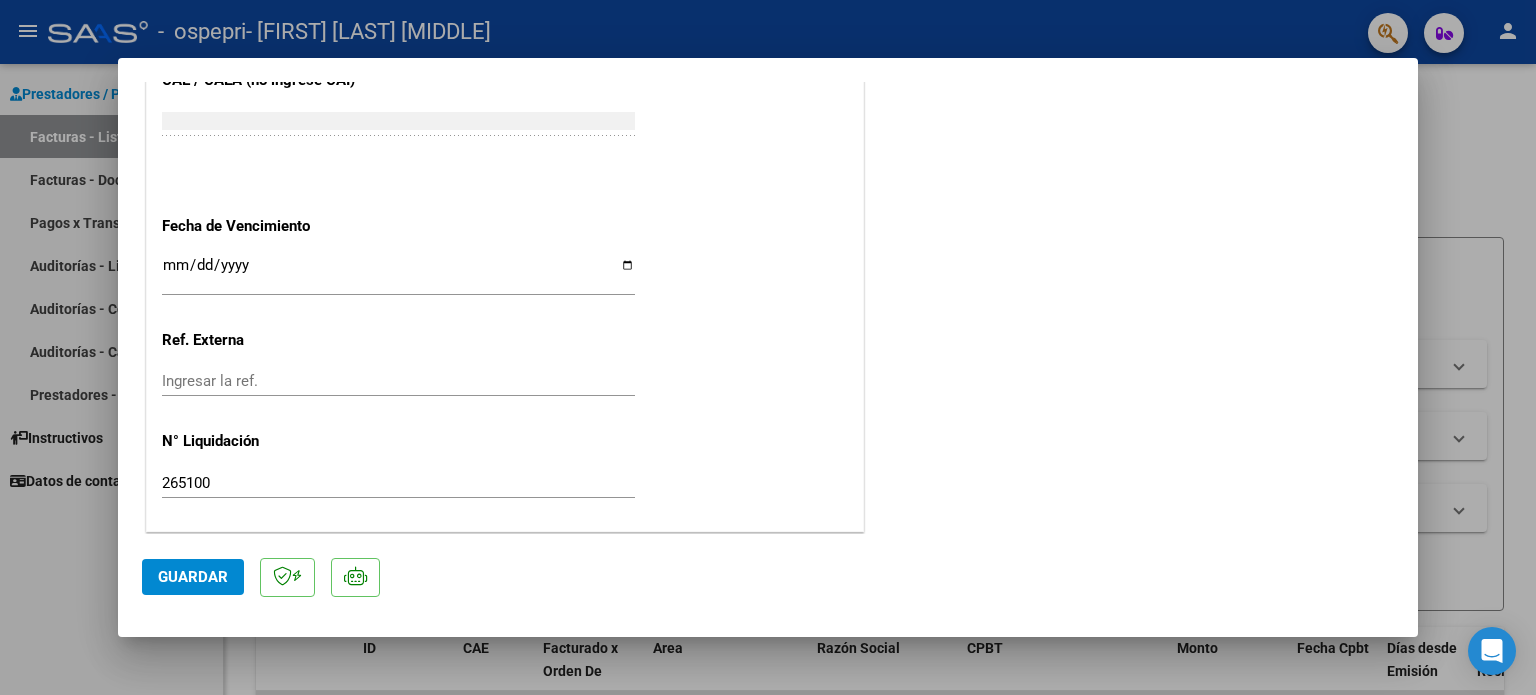 click at bounding box center (768, 347) 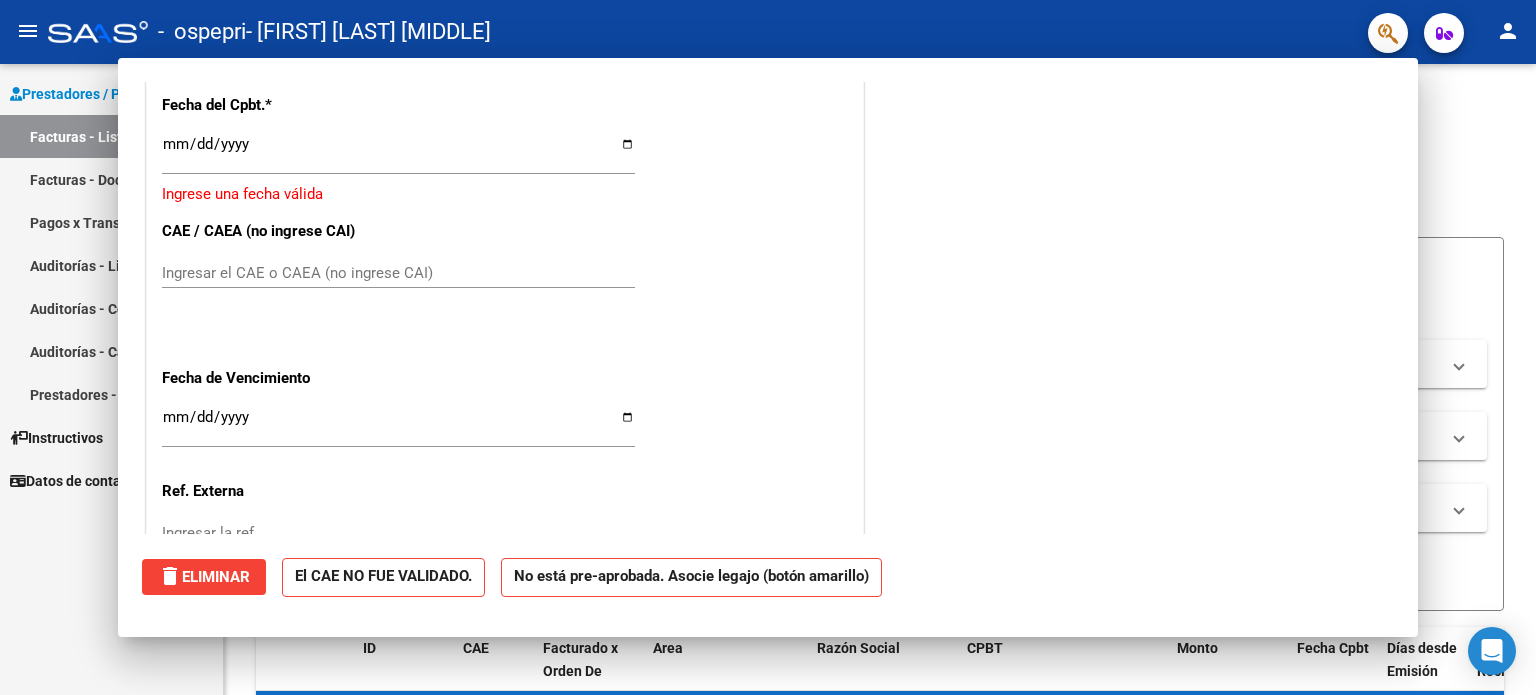 scroll, scrollTop: 1487, scrollLeft: 0, axis: vertical 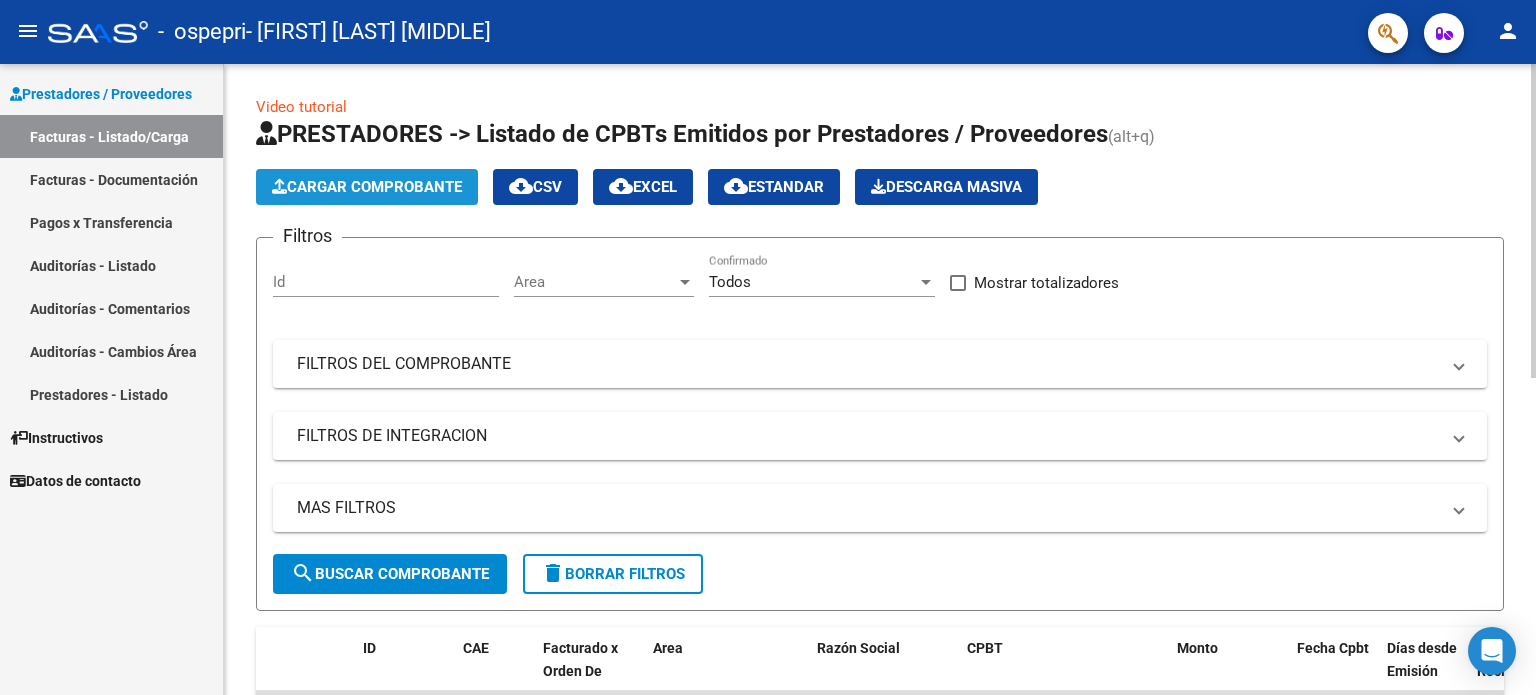 click on "Cargar Comprobante" 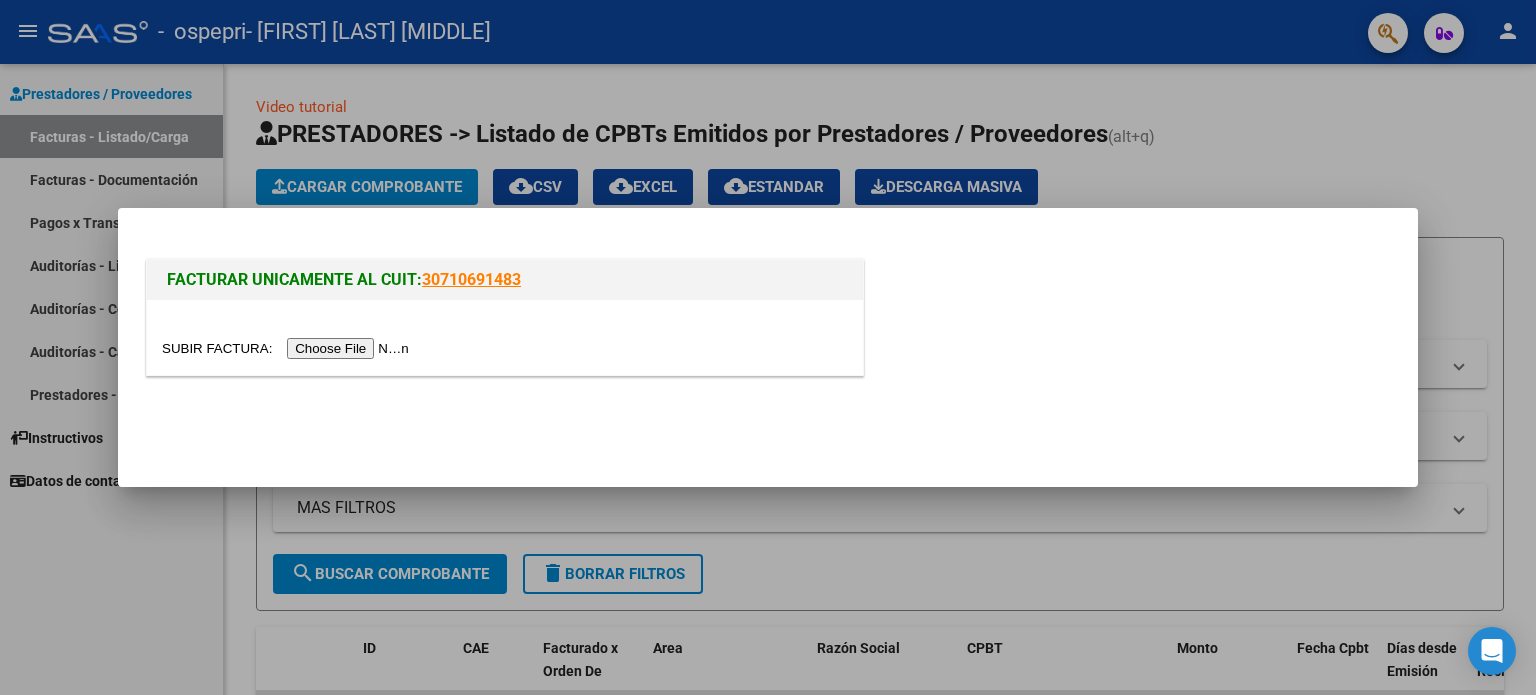 click at bounding box center [288, 348] 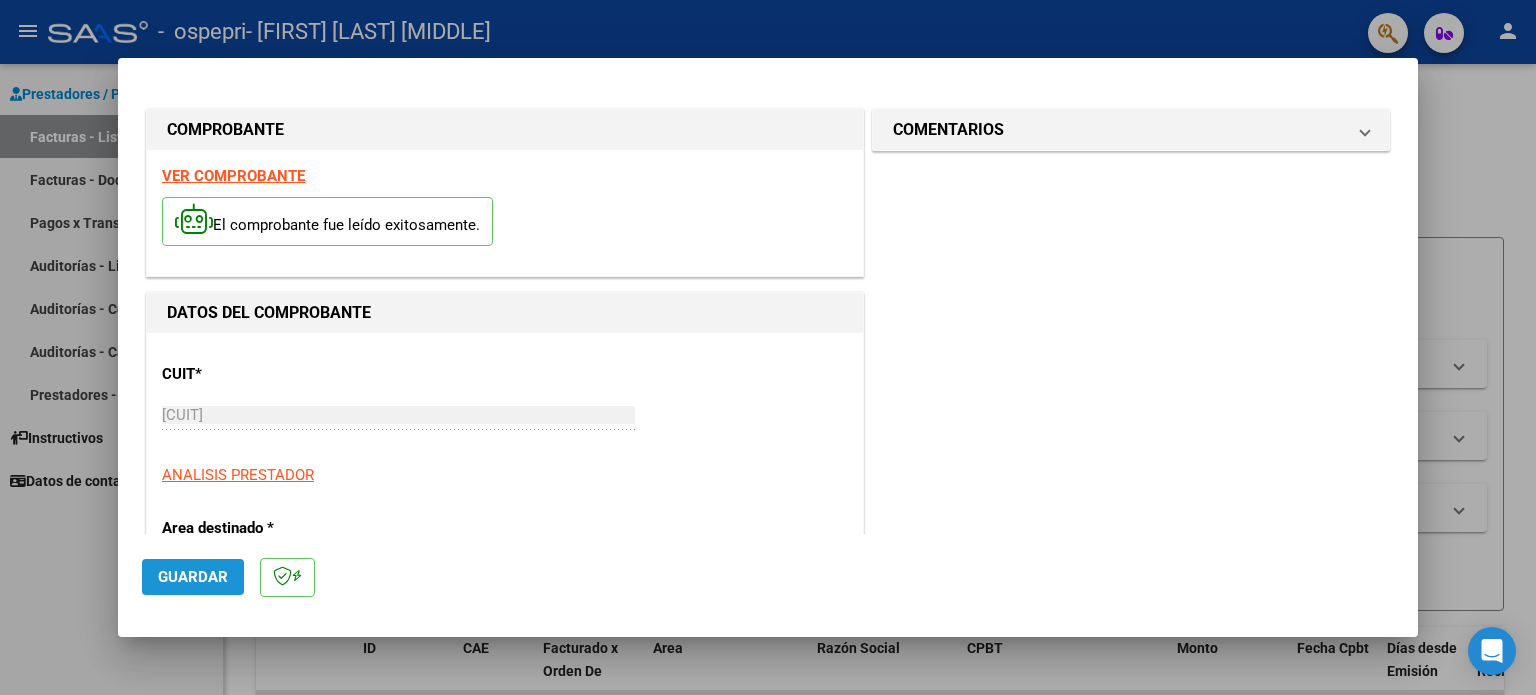 click on "Guardar" 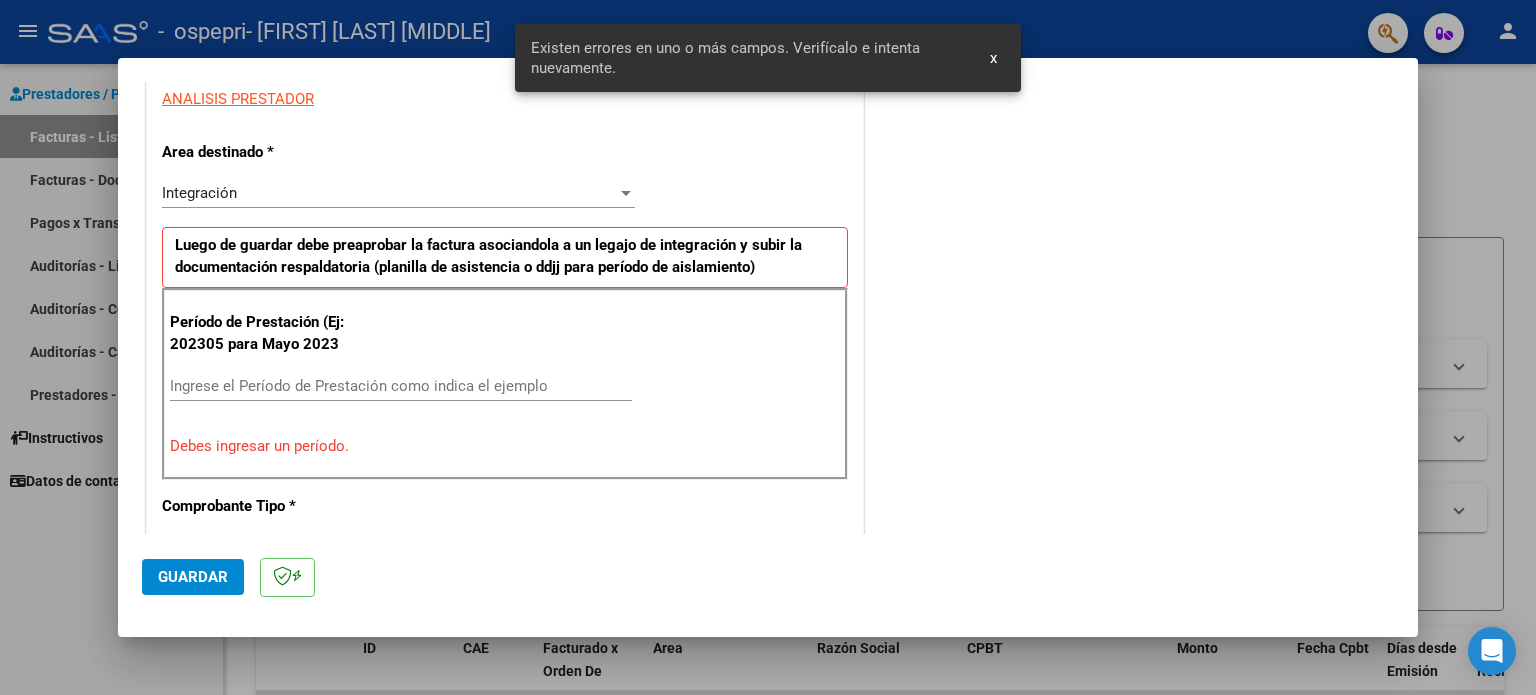 scroll, scrollTop: 431, scrollLeft: 0, axis: vertical 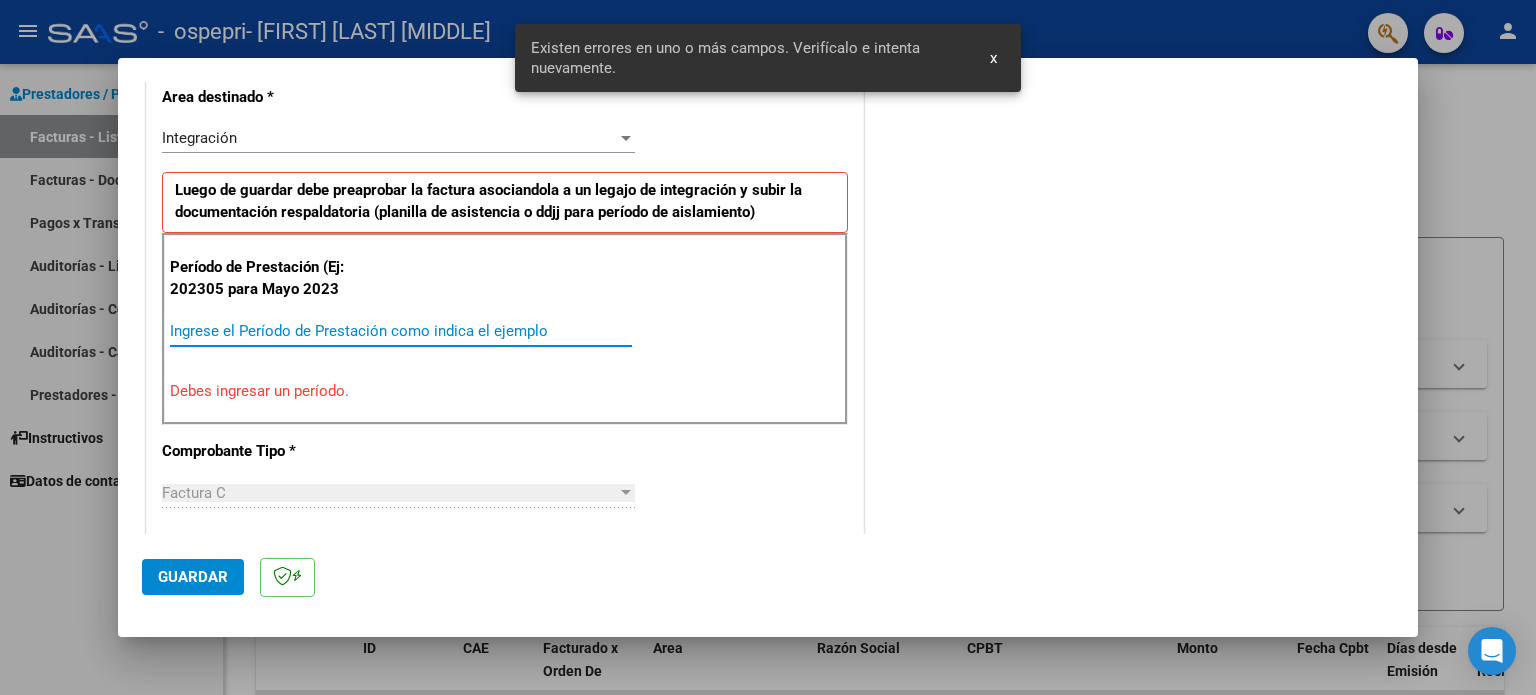 click on "Ingrese el Período de Prestación como indica el ejemplo" at bounding box center (401, 331) 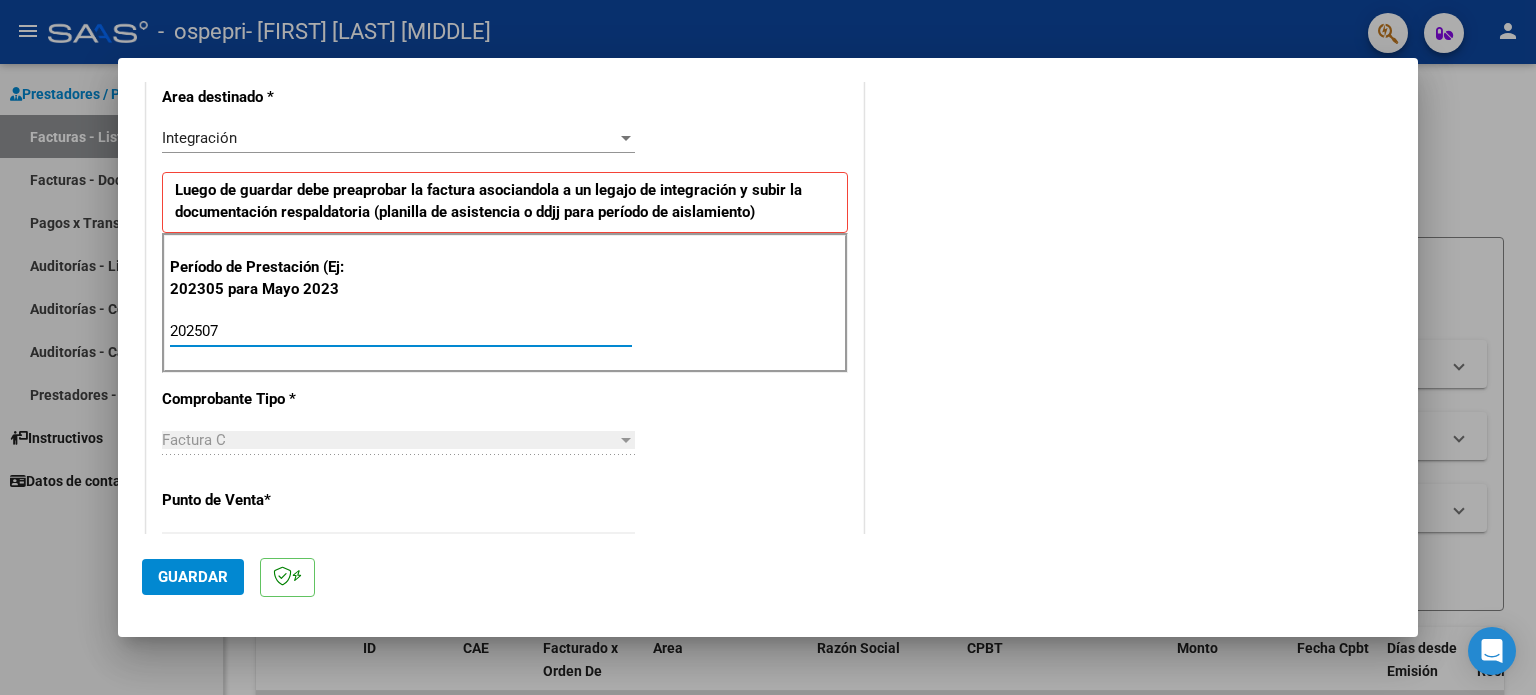 type on "202507" 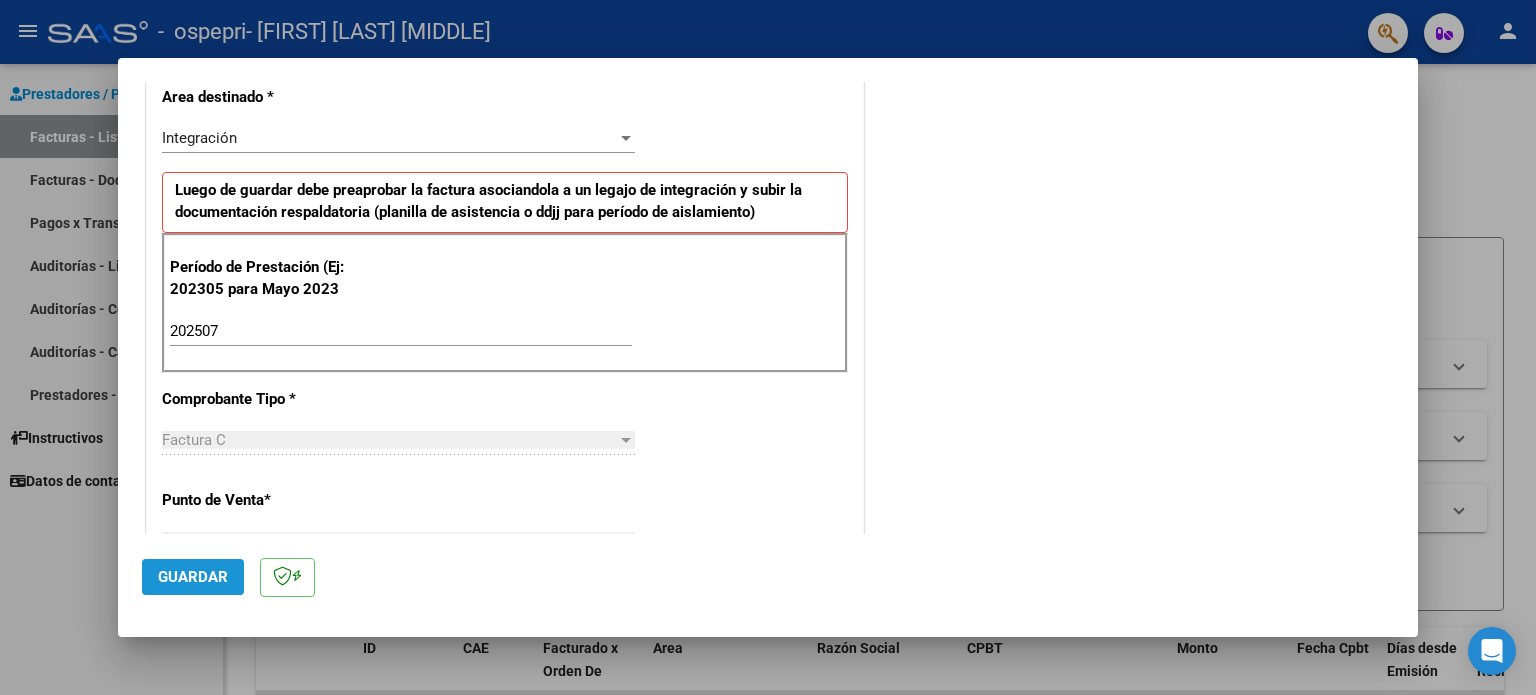 click on "Guardar" 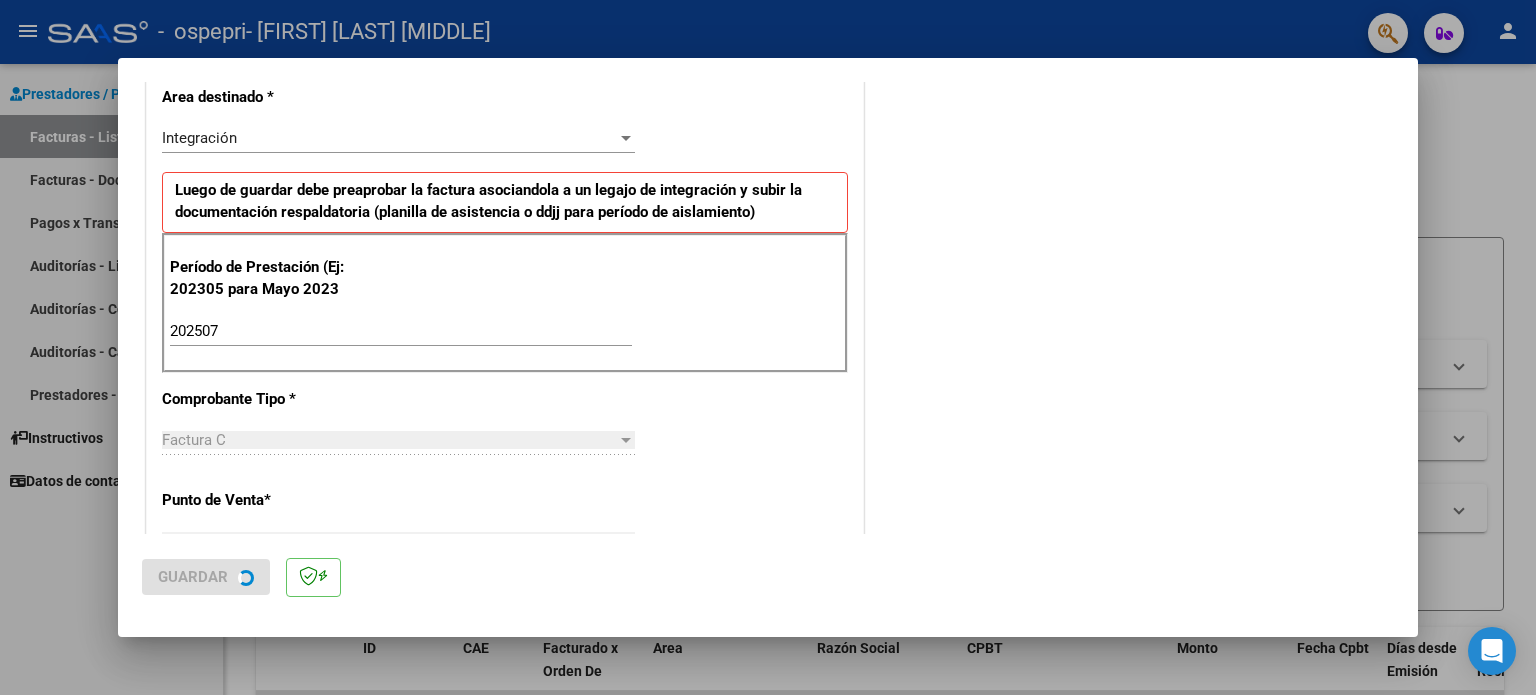 scroll, scrollTop: 0, scrollLeft: 0, axis: both 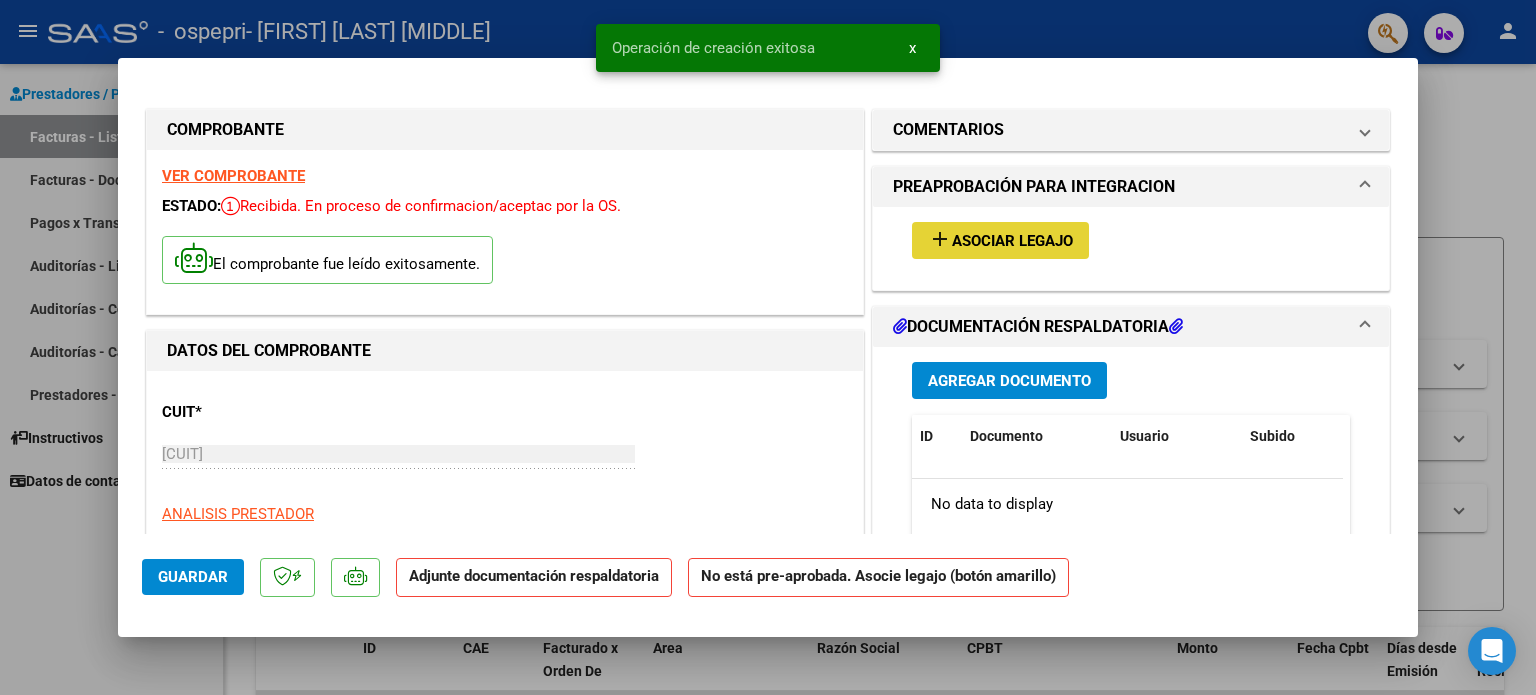 click on "add Asociar Legajo" at bounding box center [1000, 240] 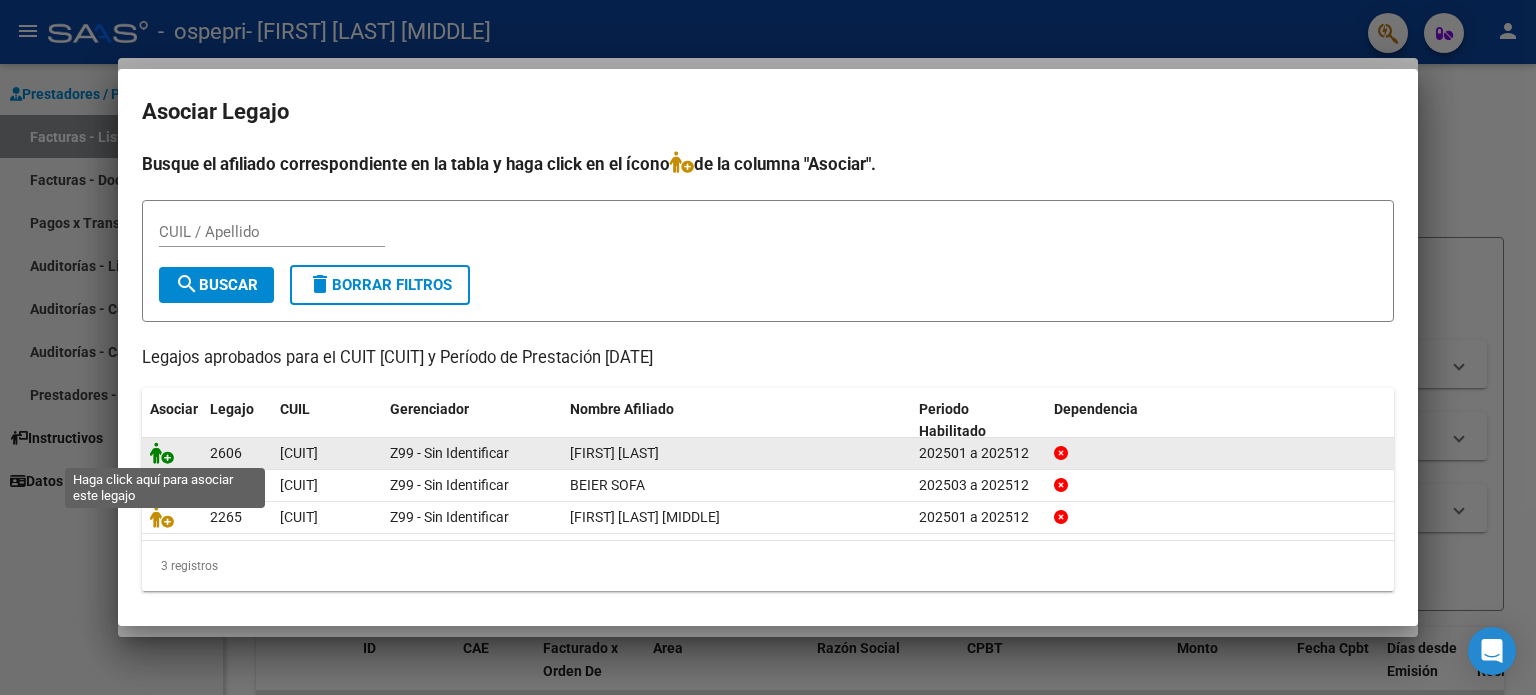 click 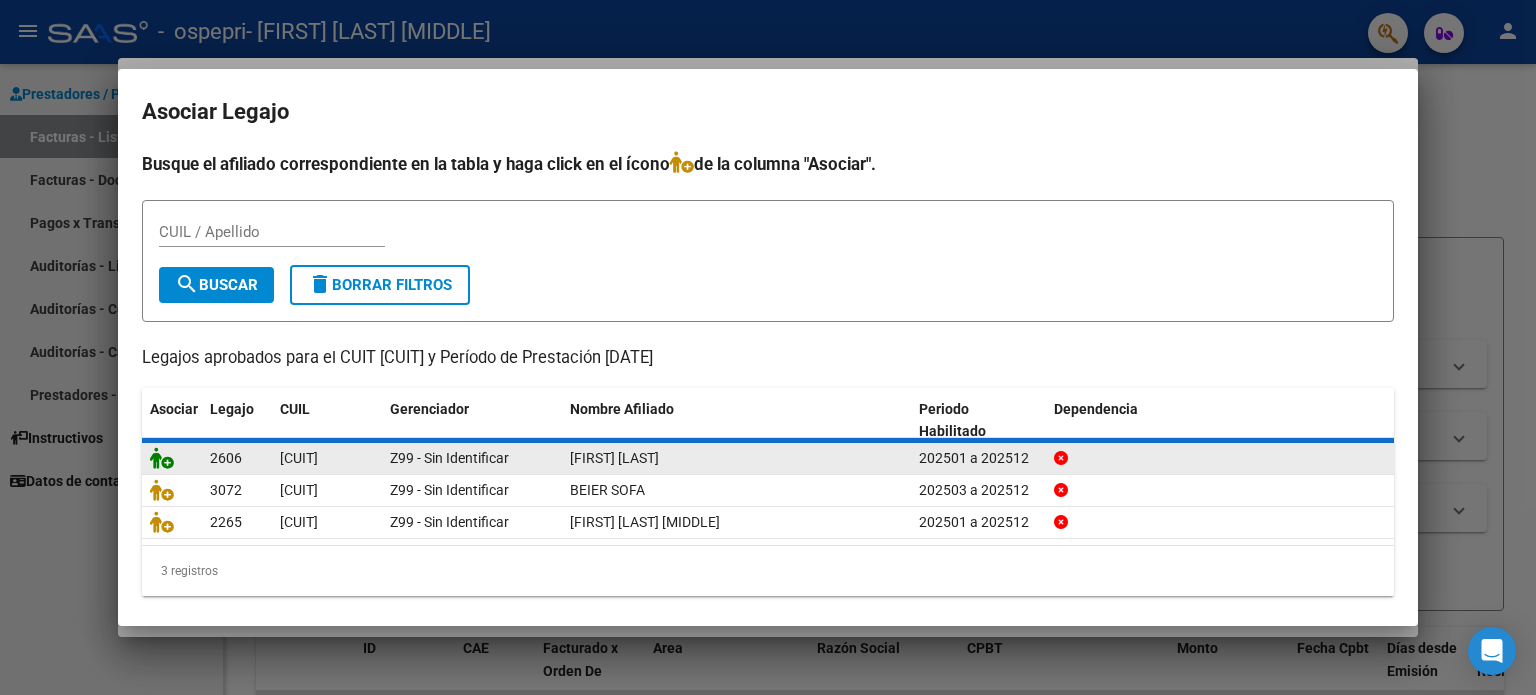 click 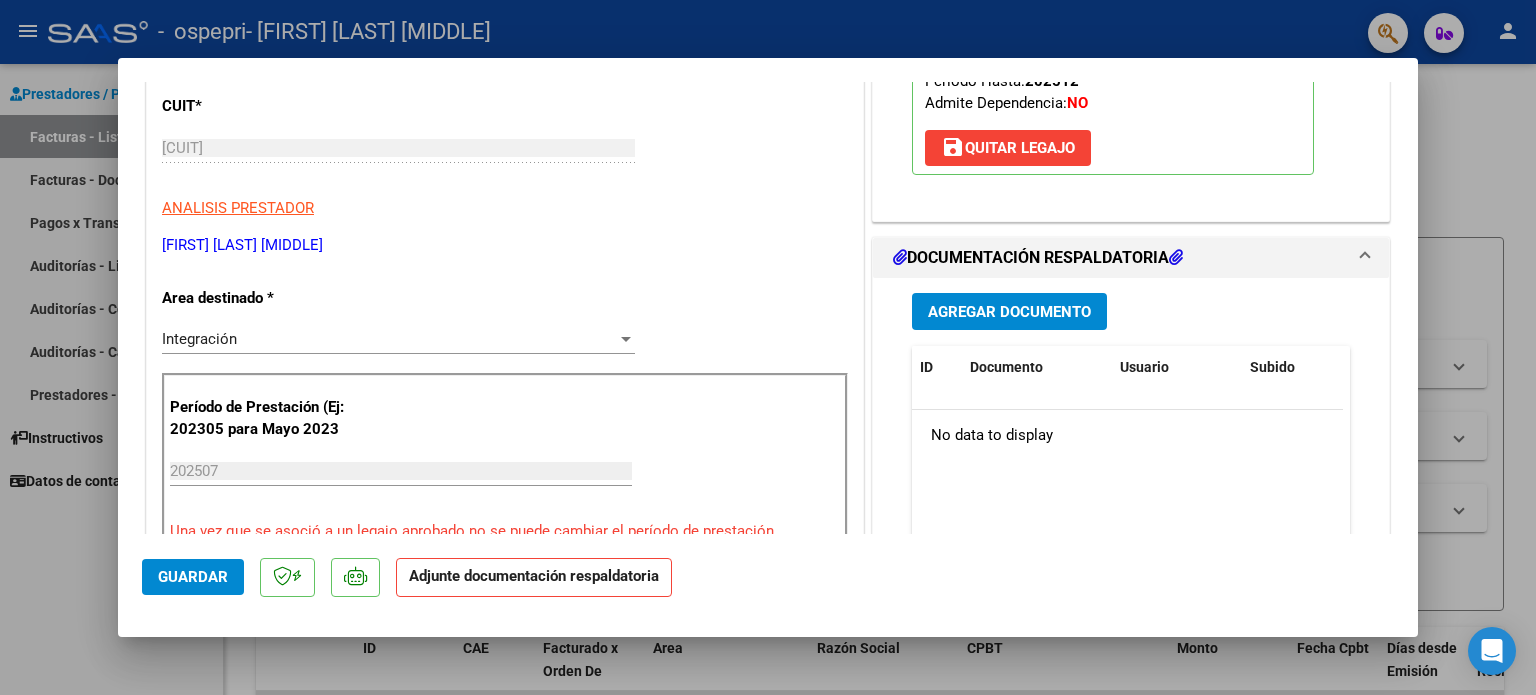 scroll, scrollTop: 346, scrollLeft: 0, axis: vertical 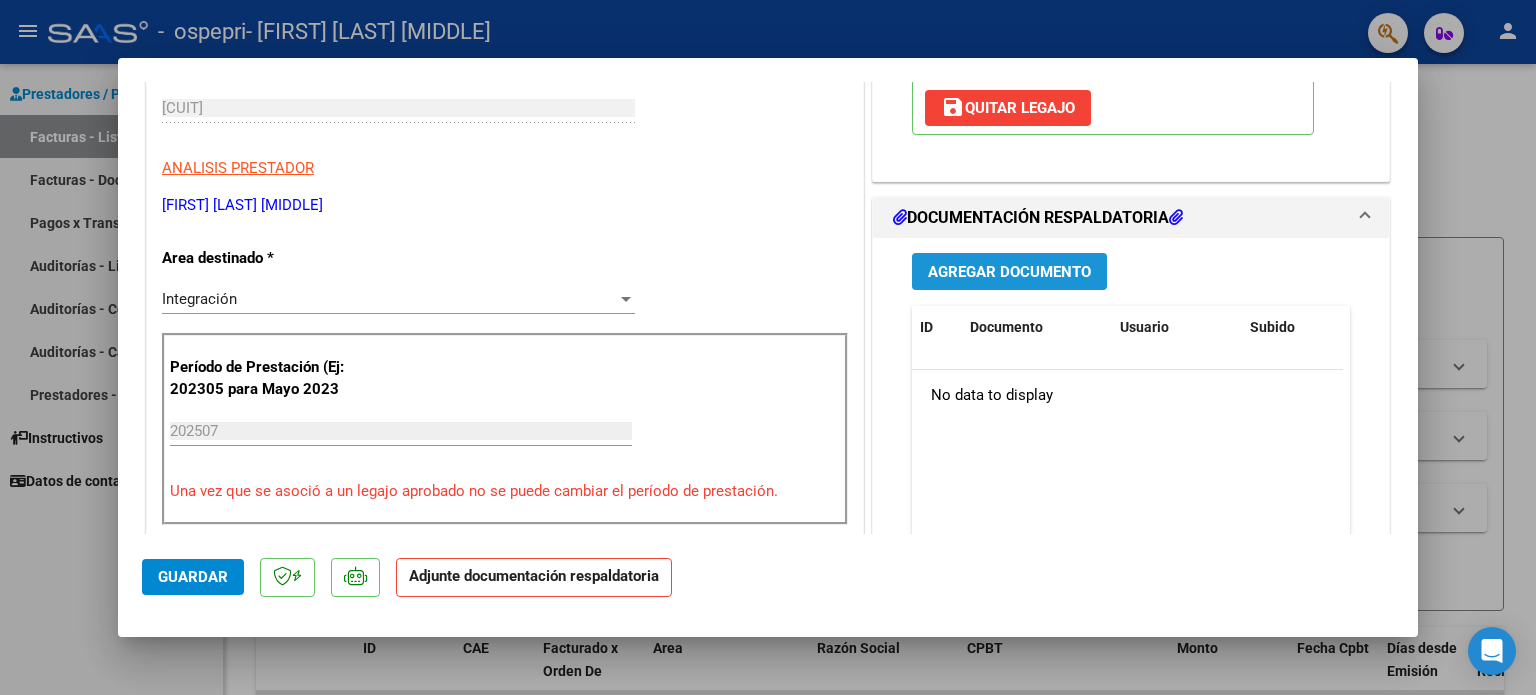 click on "Agregar Documento" at bounding box center [1009, 272] 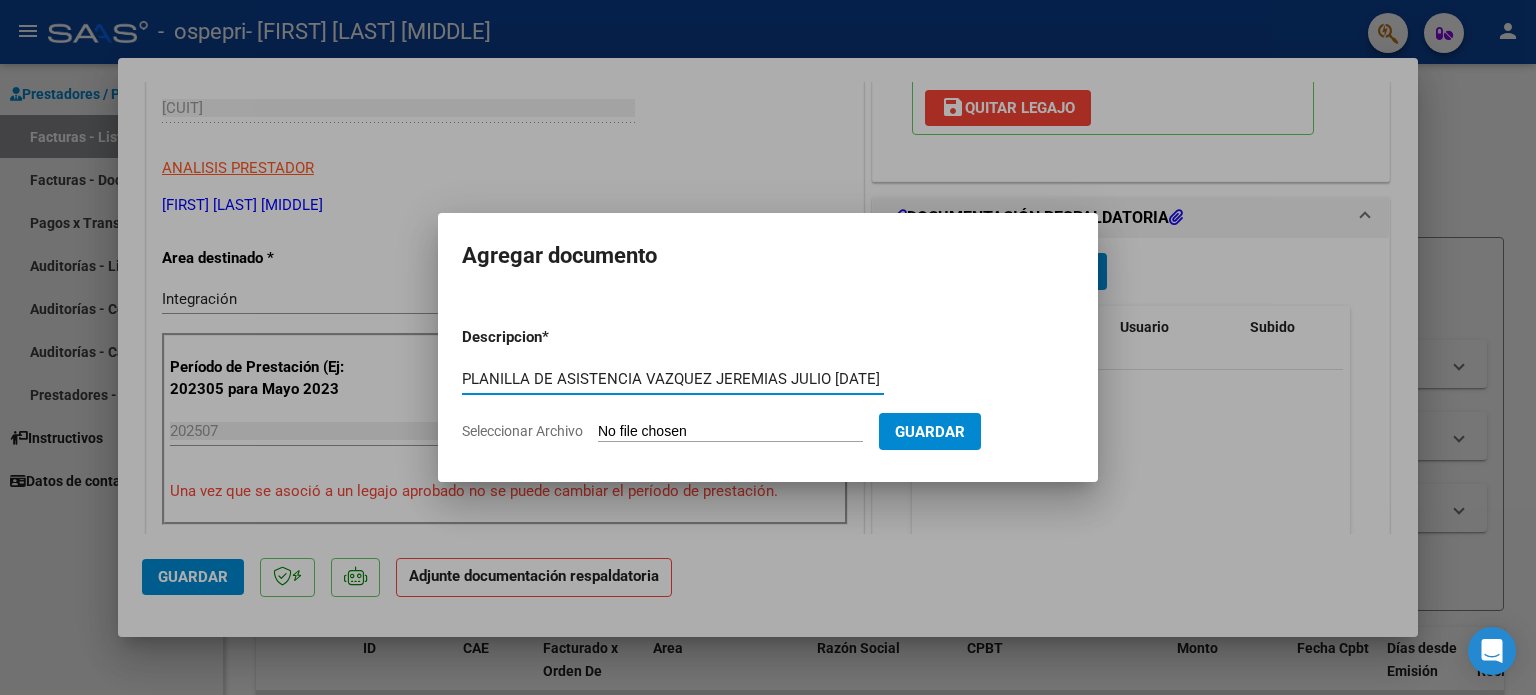 type on "PLANILLA DE ASISTENCIA VAZQUEZ JEREMIAS JULIO [DATE]" 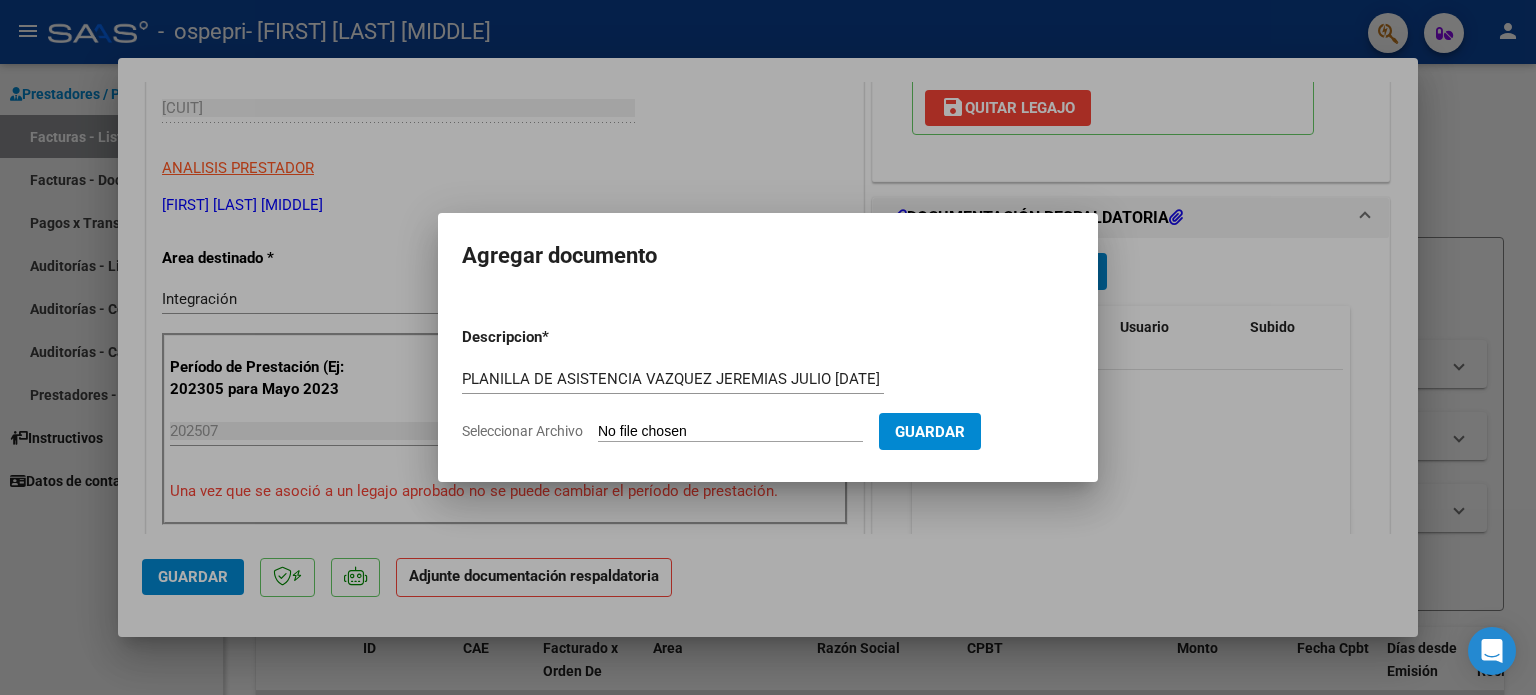 click on "Seleccionar Archivo" 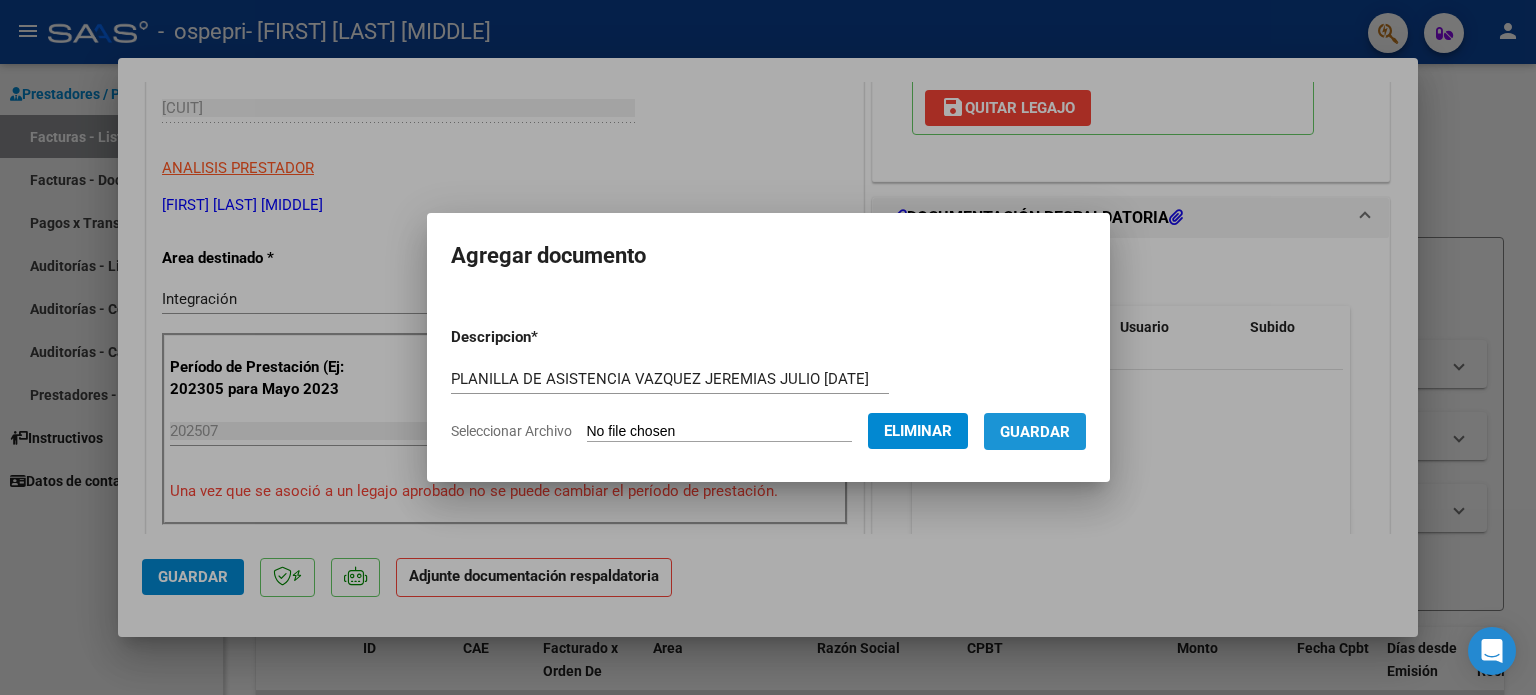click on "Guardar" at bounding box center (1035, 432) 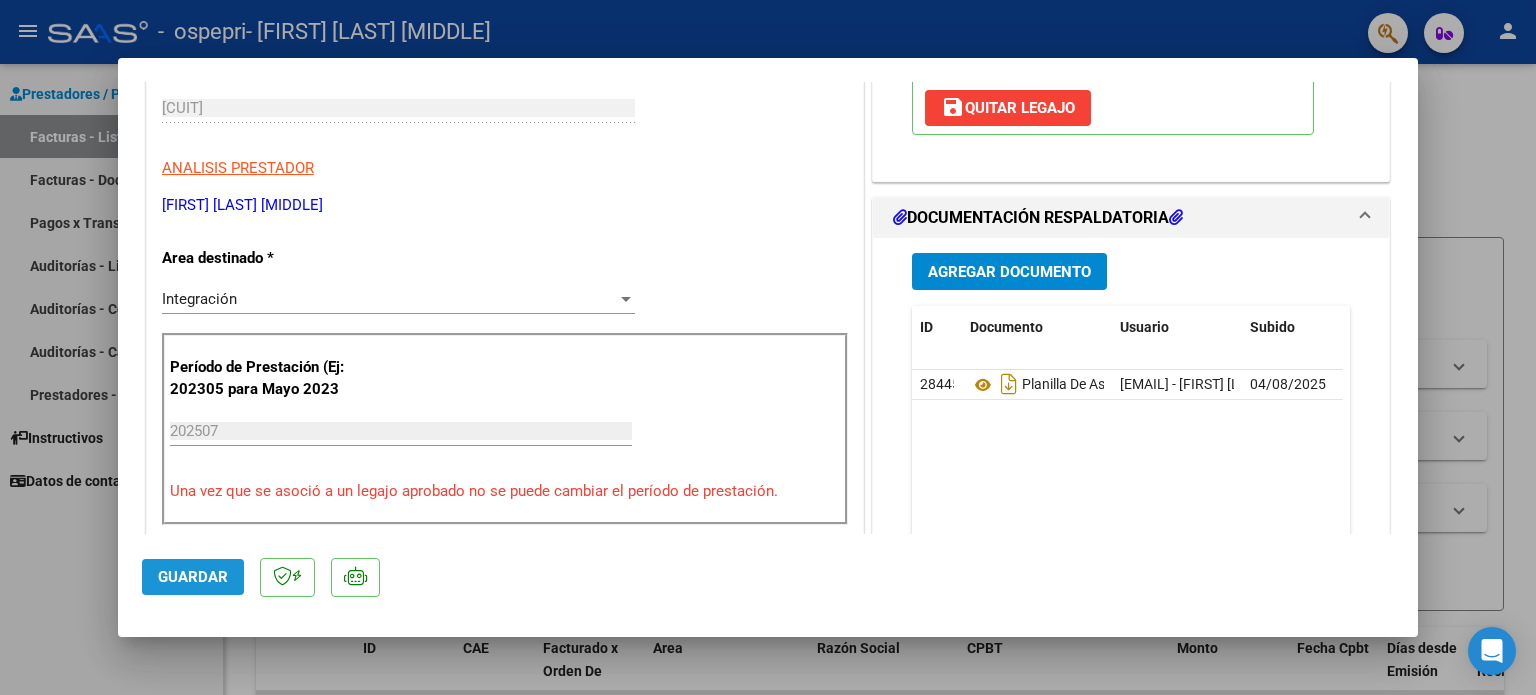 click on "Guardar" 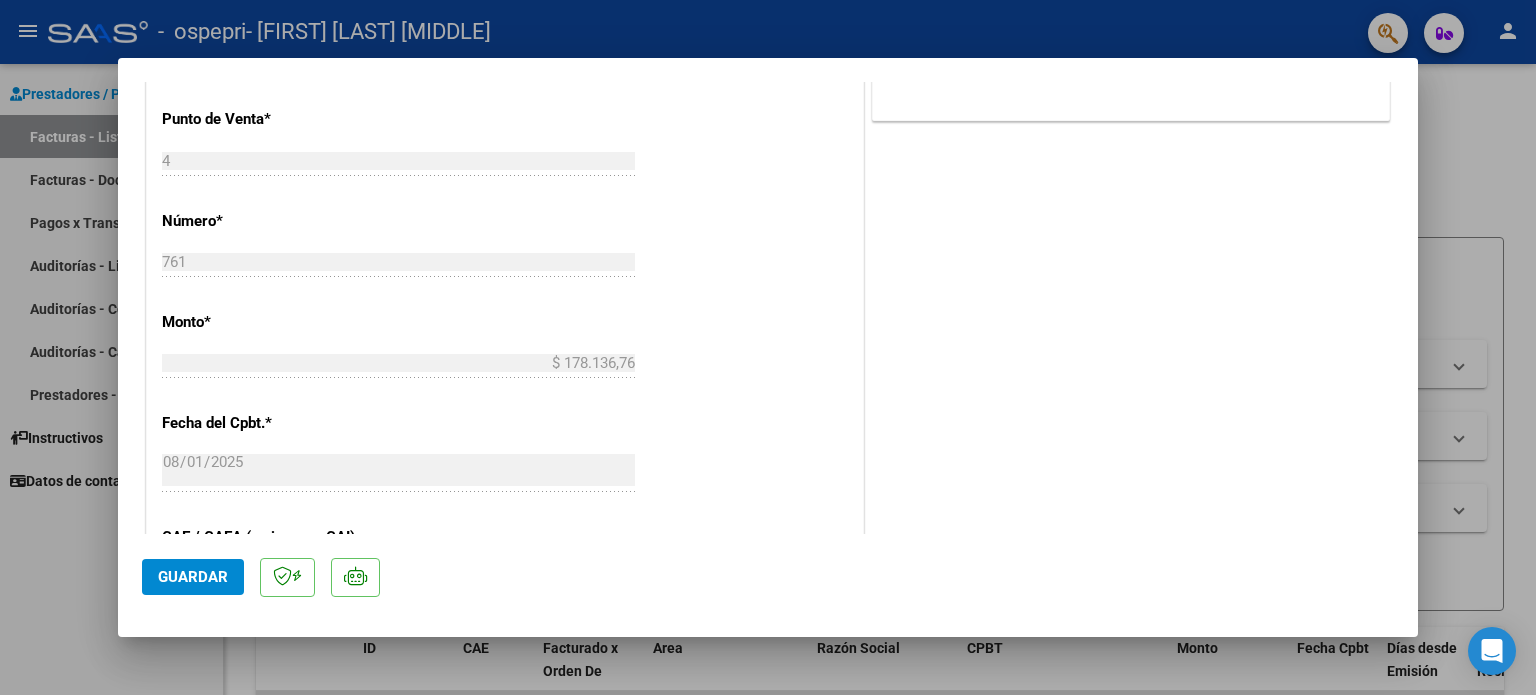 scroll, scrollTop: 906, scrollLeft: 0, axis: vertical 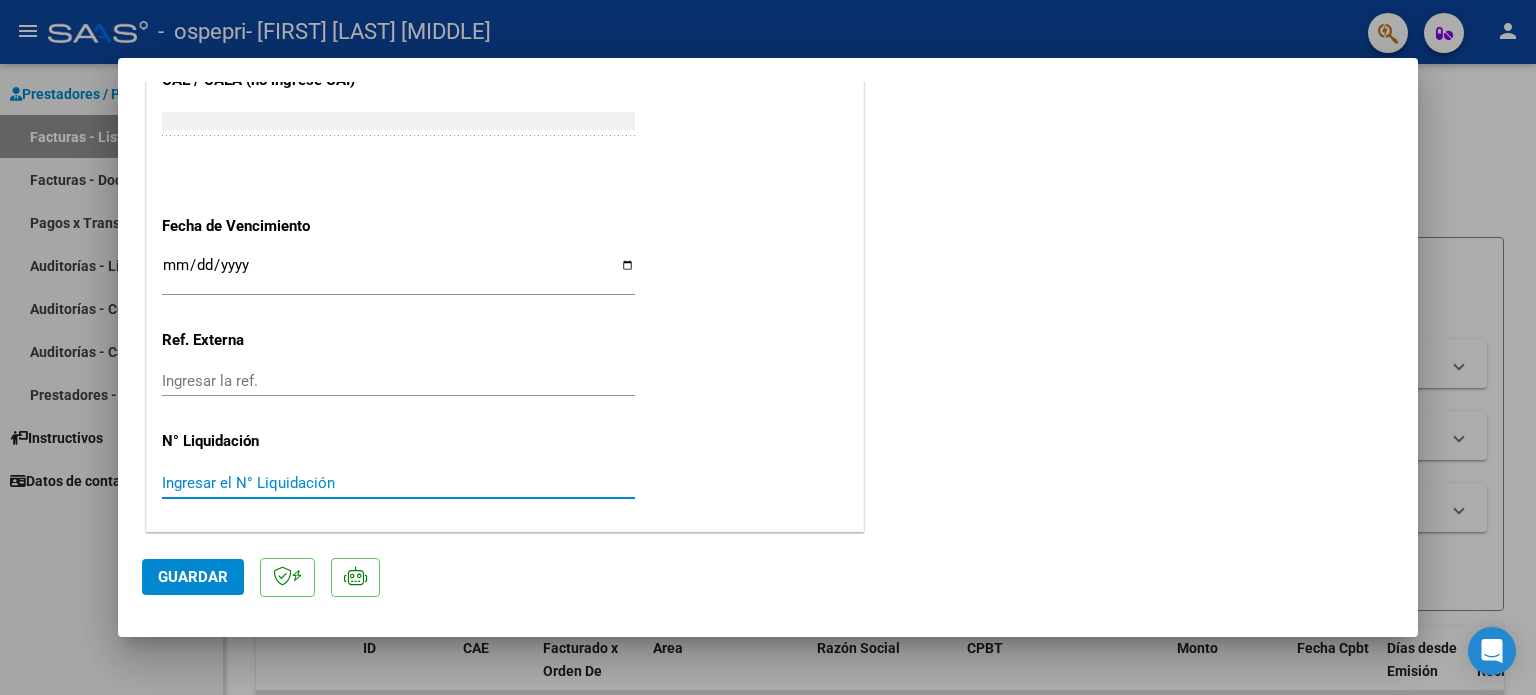 click on "Ingresar el N° Liquidación" at bounding box center [398, 483] 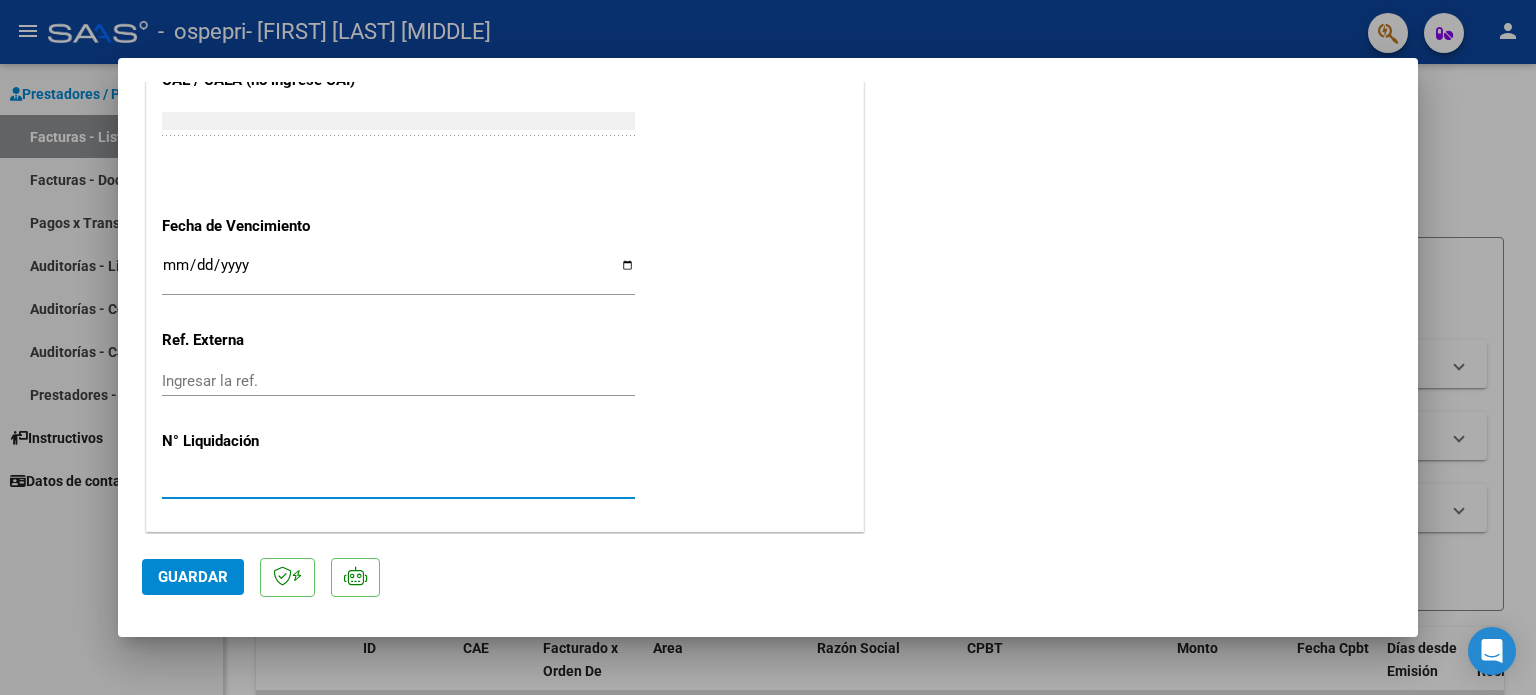 type on "[NRO_LIQUIDACION]" 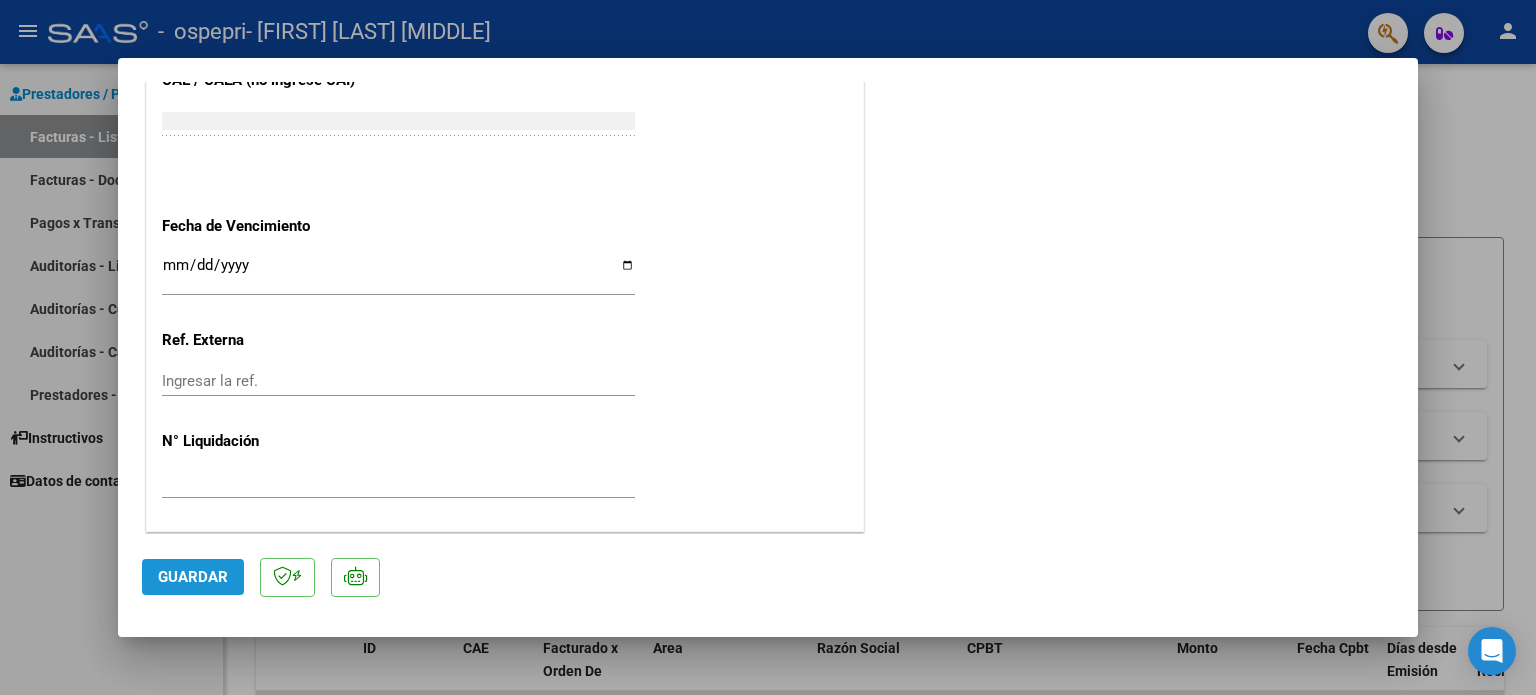 click on "Guardar" 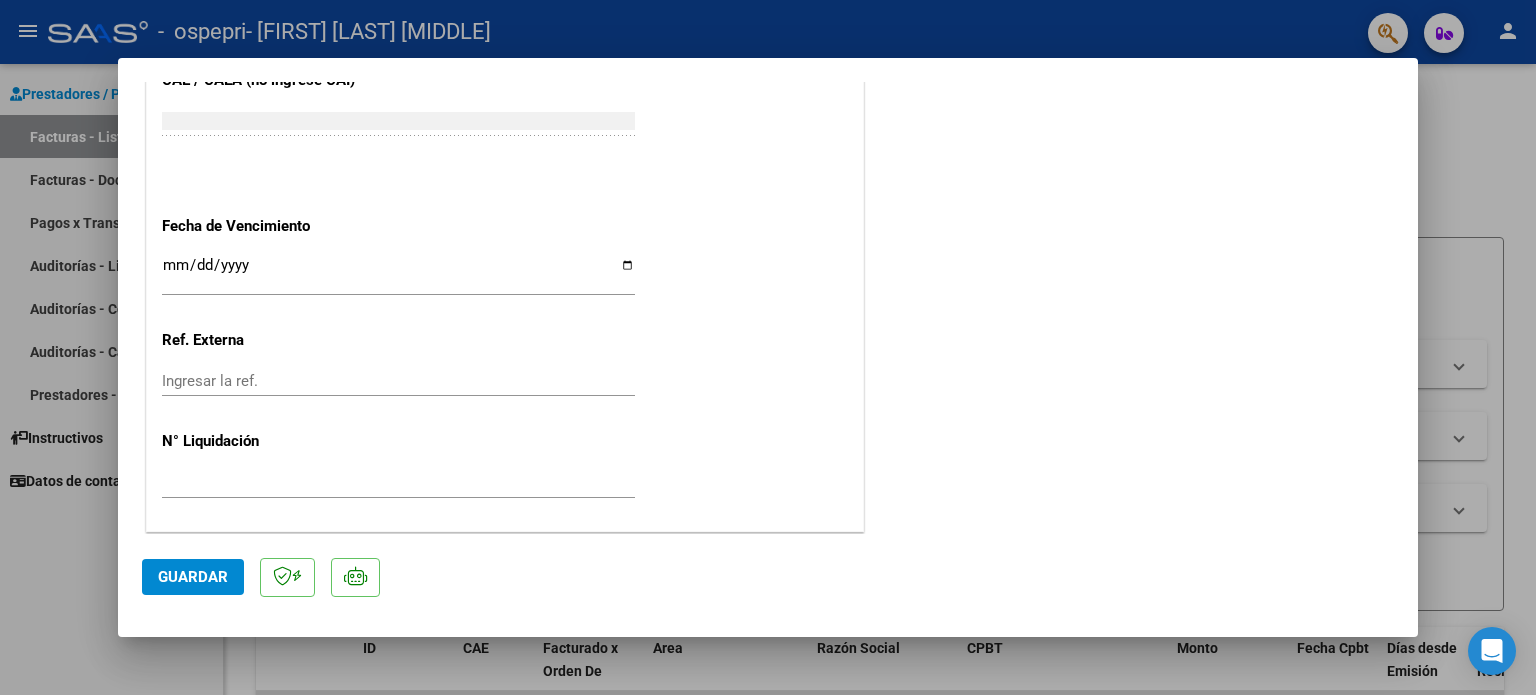 click at bounding box center [768, 347] 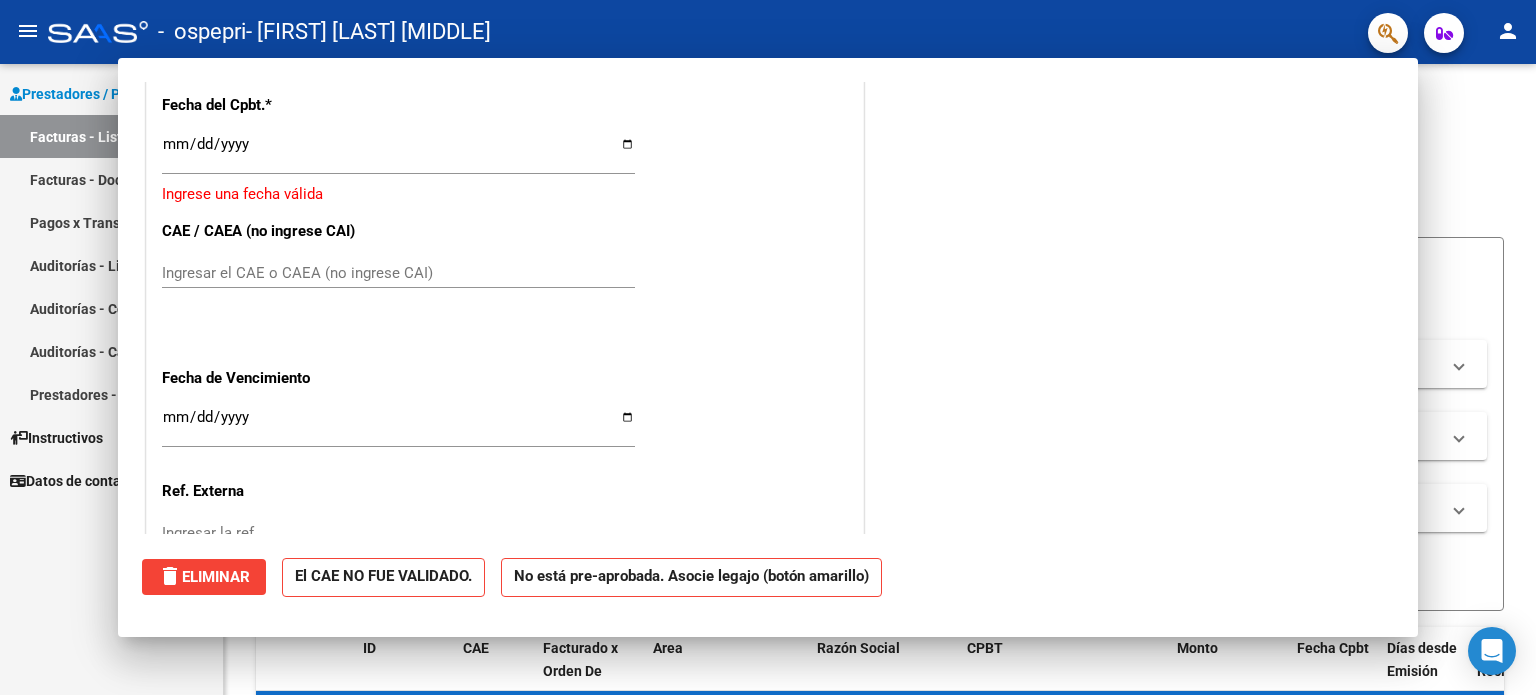 scroll, scrollTop: 1487, scrollLeft: 0, axis: vertical 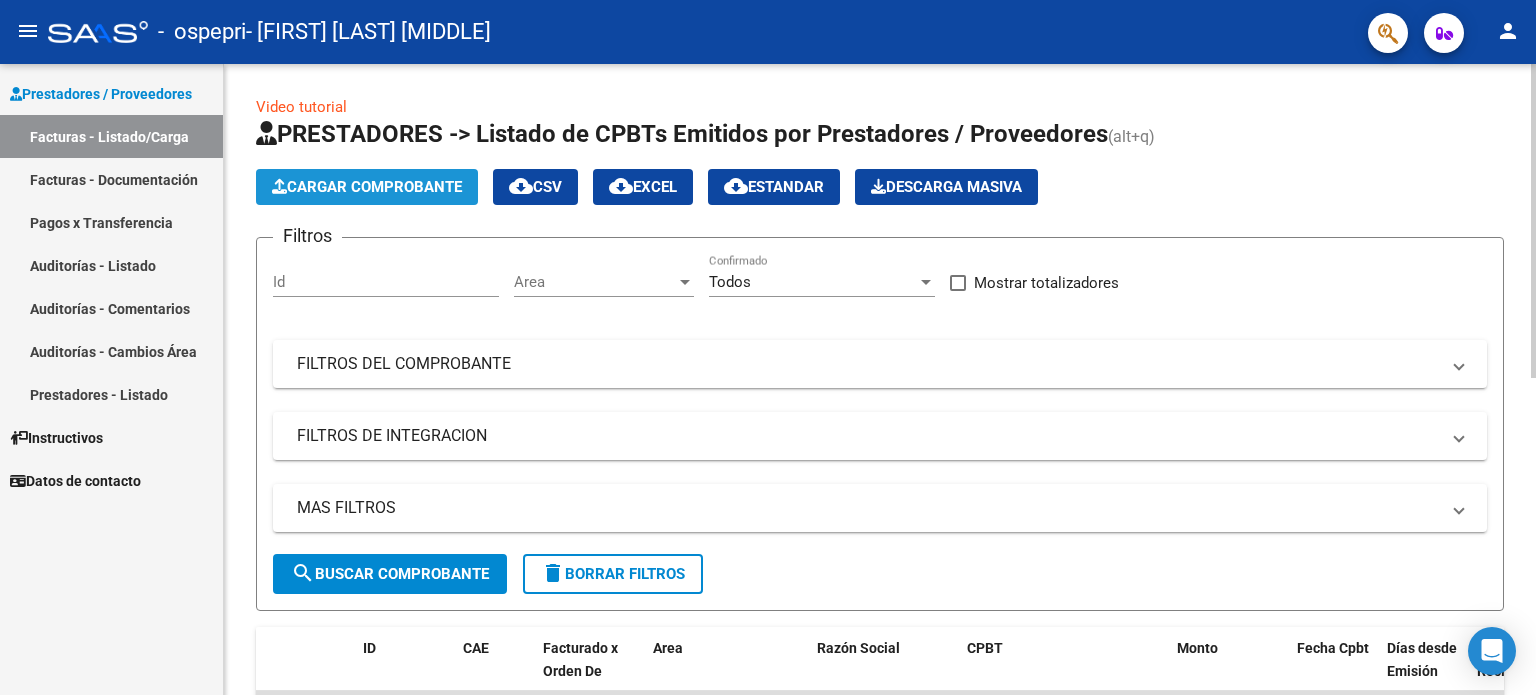 click on "Cargar Comprobante" 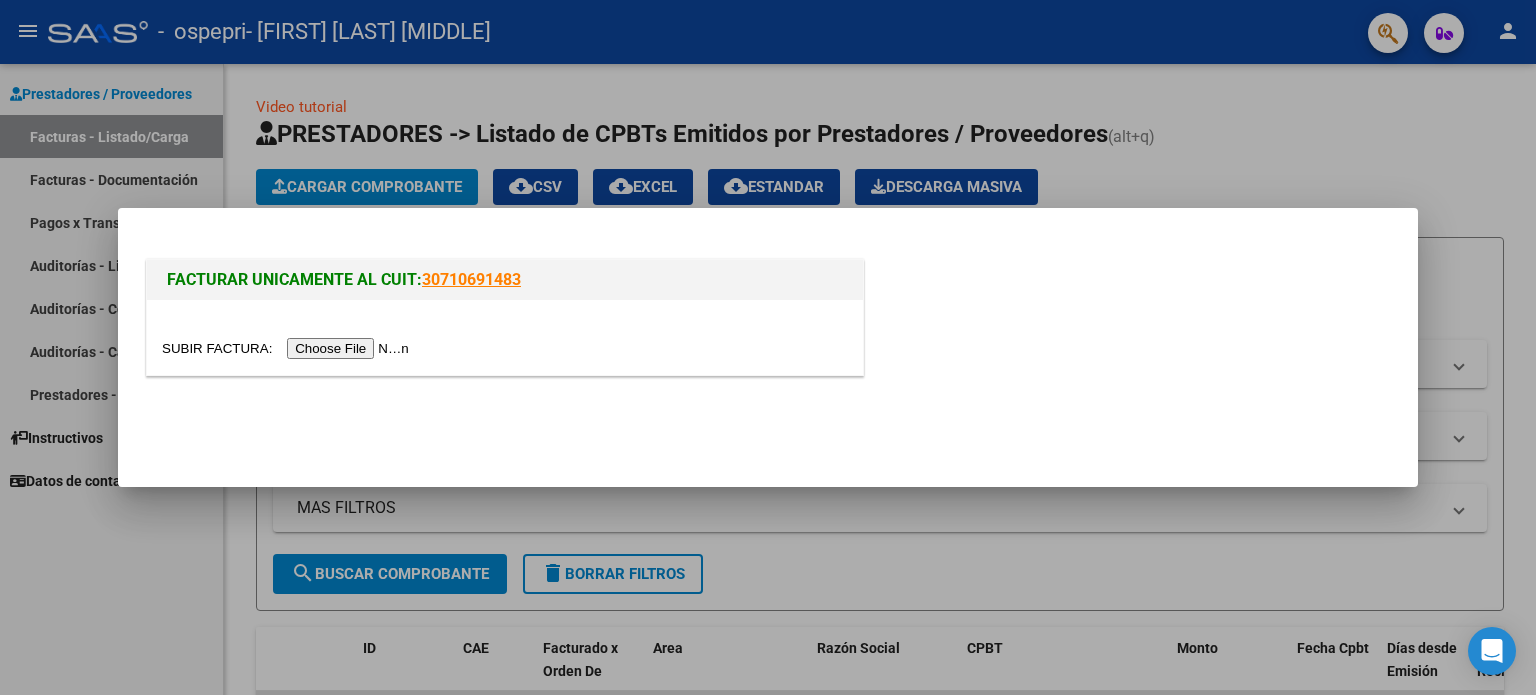 click at bounding box center (288, 348) 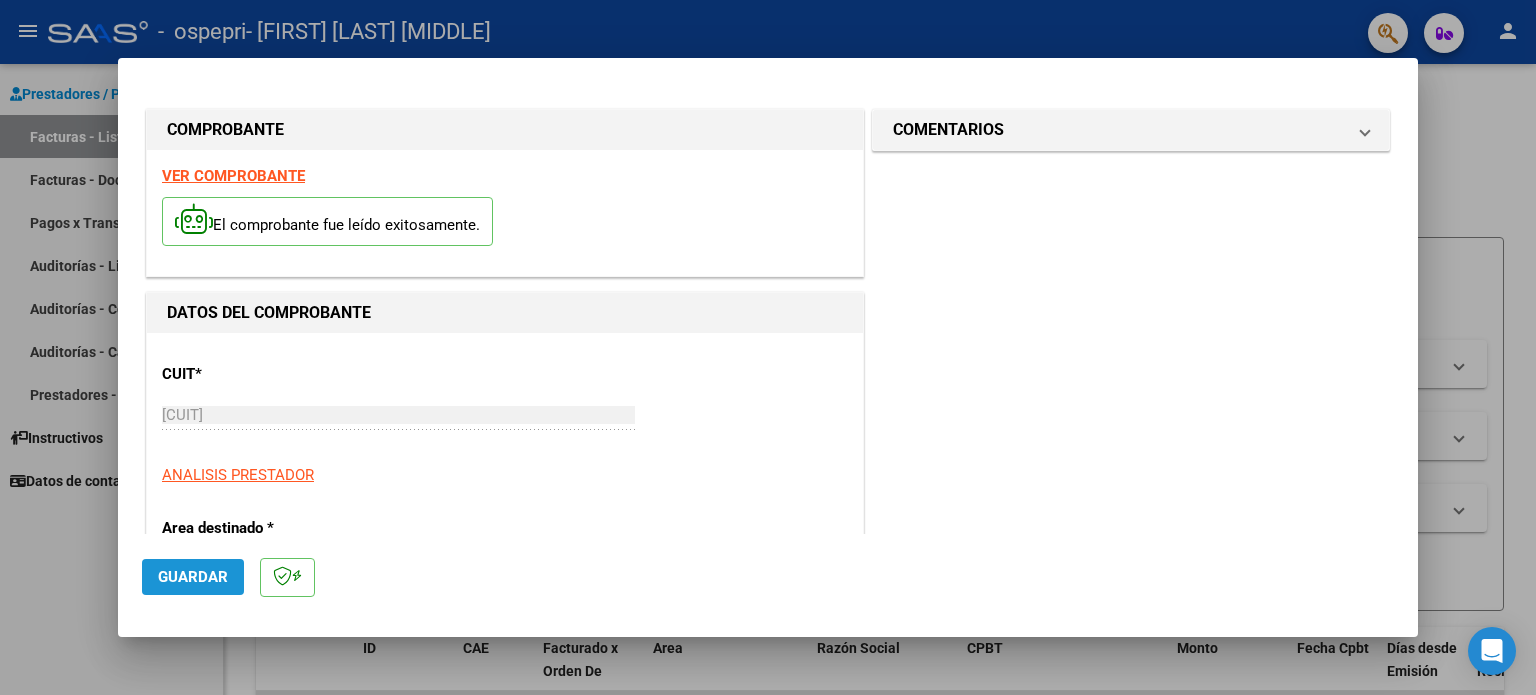 click on "Guardar" 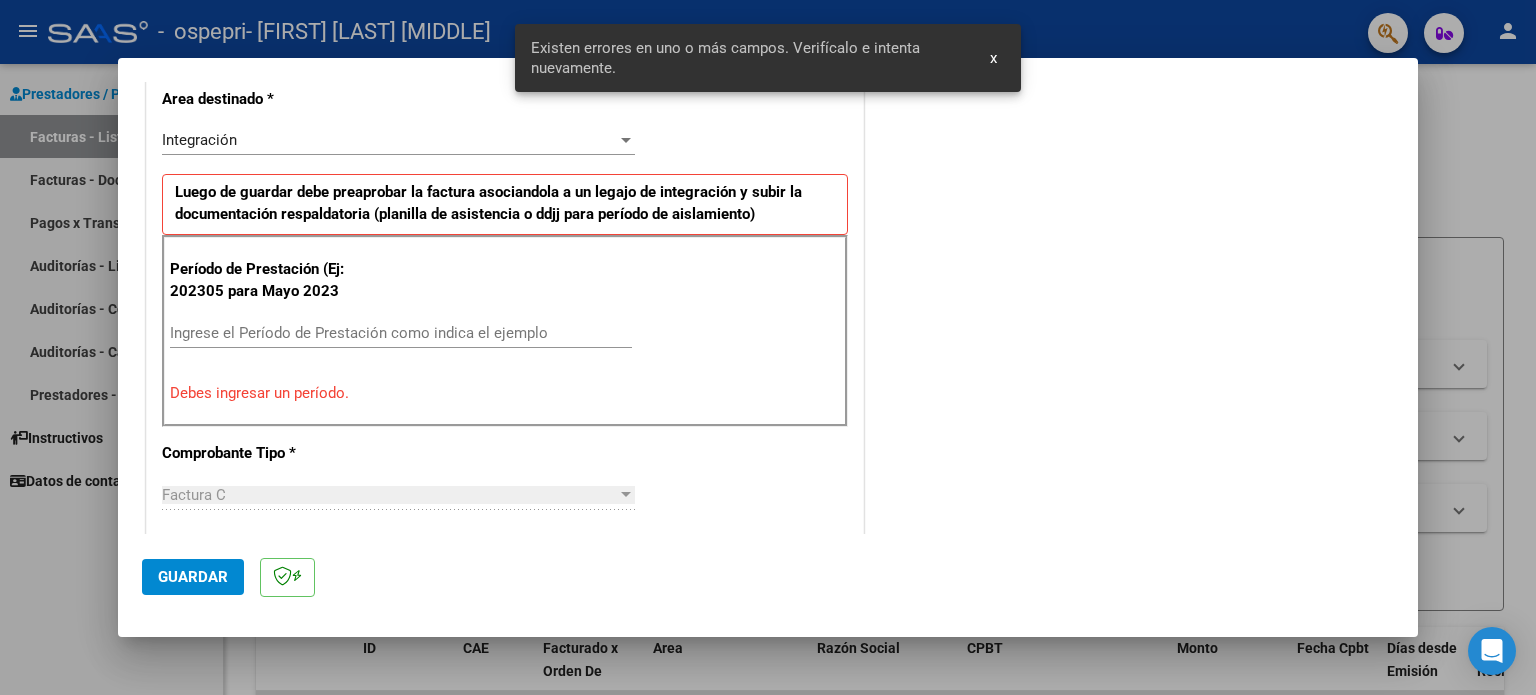 scroll, scrollTop: 431, scrollLeft: 0, axis: vertical 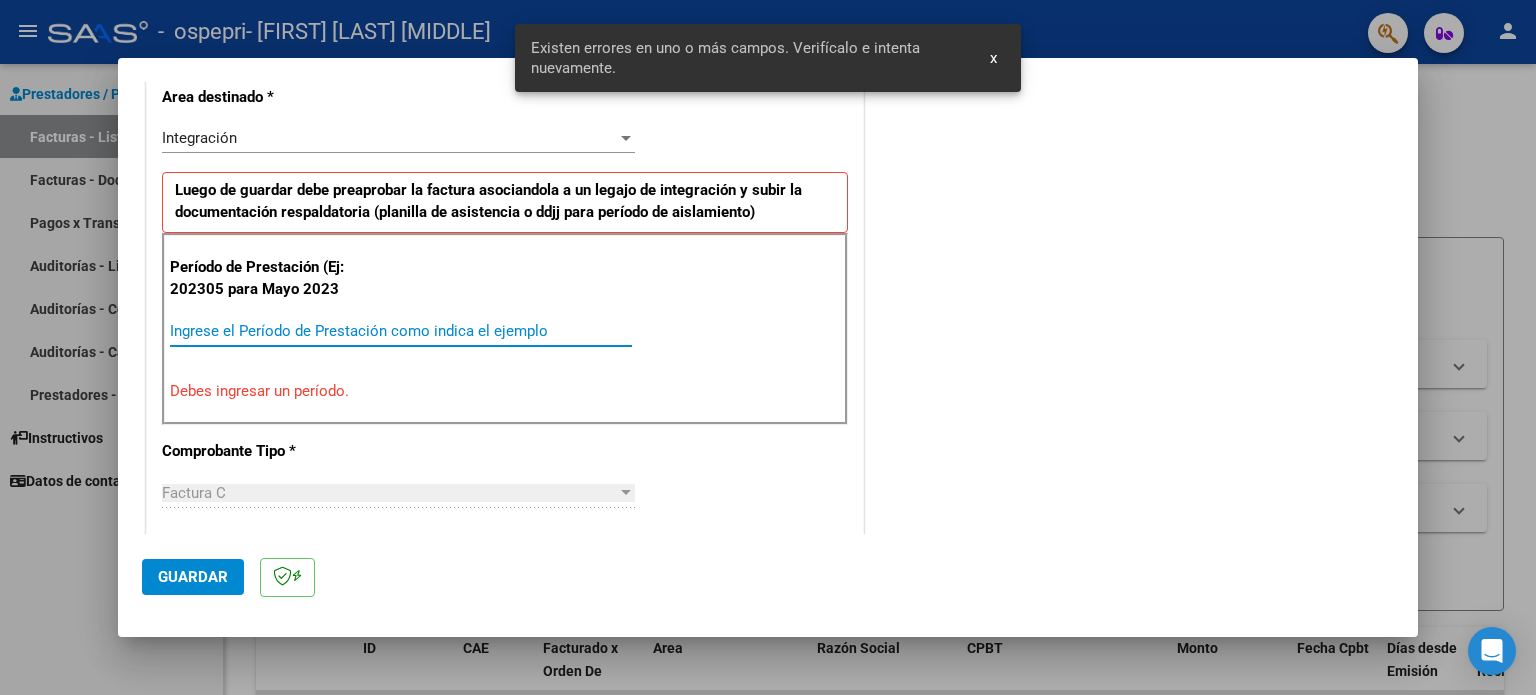 click on "Ingrese el Período de Prestación como indica el ejemplo" at bounding box center (401, 331) 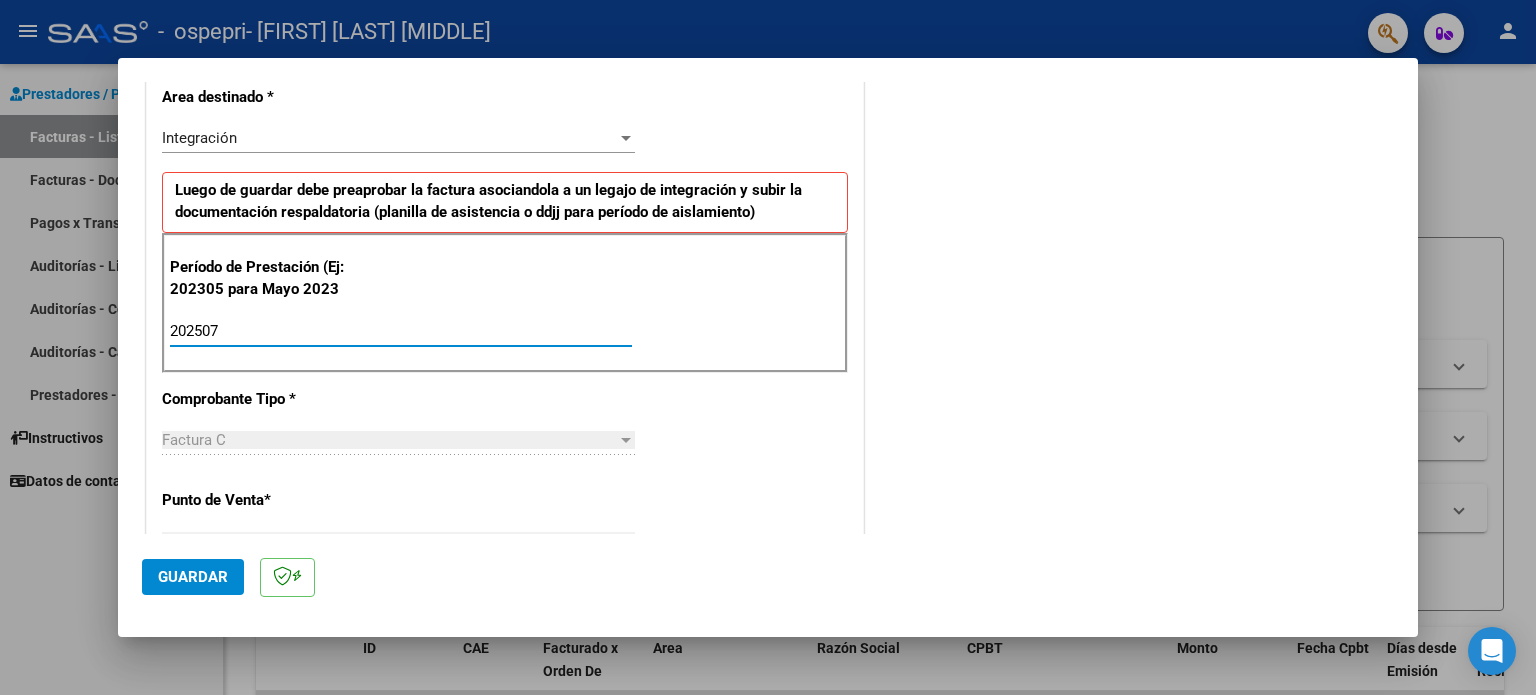 type on "202507" 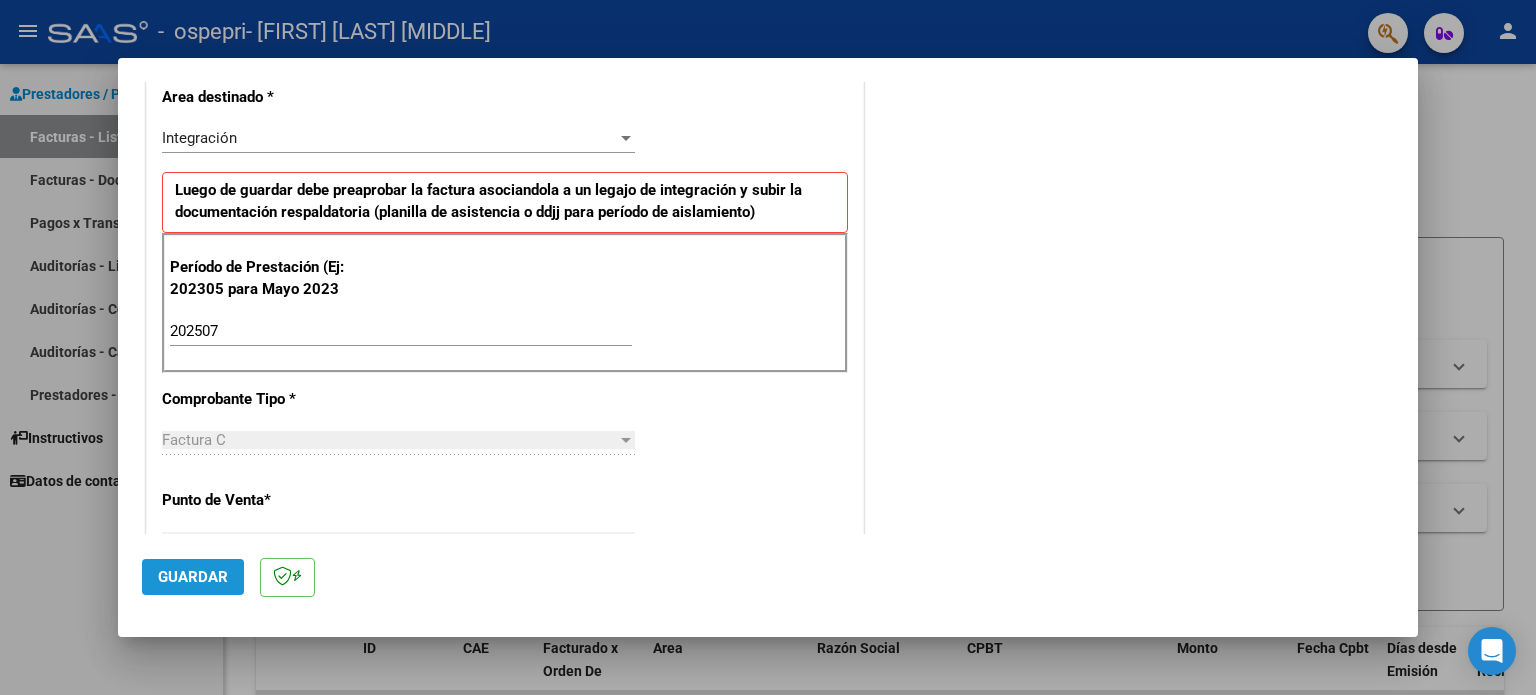 click on "Guardar" 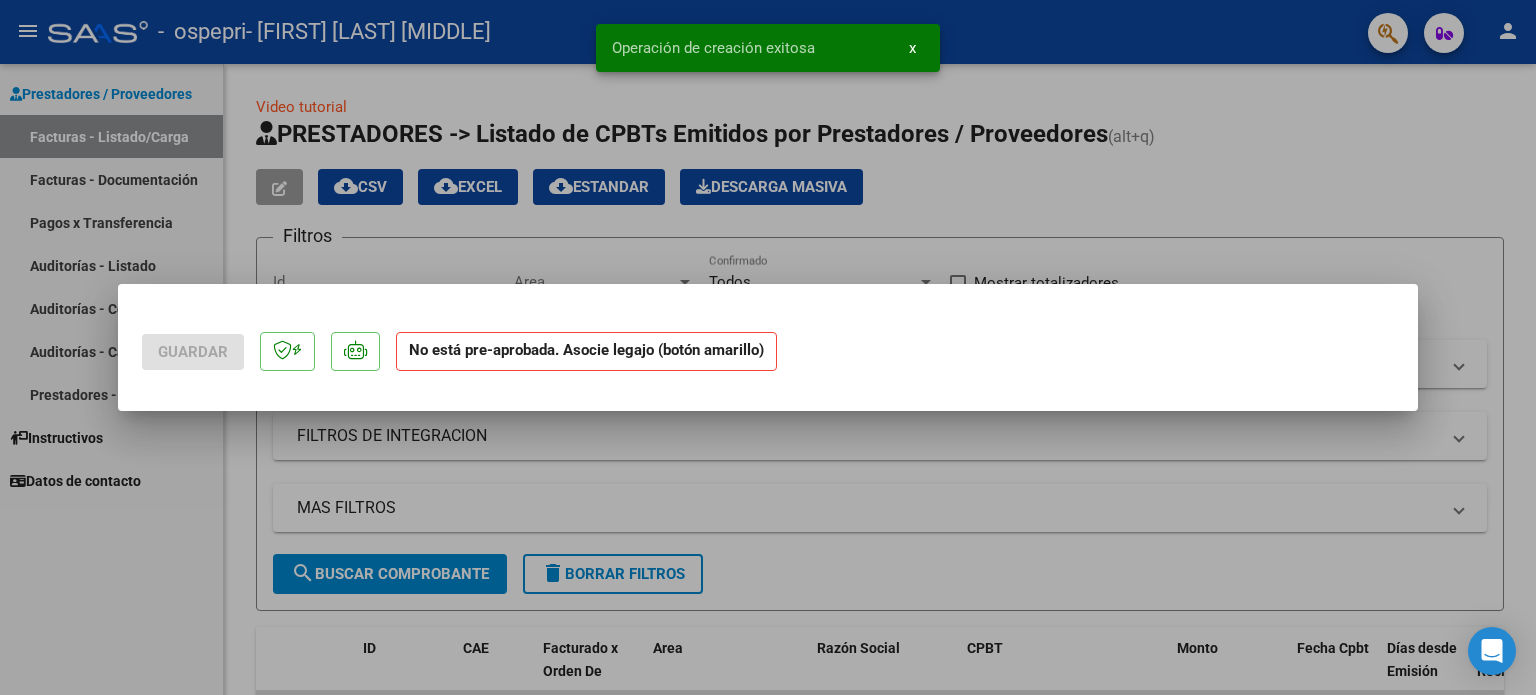 scroll, scrollTop: 0, scrollLeft: 0, axis: both 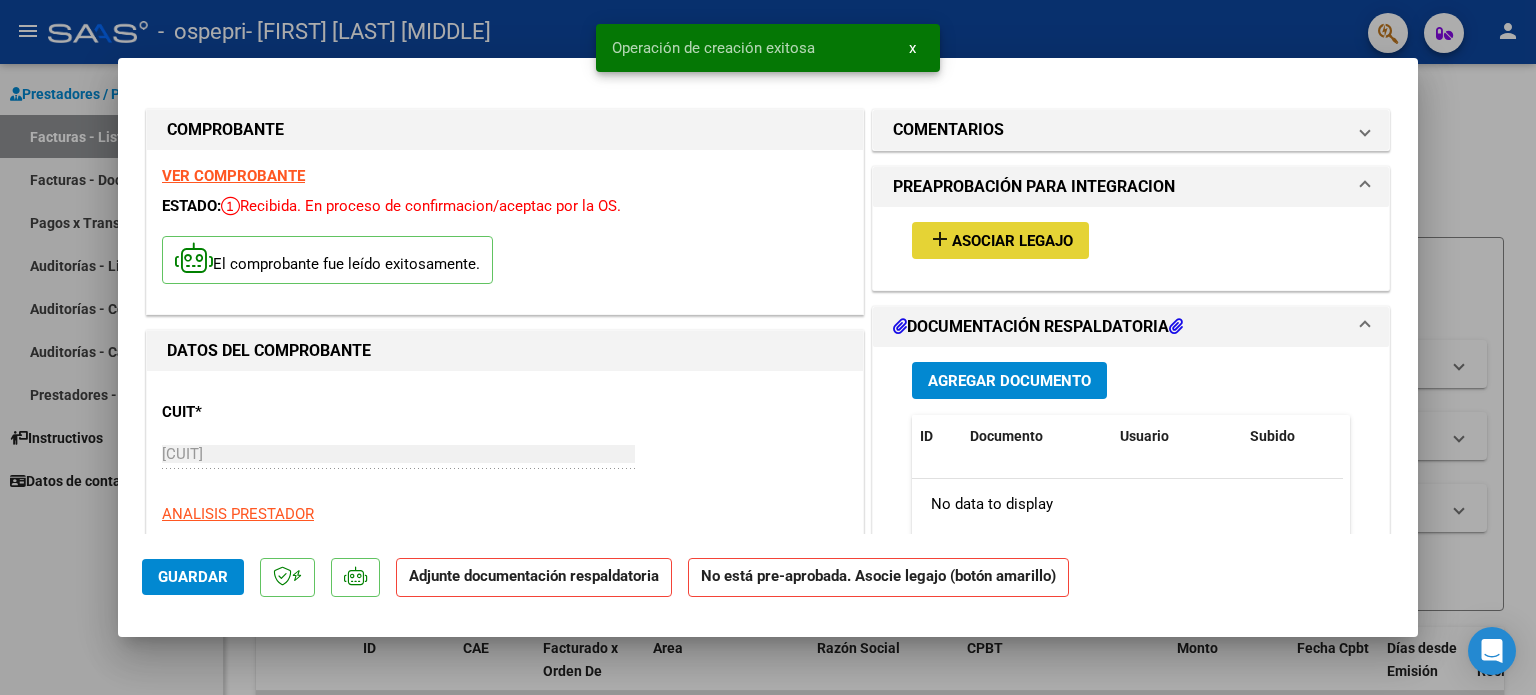 click on "add Asociar Legajo" at bounding box center (1000, 240) 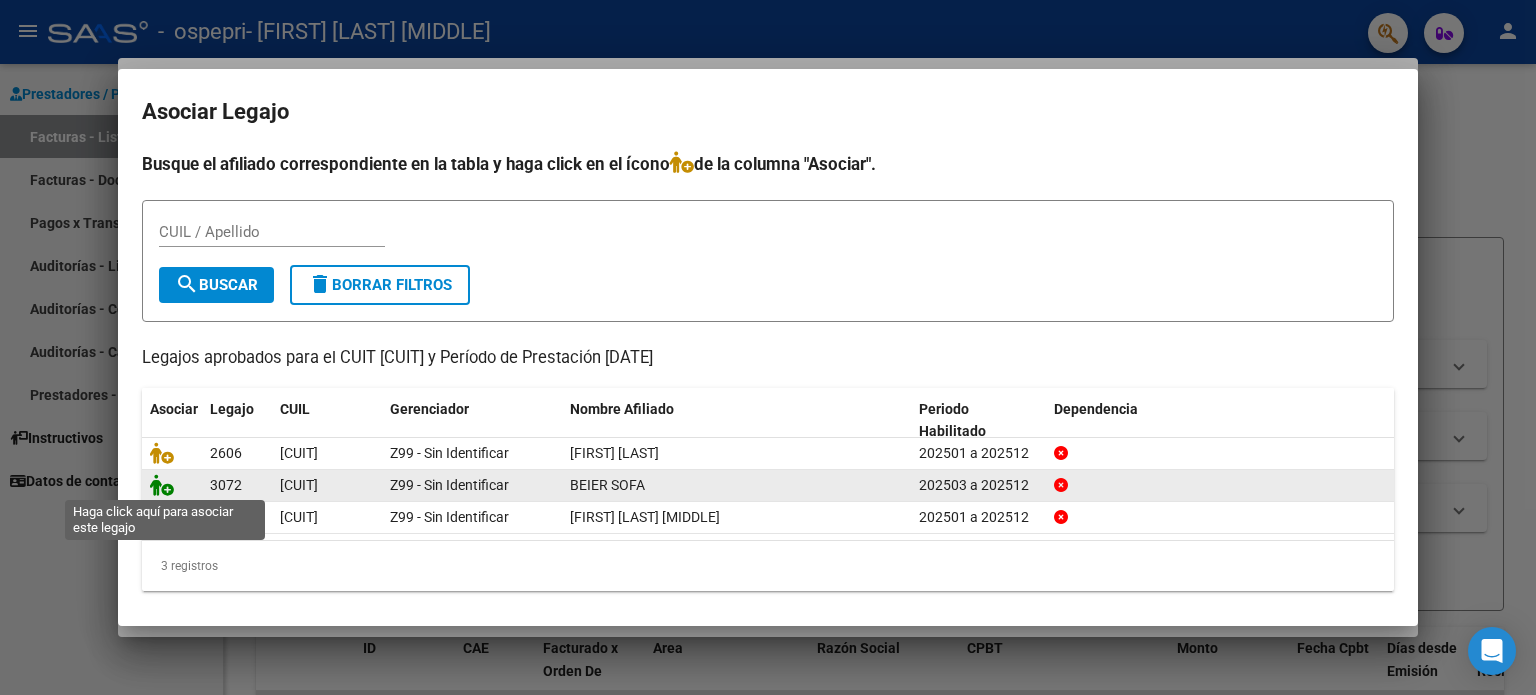 click 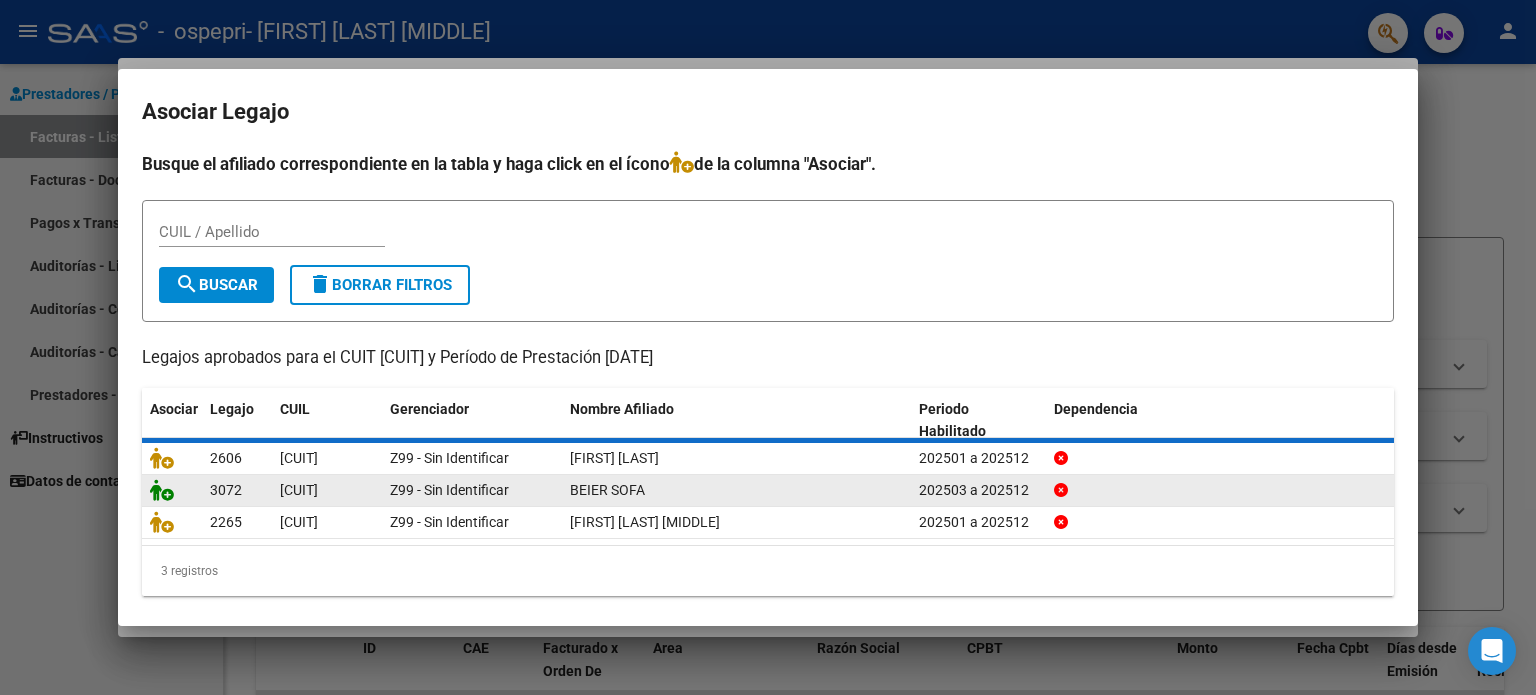 click 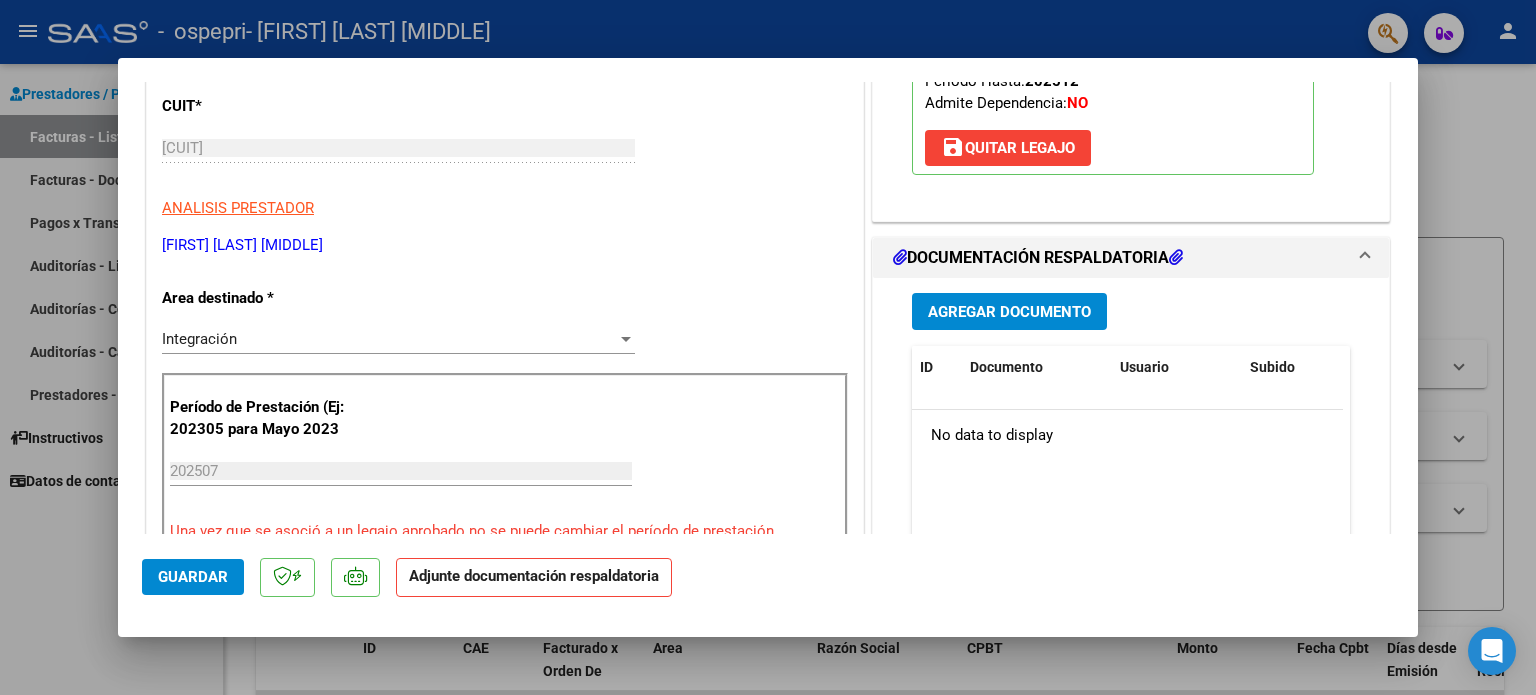 scroll, scrollTop: 360, scrollLeft: 0, axis: vertical 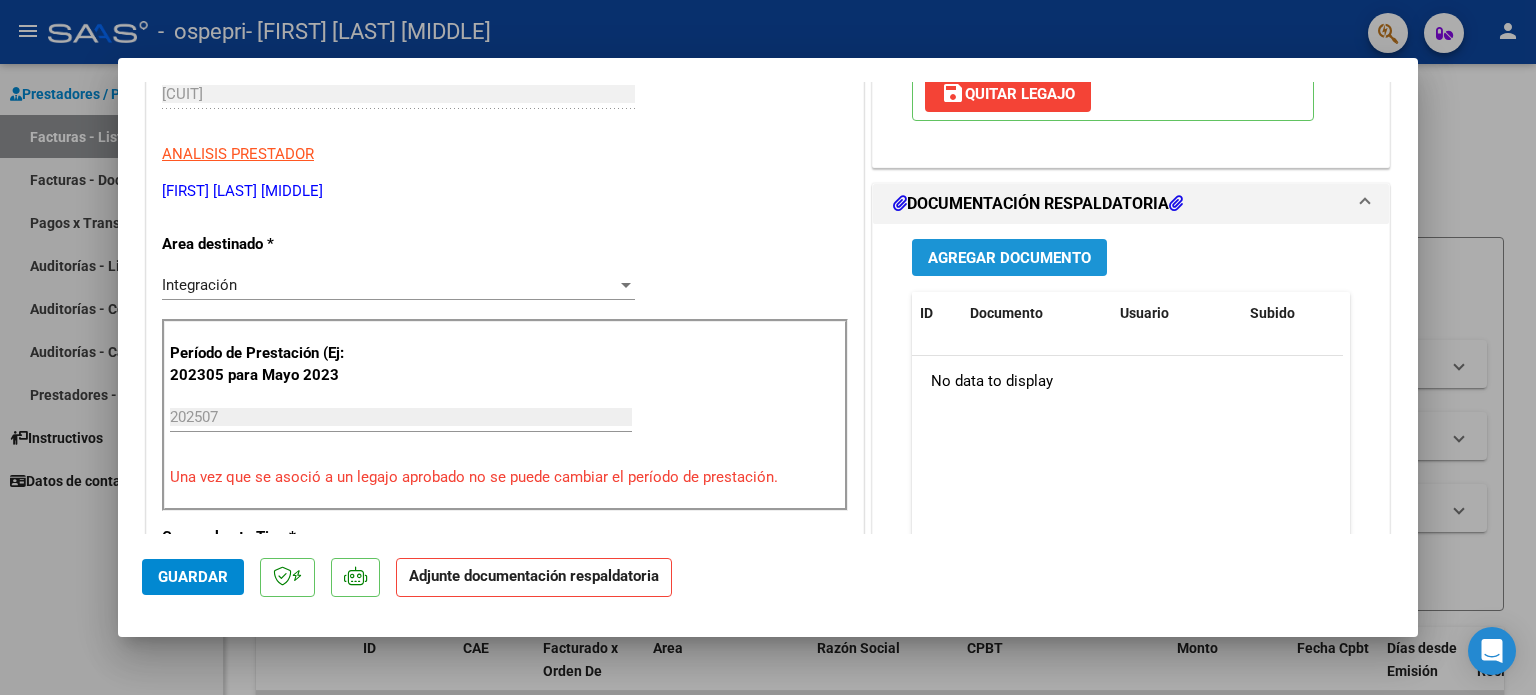 click on "Agregar Documento" at bounding box center [1009, 258] 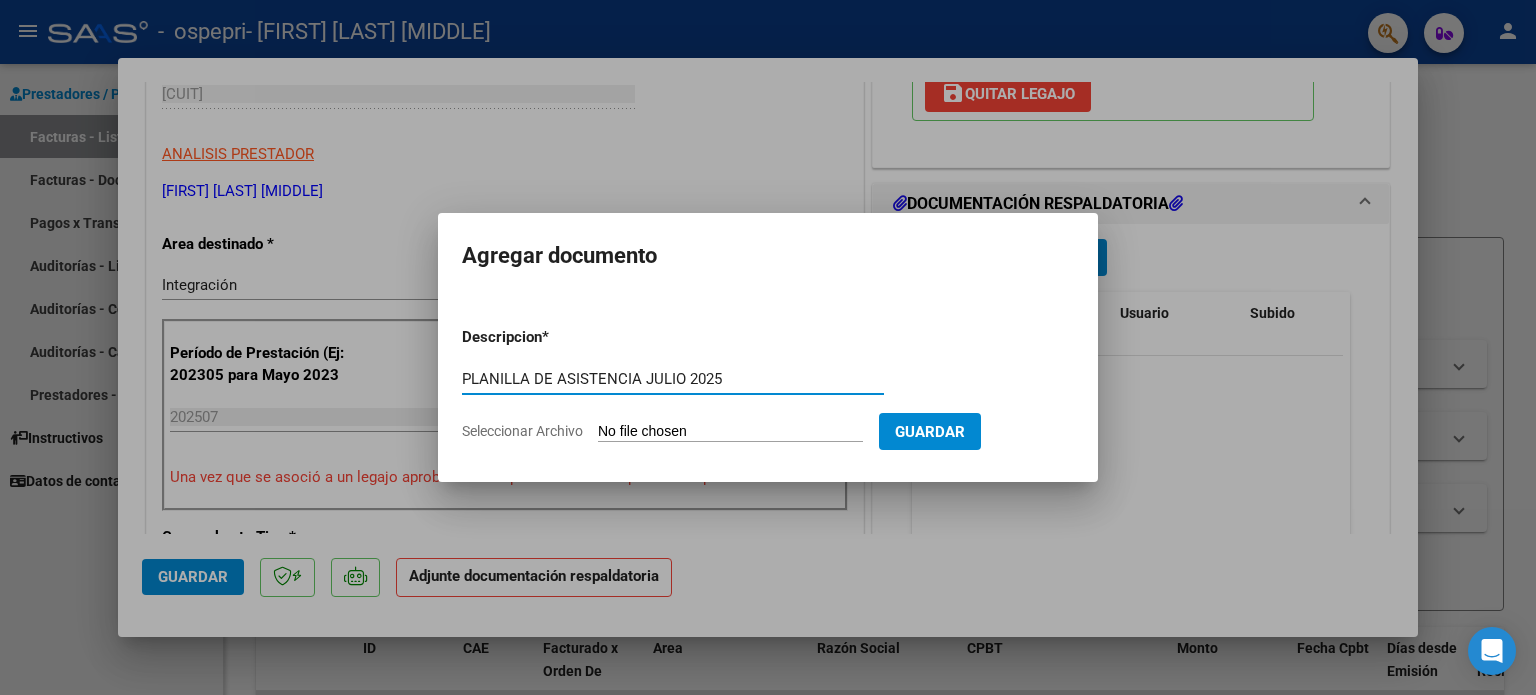 type on "PLANILLA DE ASISTENCIA JULIO 2025" 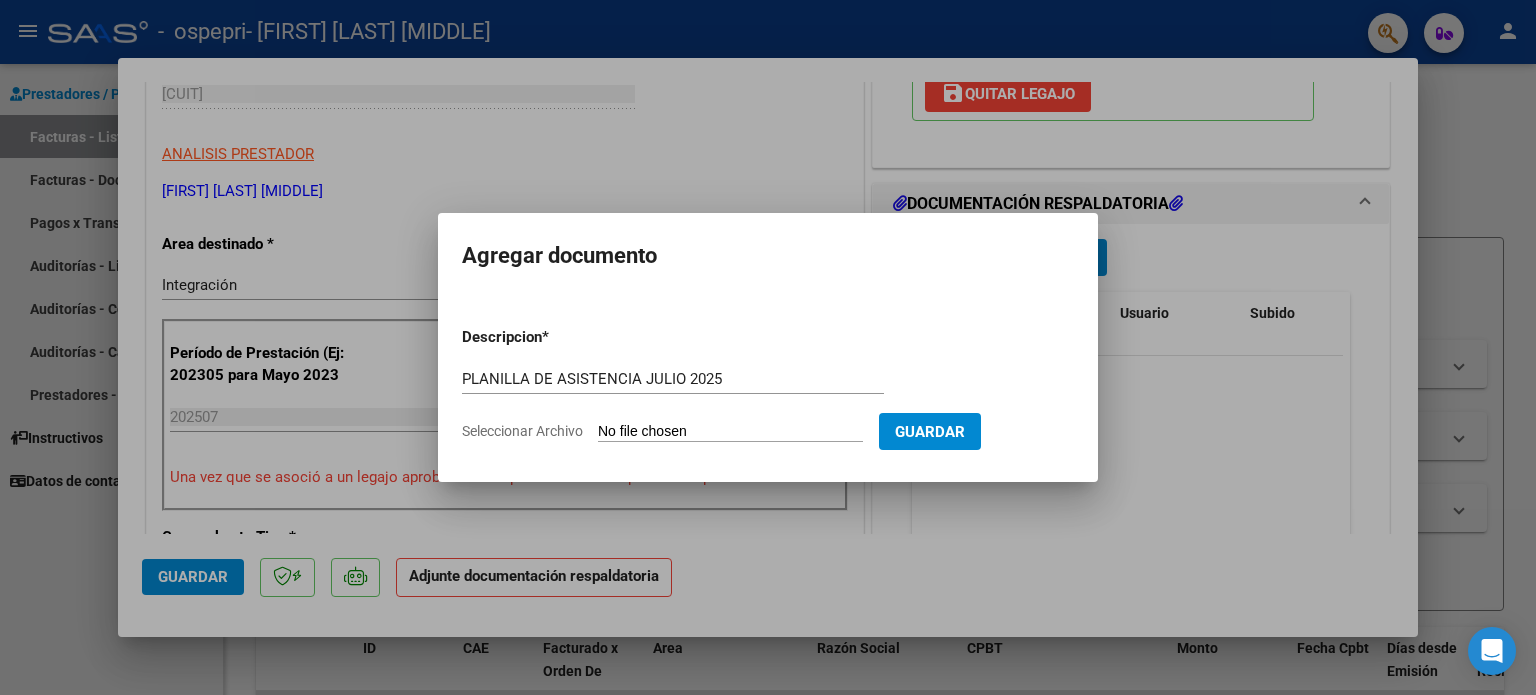 type on "C:\fakepath\PLANILLA BEIER SOFIA JULIO [DATE].pdf" 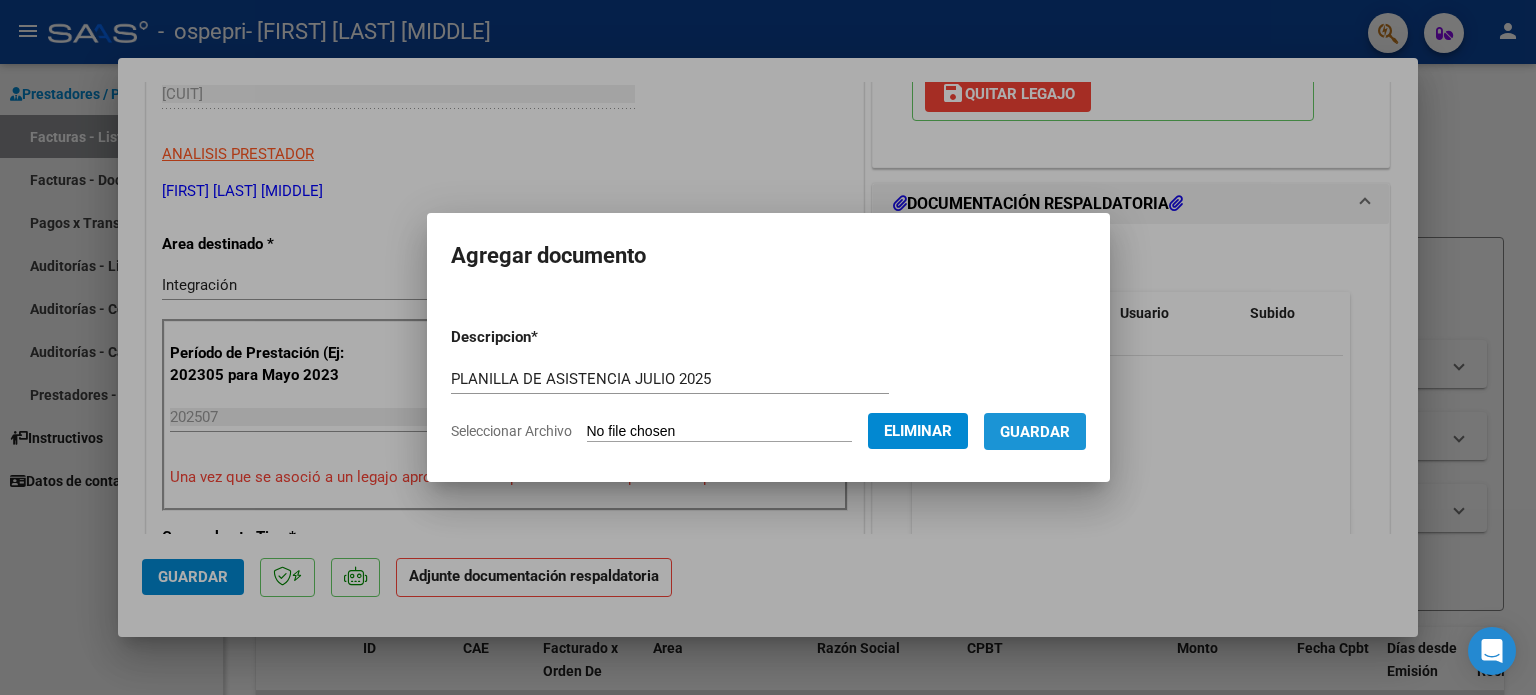 click on "Guardar" at bounding box center [1035, 432] 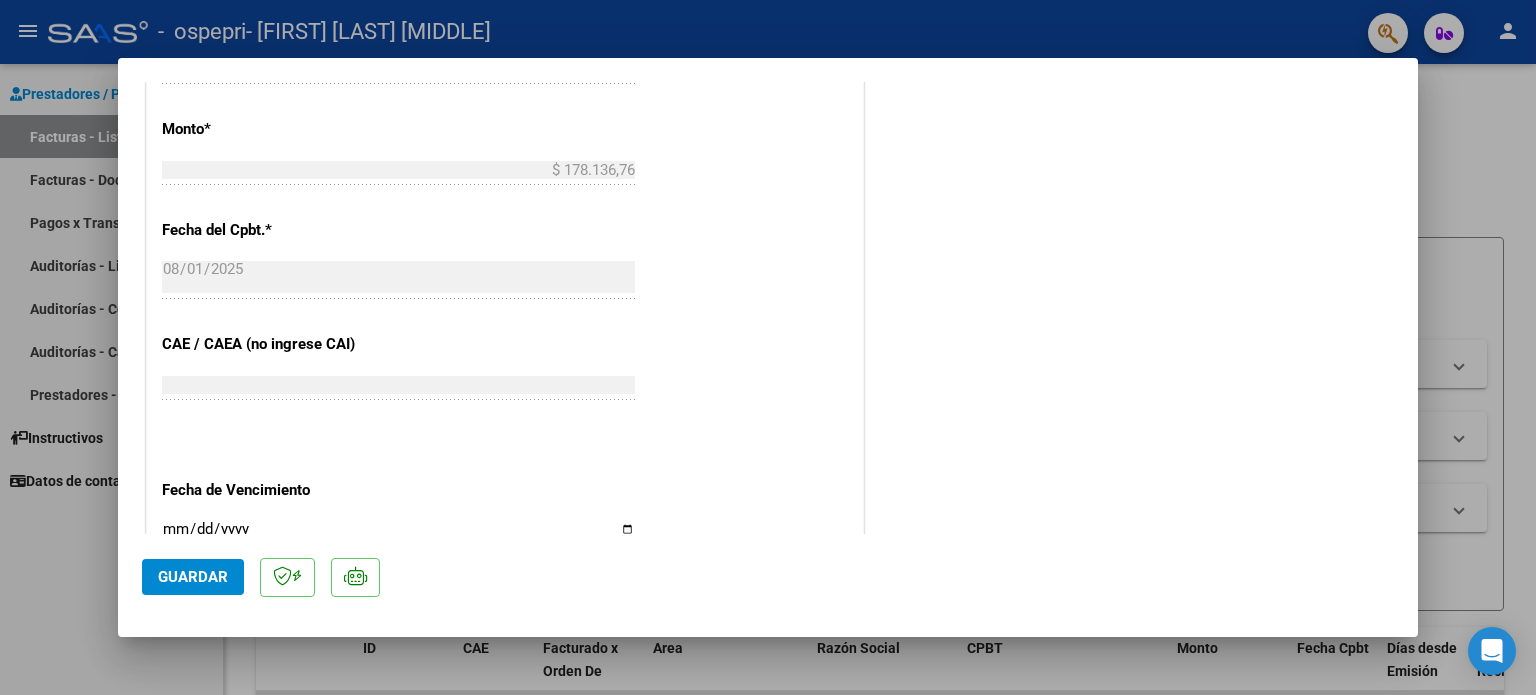 scroll, scrollTop: 1160, scrollLeft: 0, axis: vertical 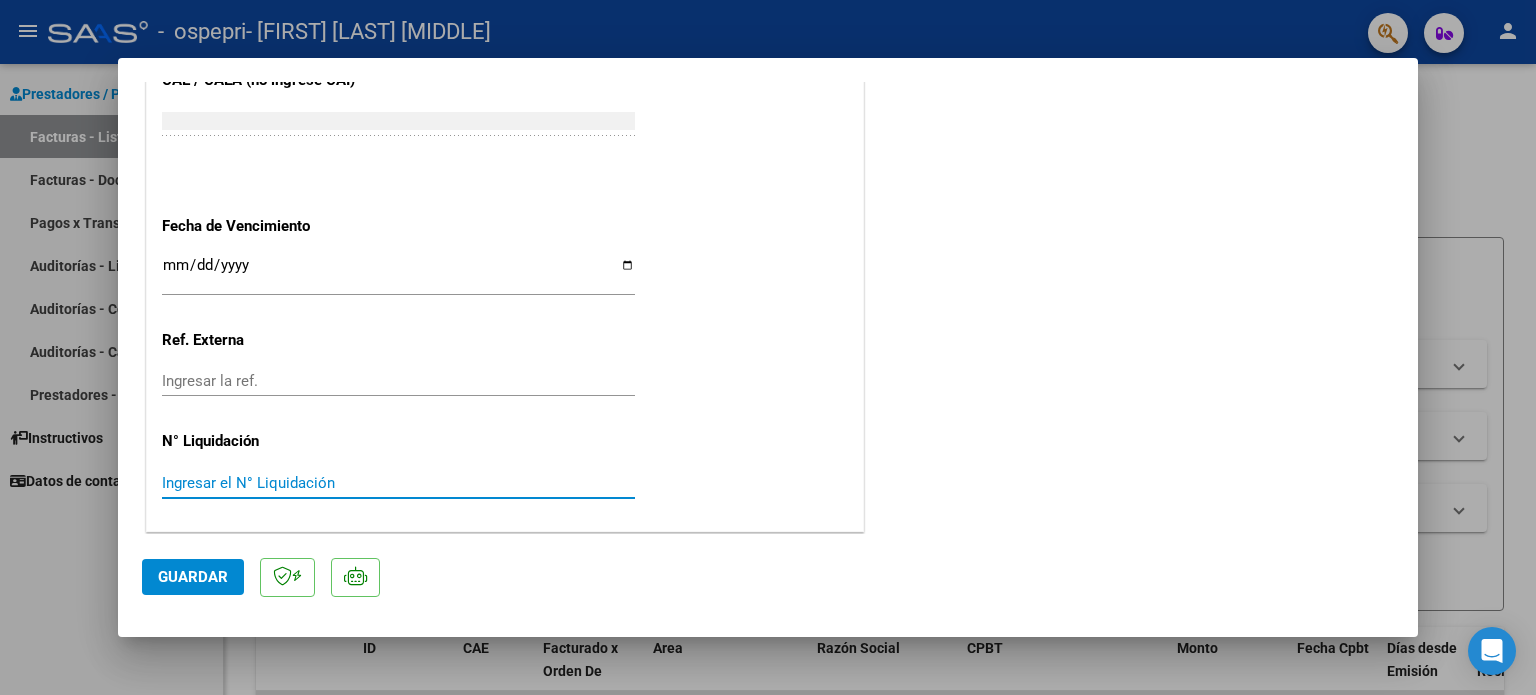 click on "Ingresar el N° Liquidación" at bounding box center (398, 483) 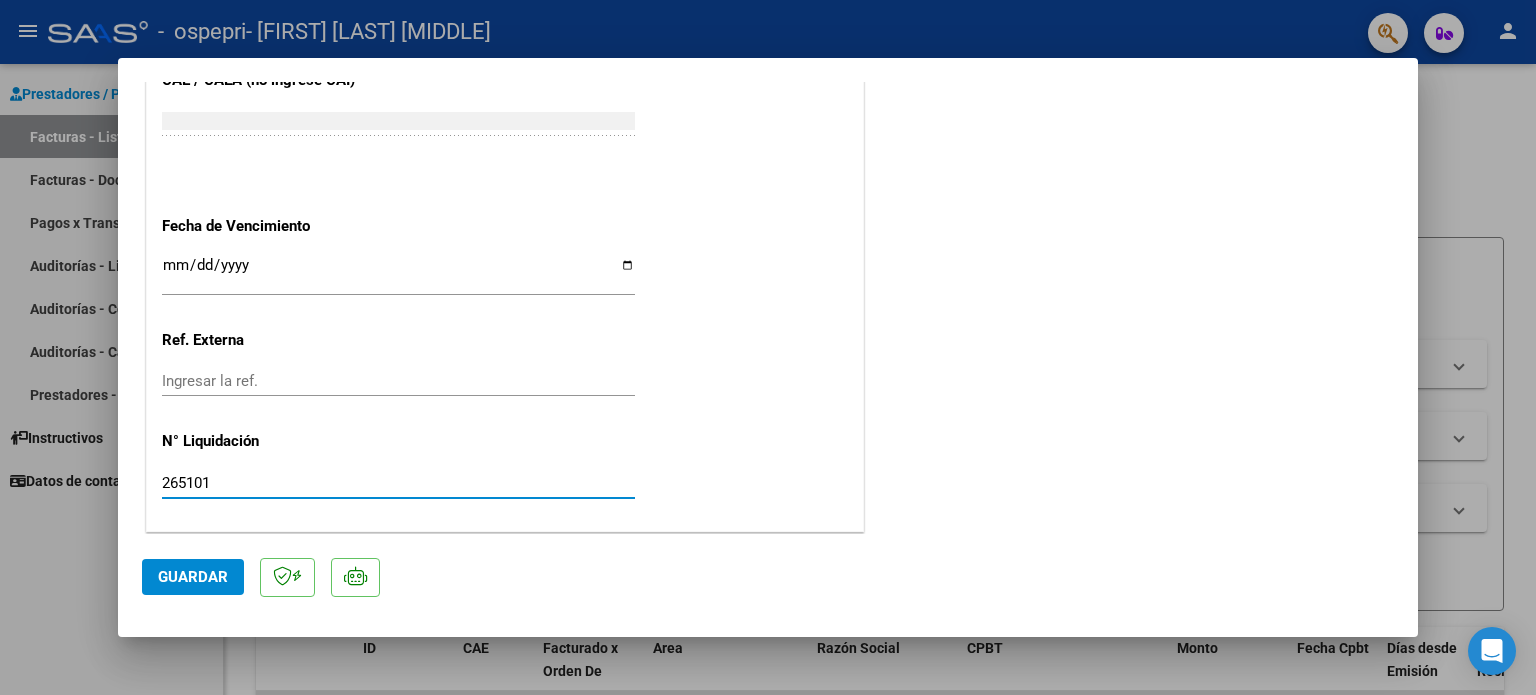 type on "265101" 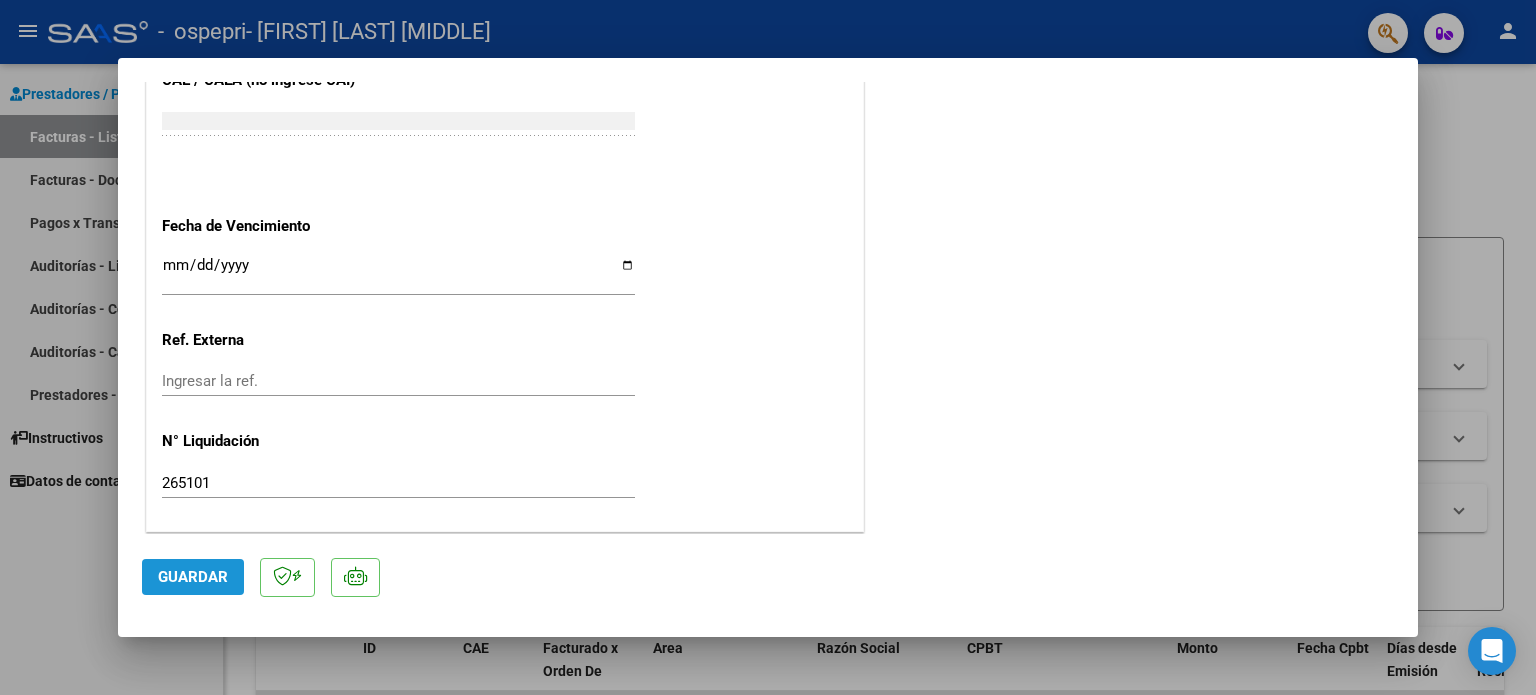 click on "Guardar" 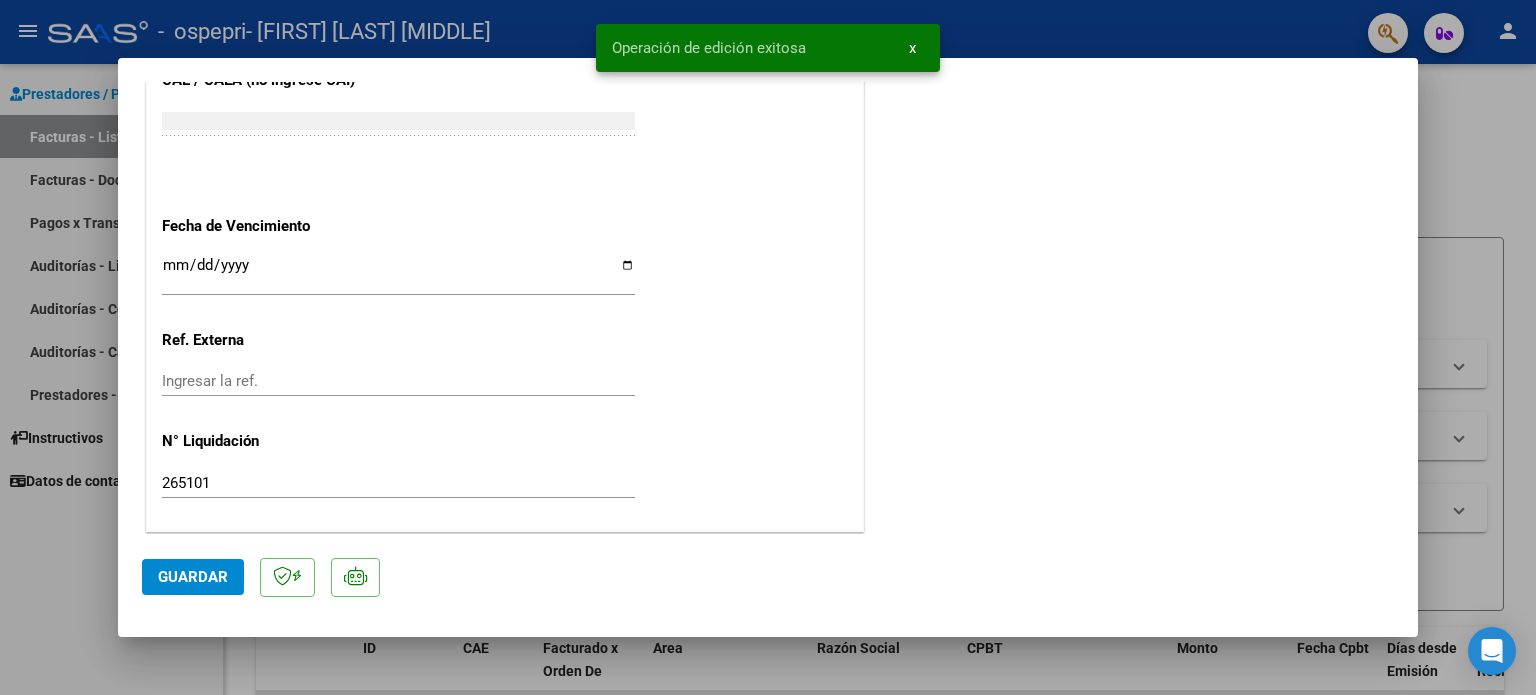 click at bounding box center [768, 347] 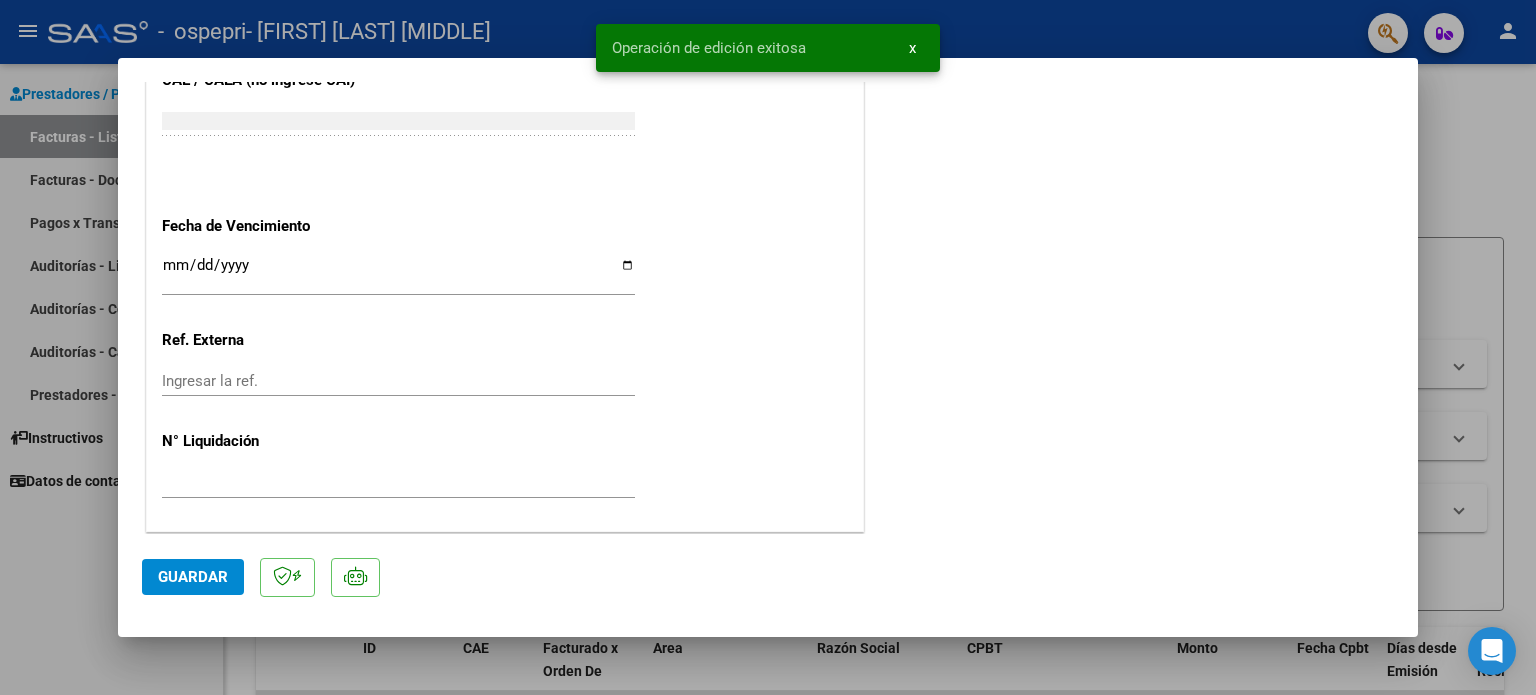 scroll, scrollTop: 1487, scrollLeft: 0, axis: vertical 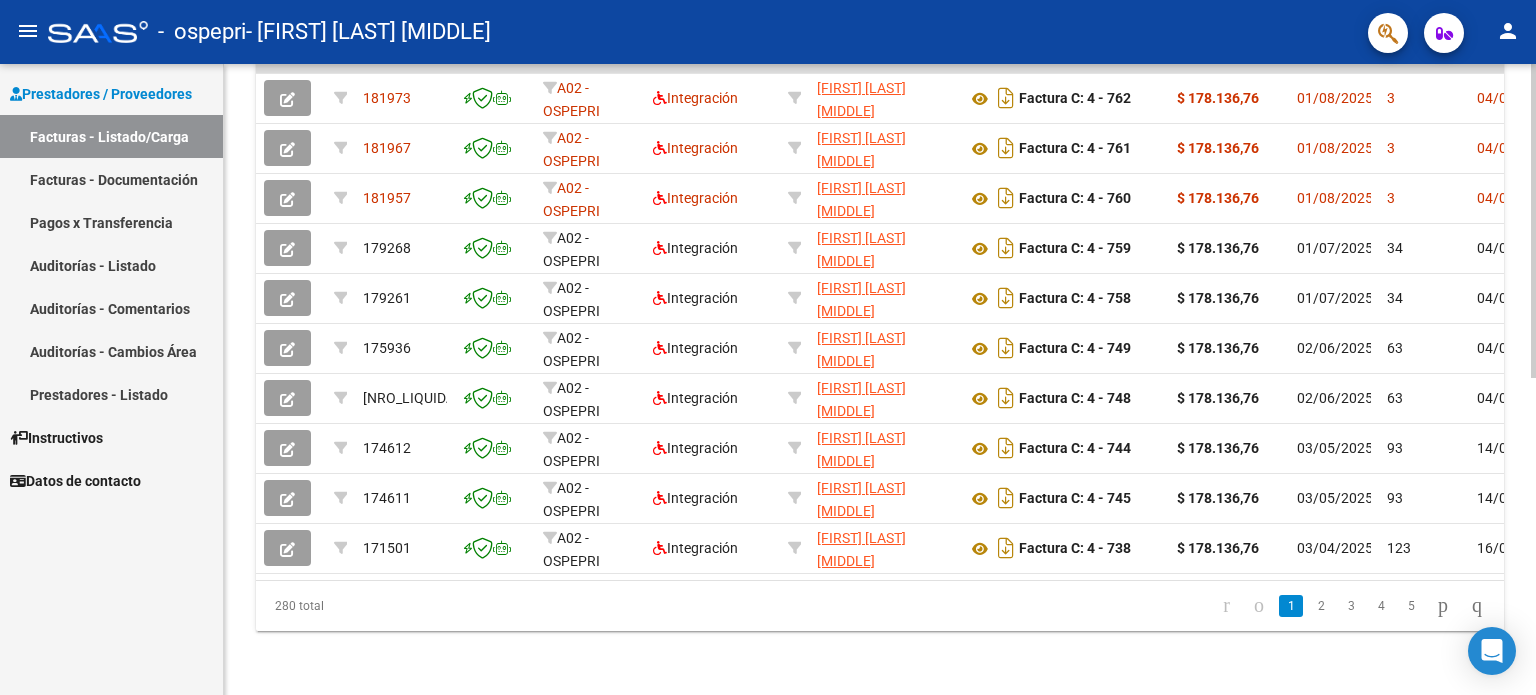 click 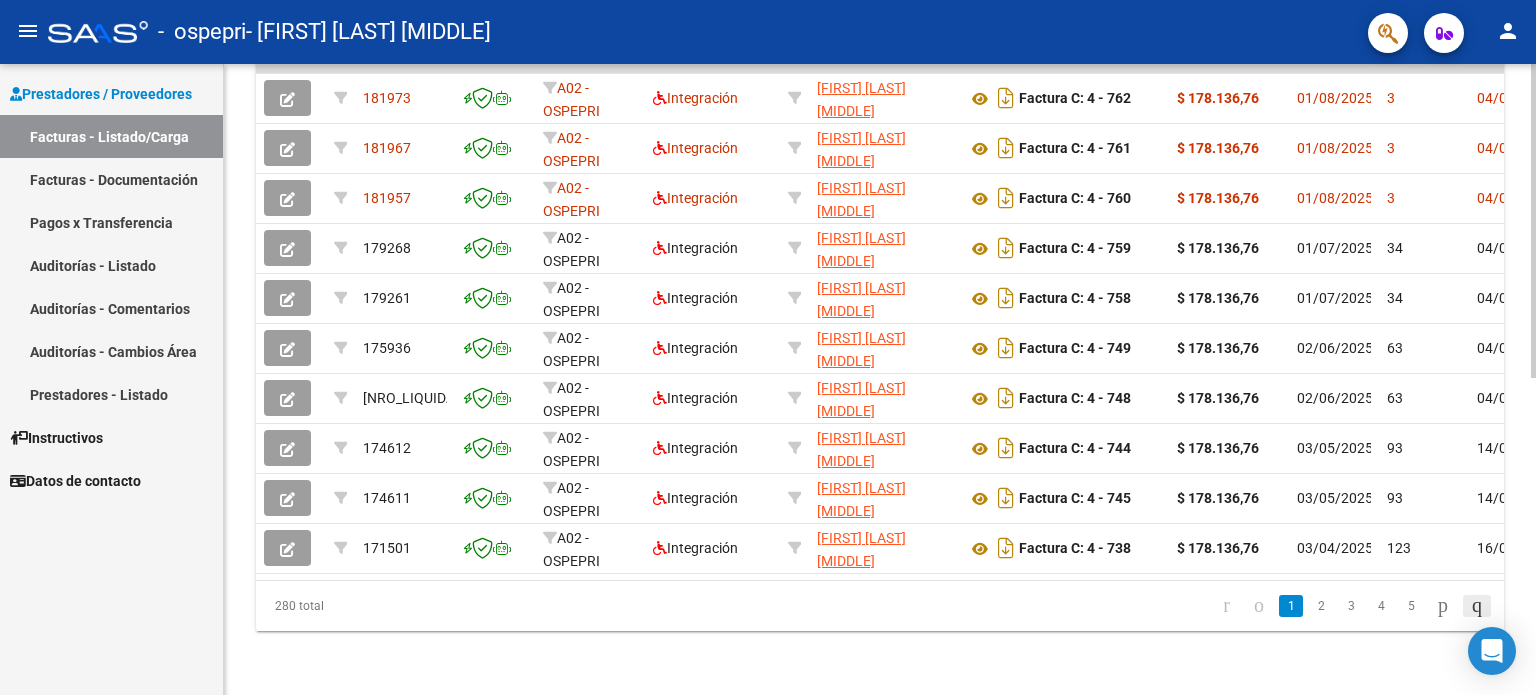 click 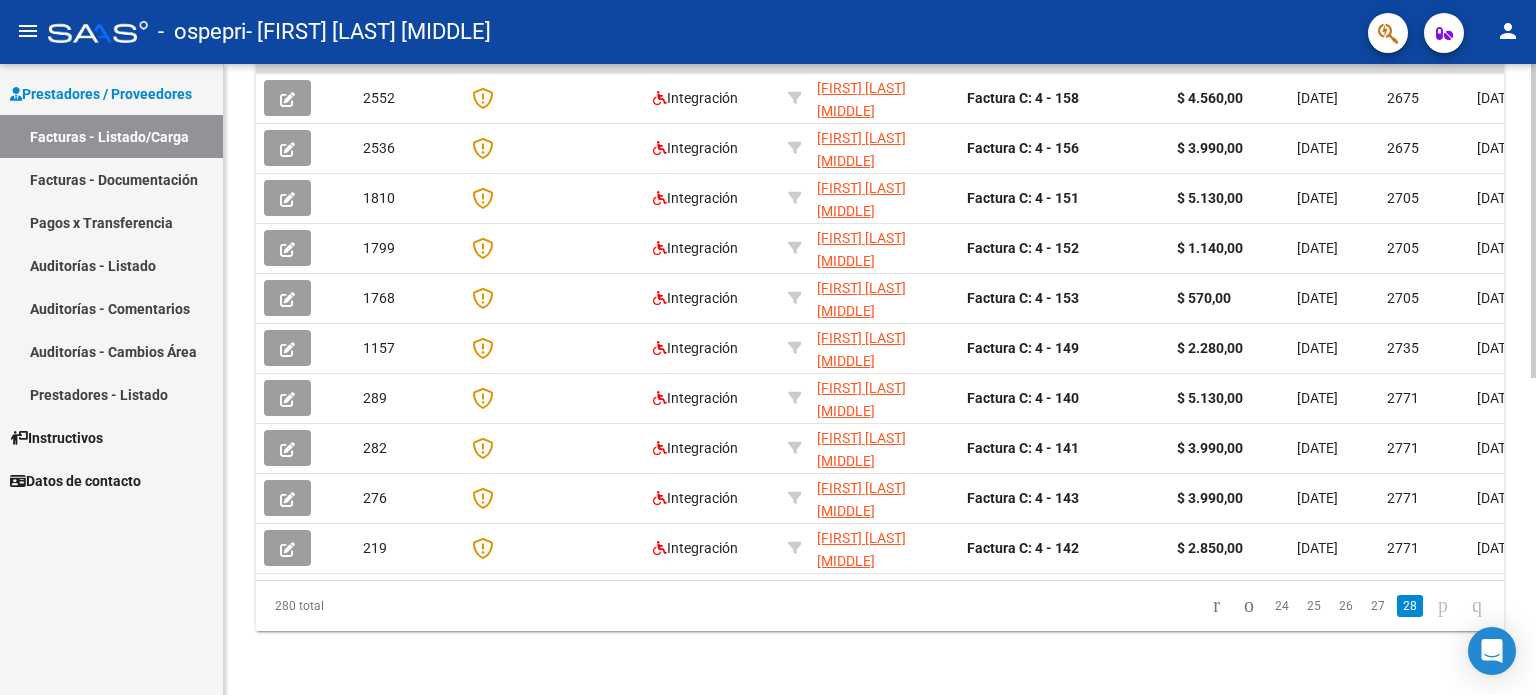 scroll, scrollTop: 631, scrollLeft: 0, axis: vertical 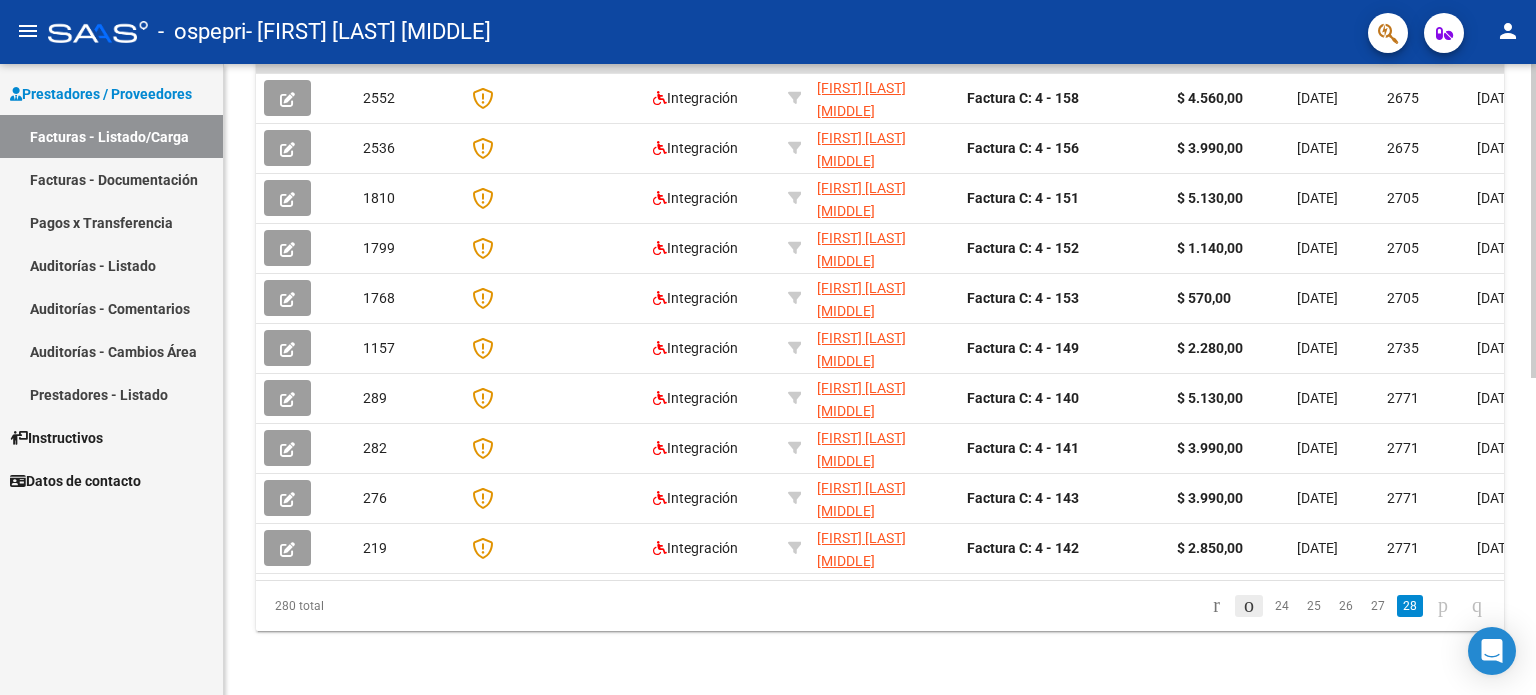 click 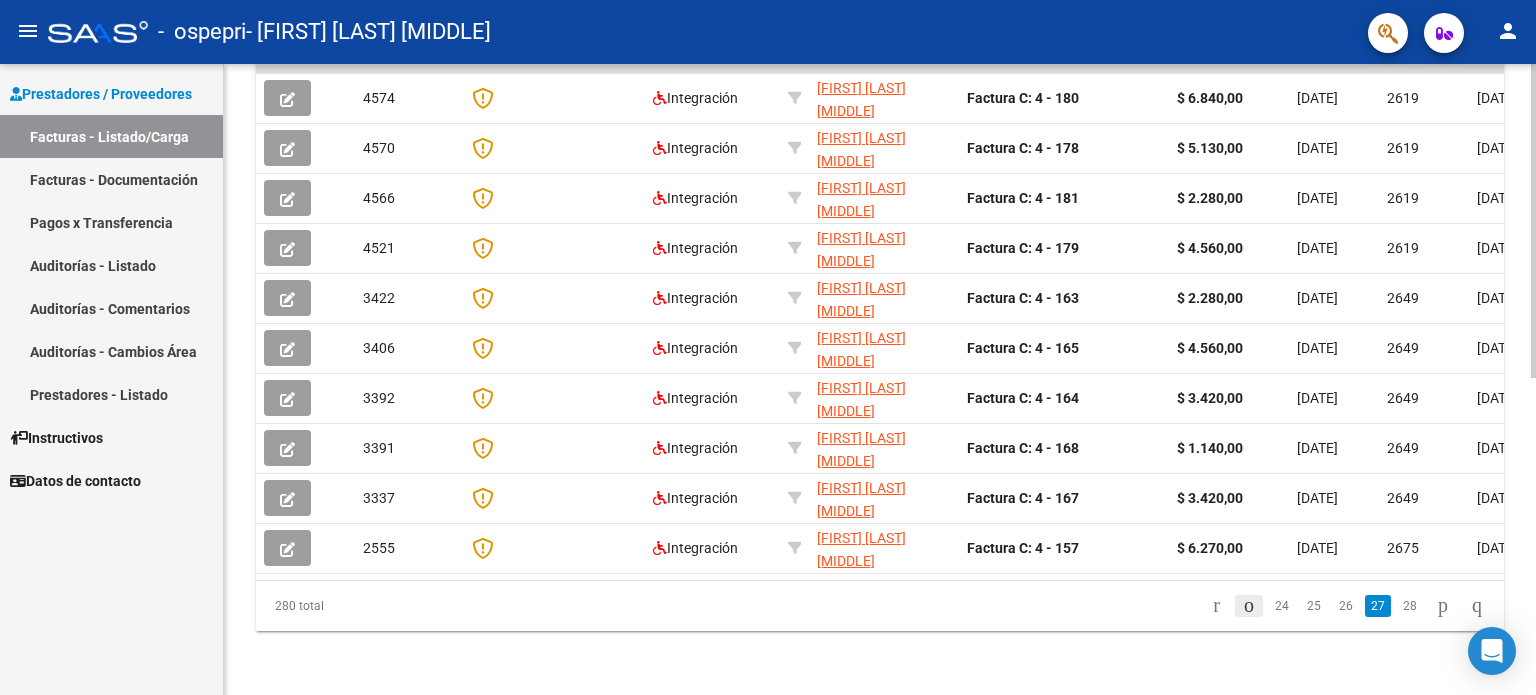 scroll, scrollTop: 631, scrollLeft: 0, axis: vertical 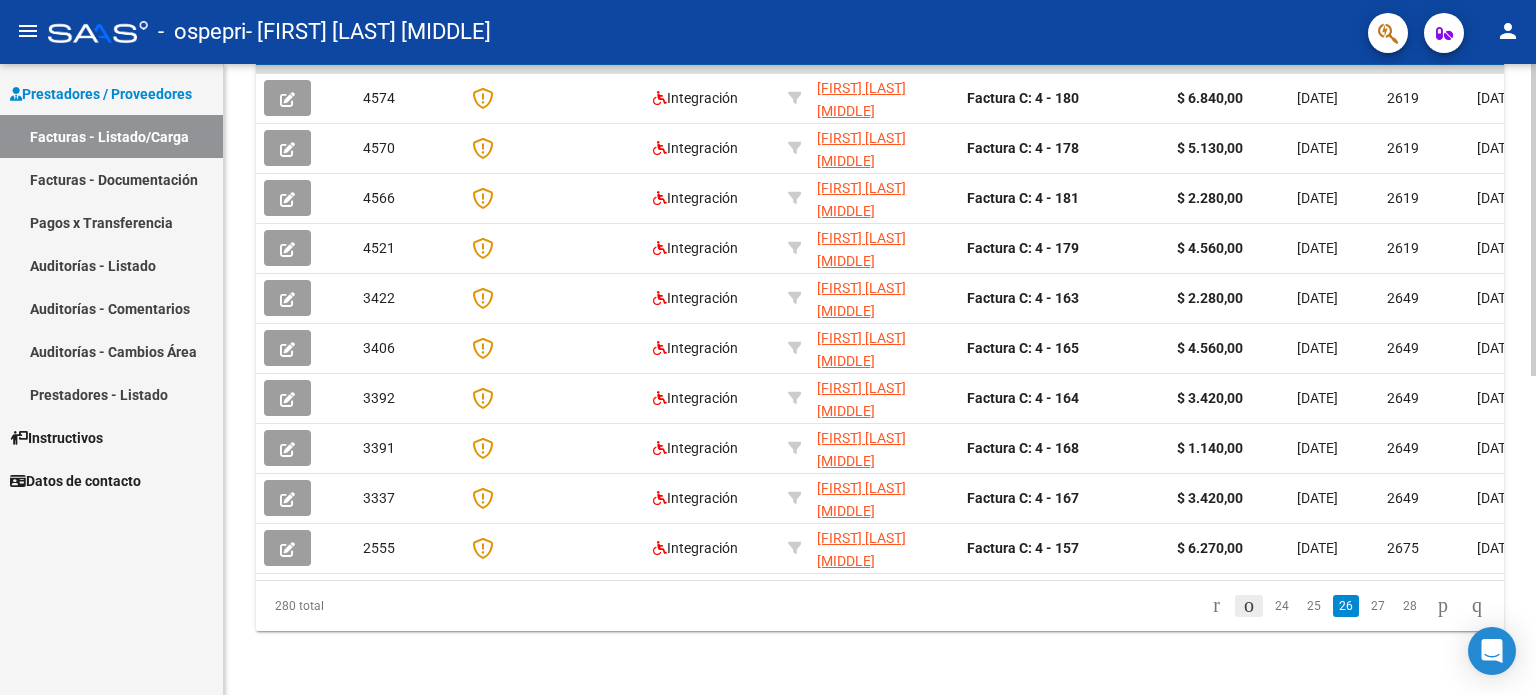 click on "280 total   24   25   26   27   28" 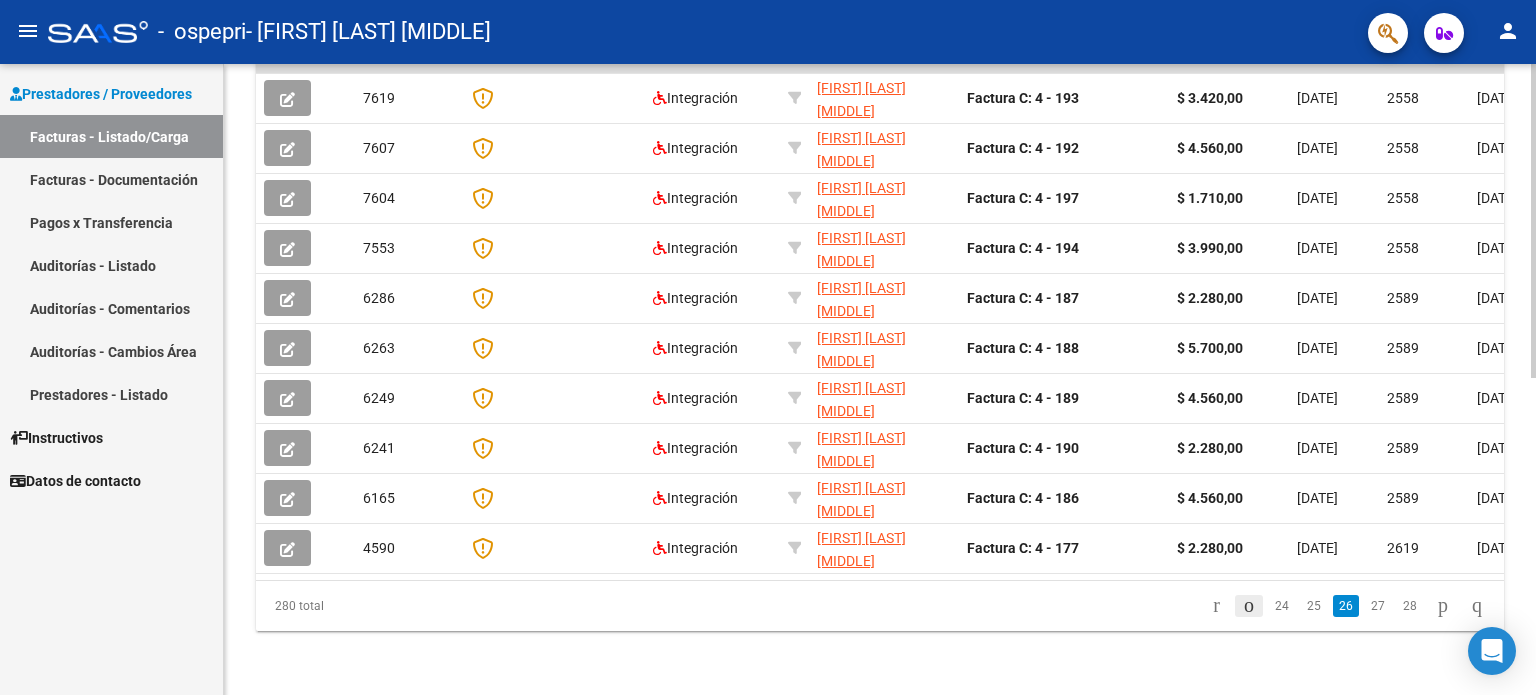 click 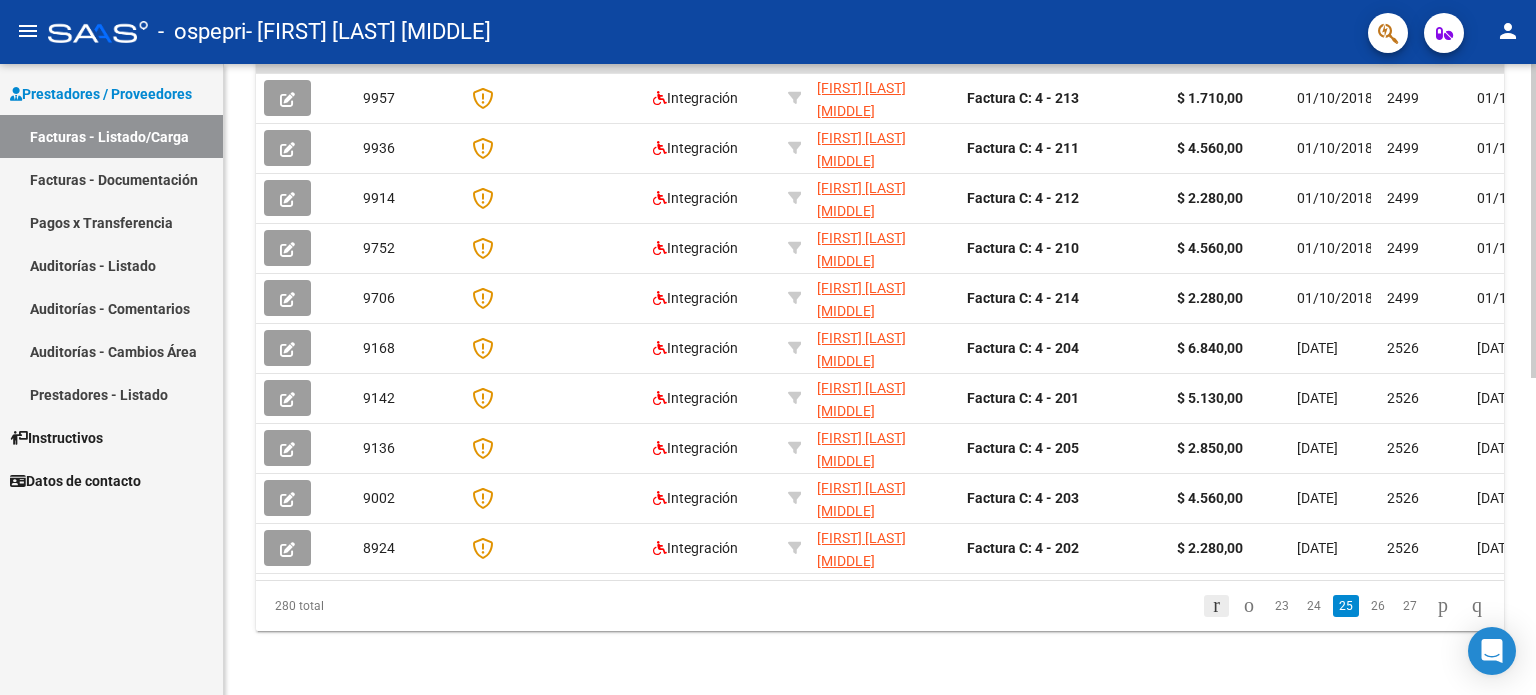 click 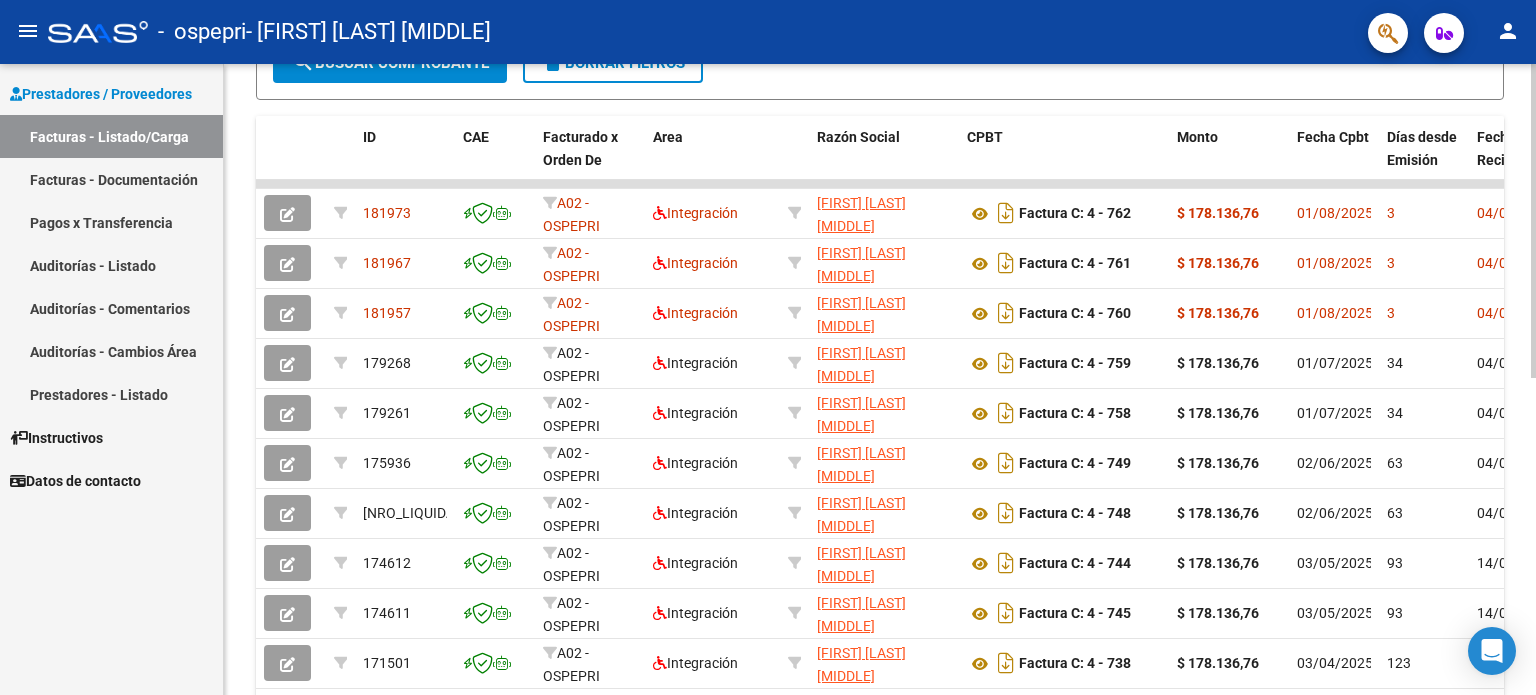 scroll, scrollTop: 638, scrollLeft: 0, axis: vertical 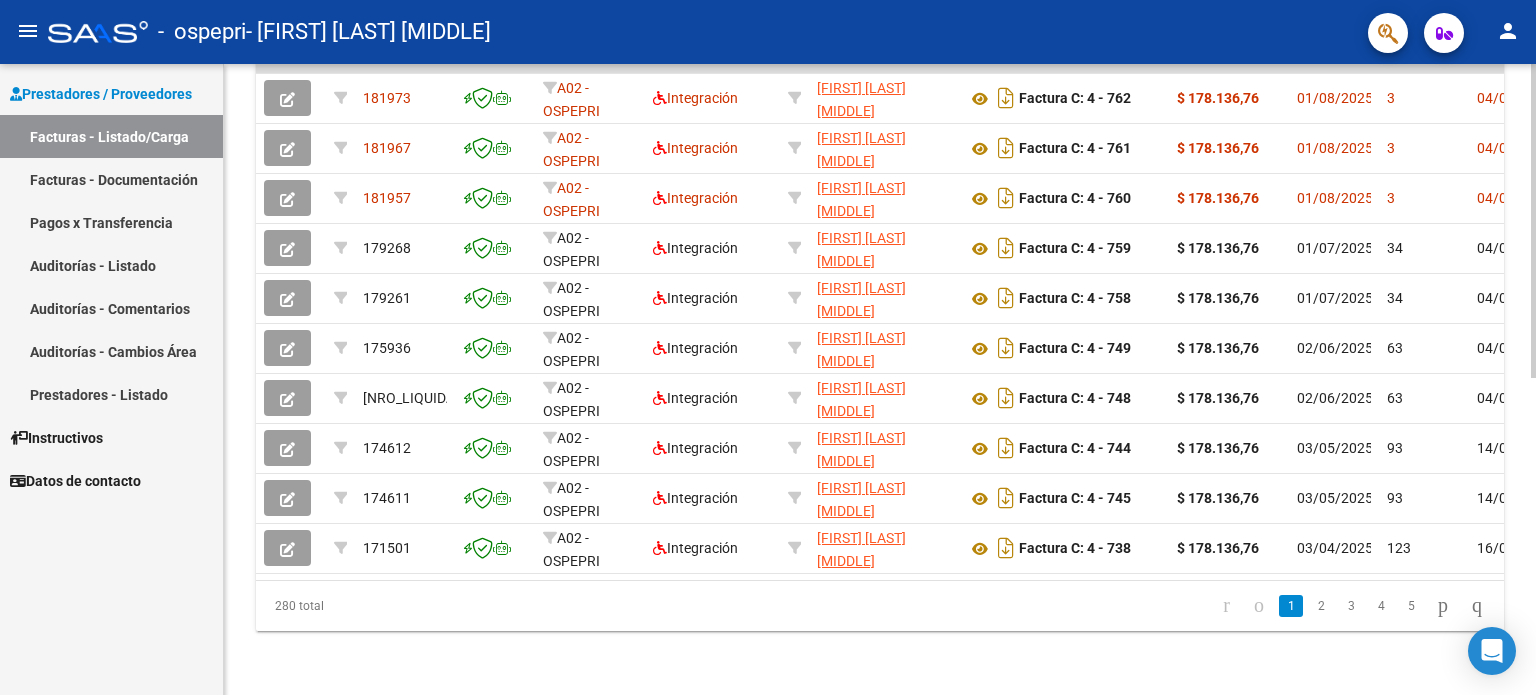 click 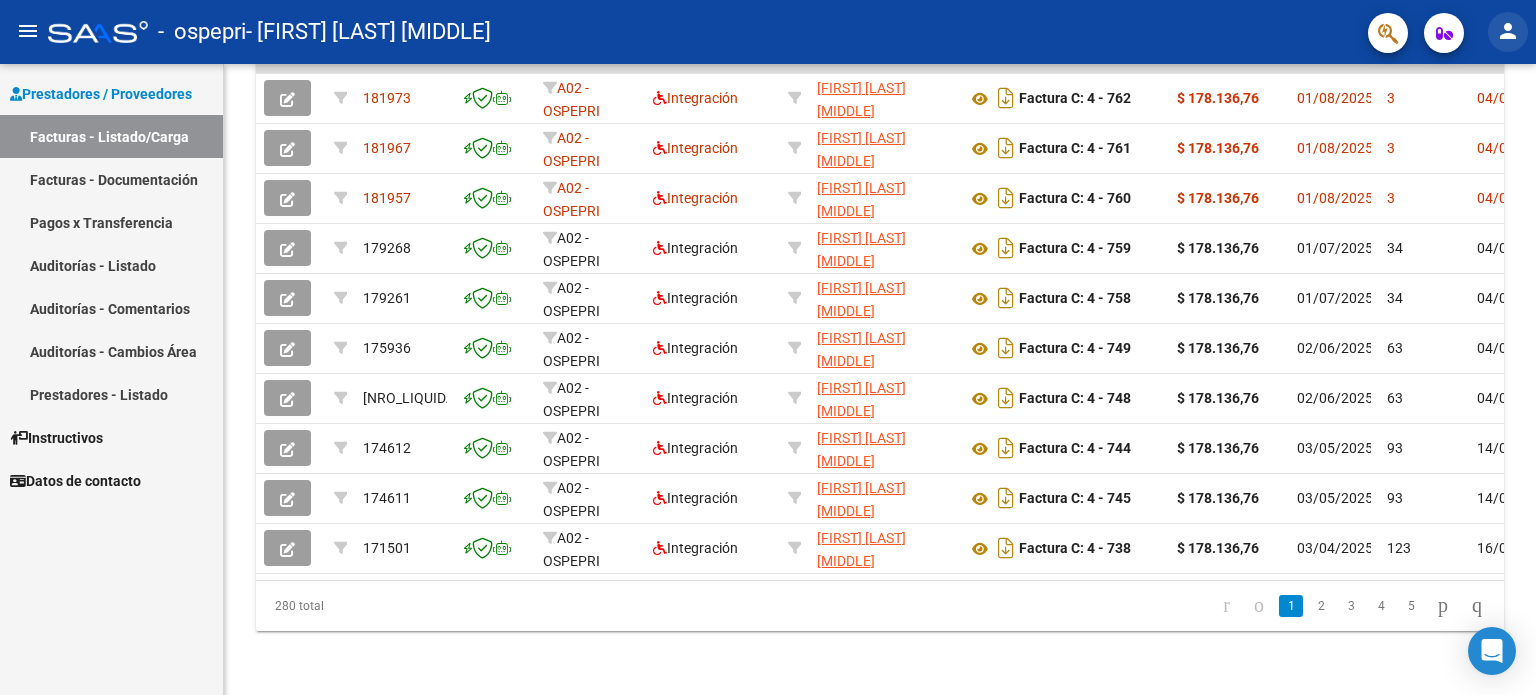 click on "person" 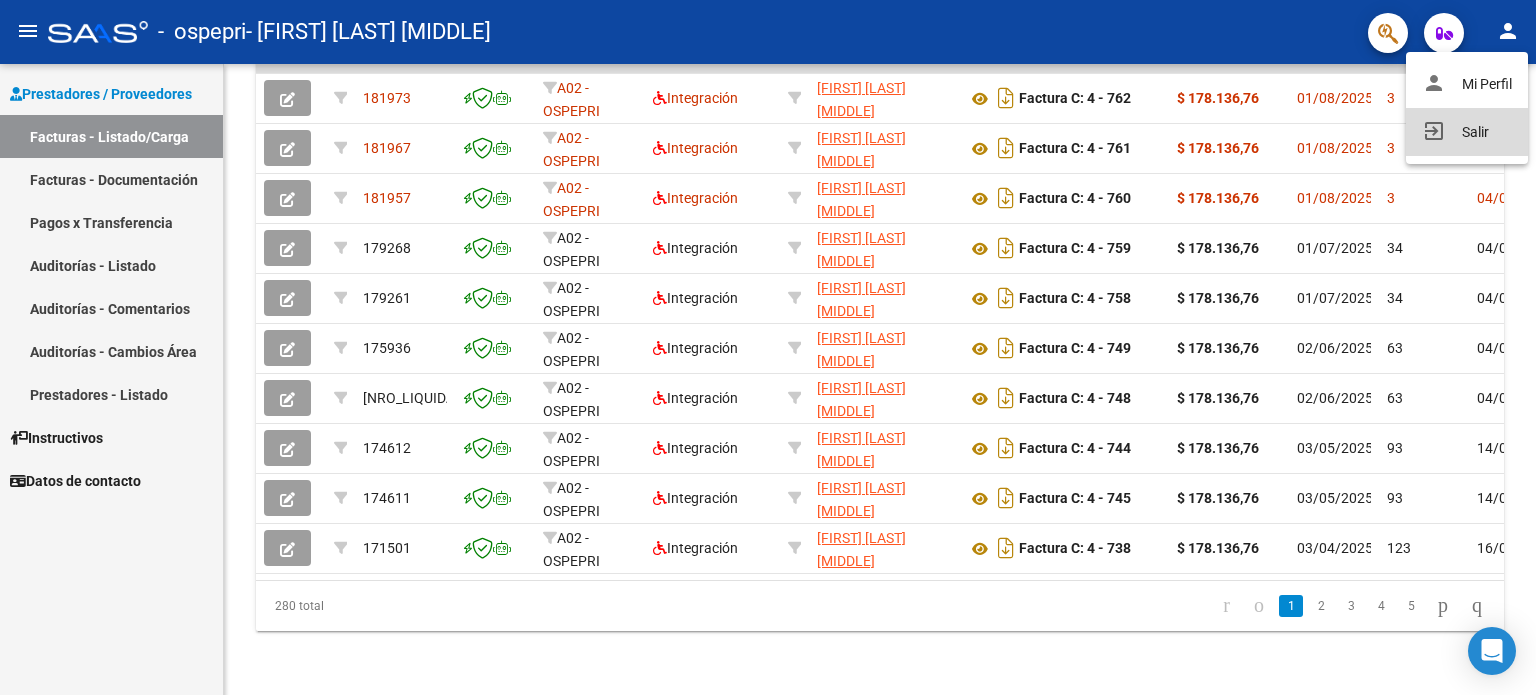 click on "exit_to_app  Salir" at bounding box center [1467, 132] 